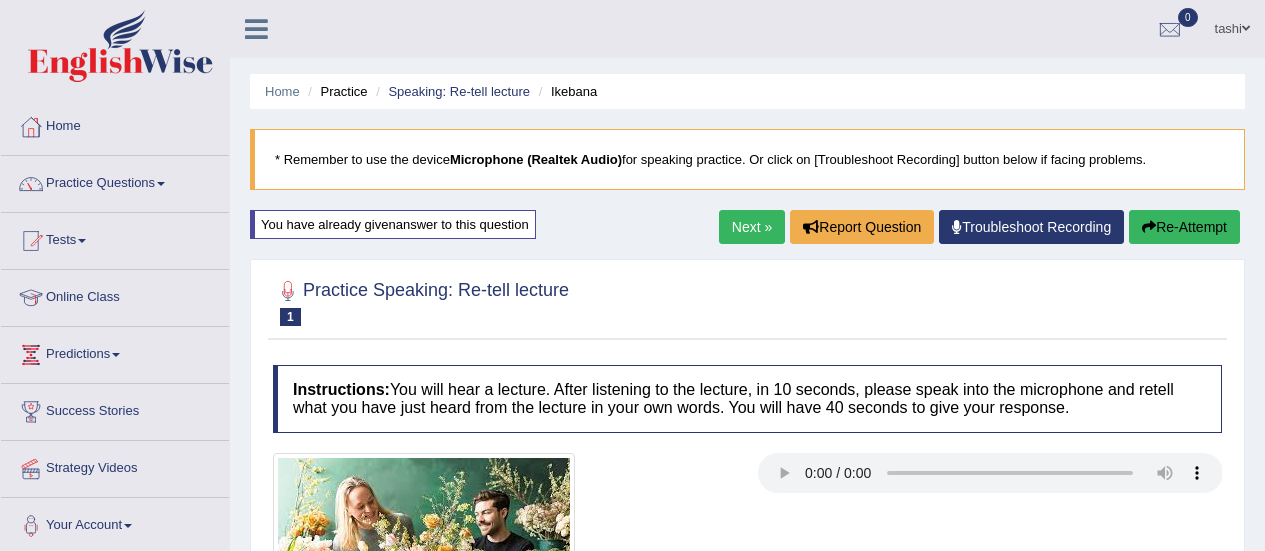 scroll, scrollTop: 1094, scrollLeft: 0, axis: vertical 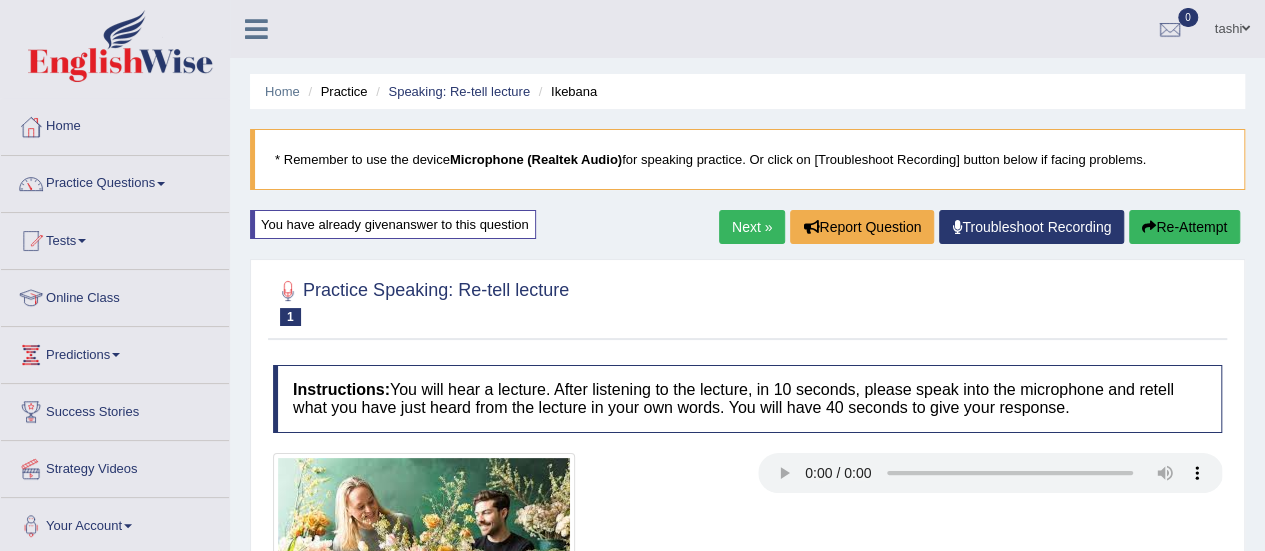 click on "Home" at bounding box center (115, 124) 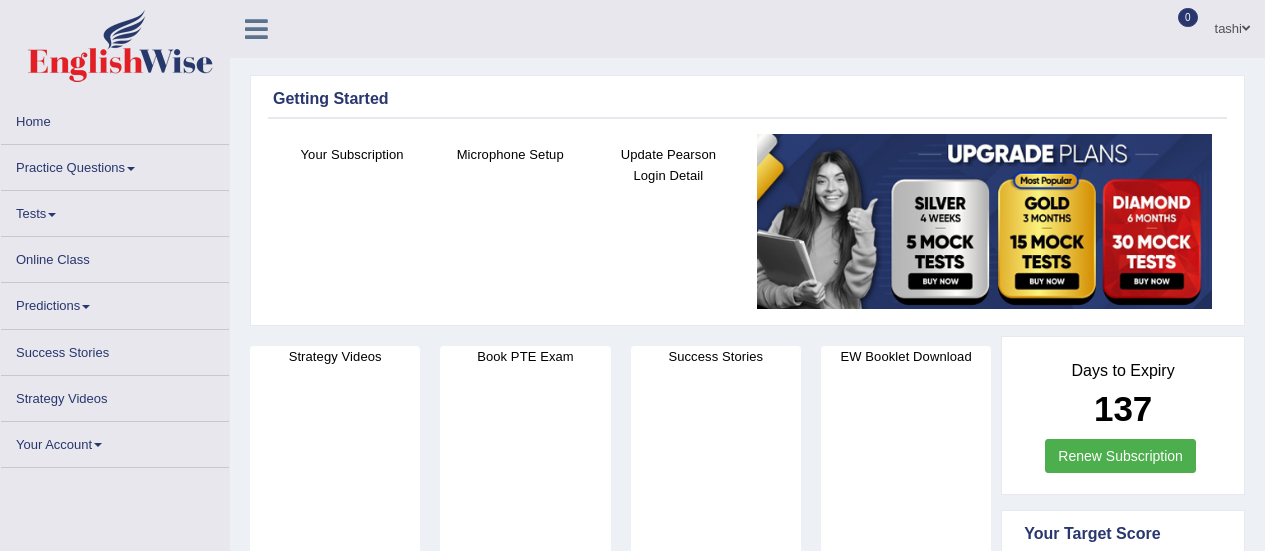 scroll, scrollTop: 0, scrollLeft: 0, axis: both 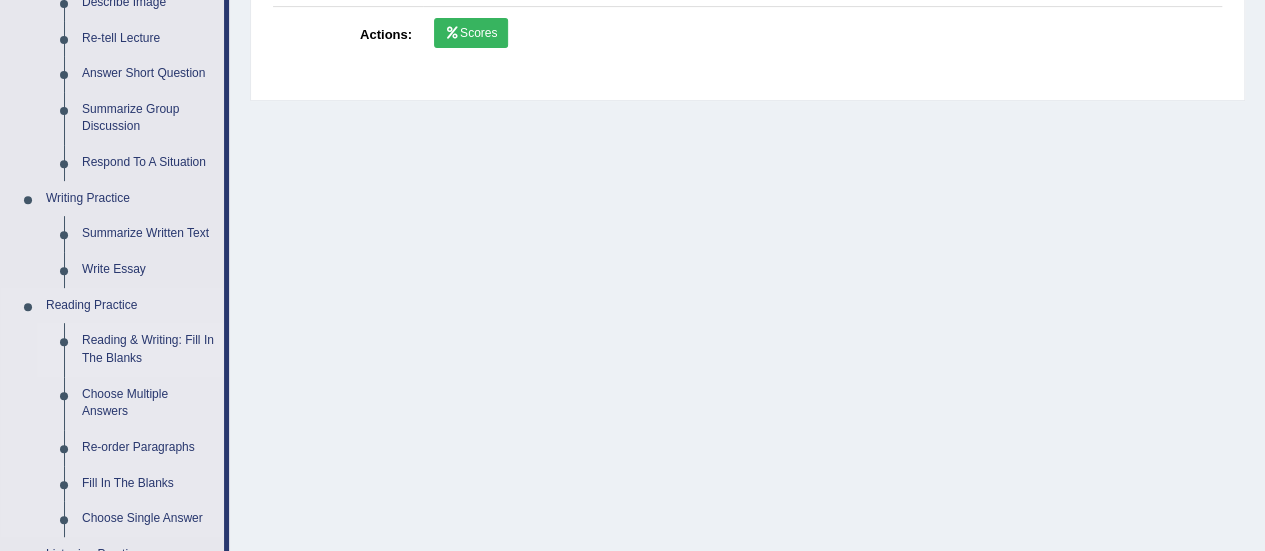 click on "Reading & Writing: Fill In The Blanks" at bounding box center (148, 349) 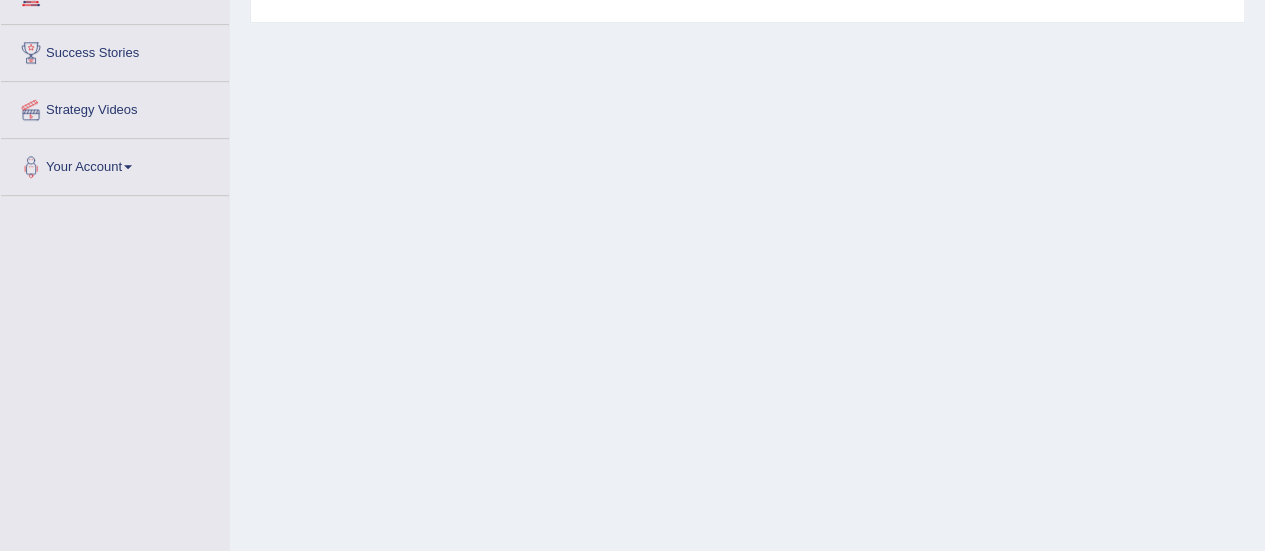 scroll, scrollTop: 463, scrollLeft: 0, axis: vertical 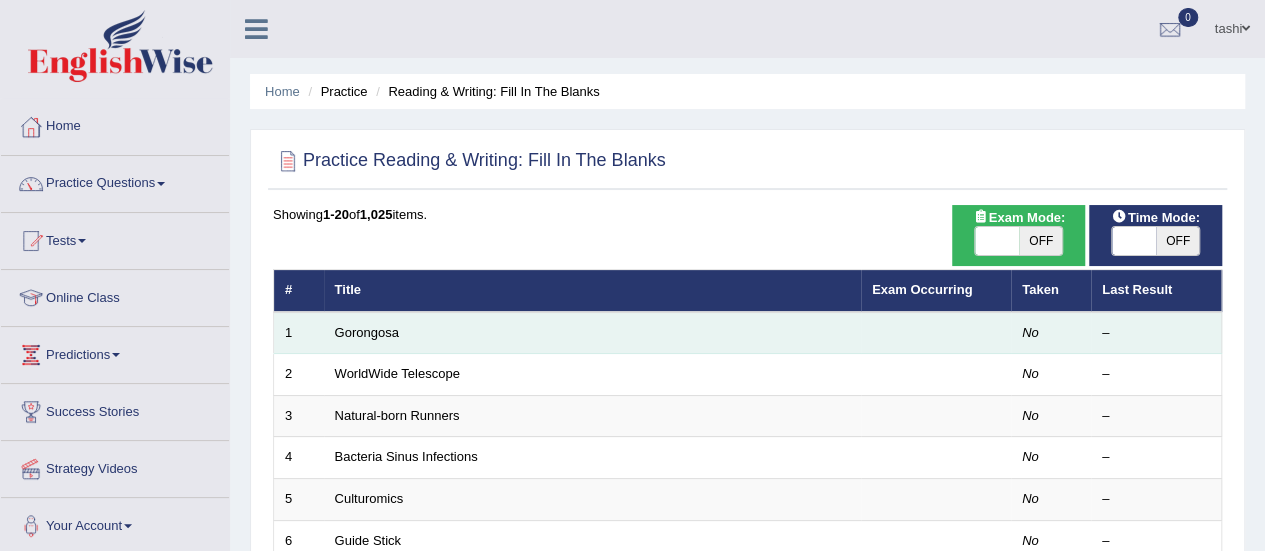 click at bounding box center [936, 333] 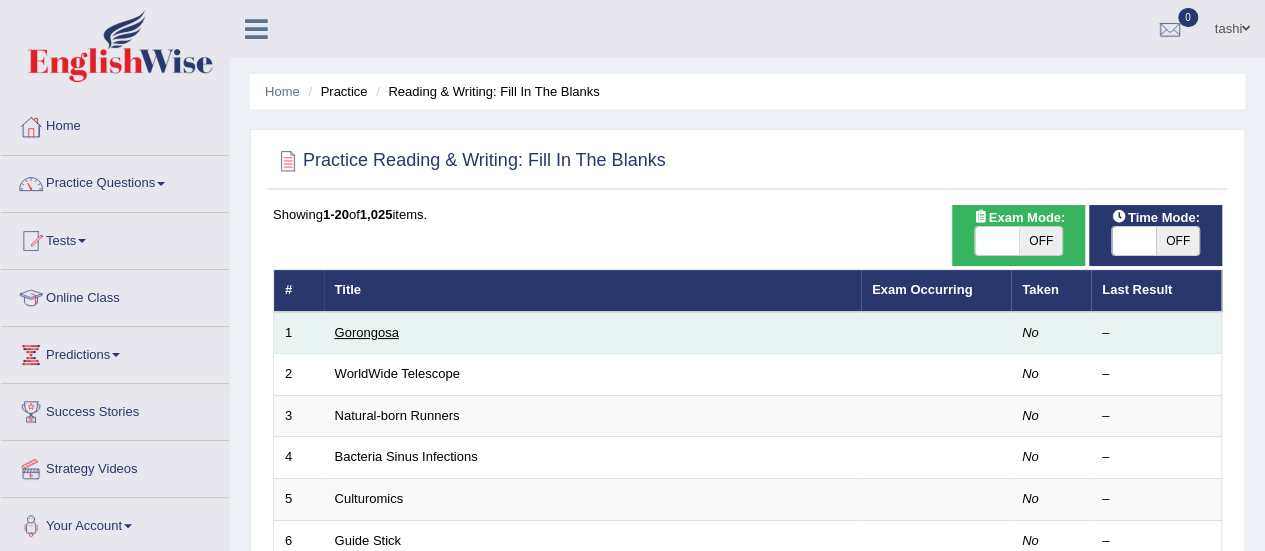 click on "Gorongosa" at bounding box center [367, 332] 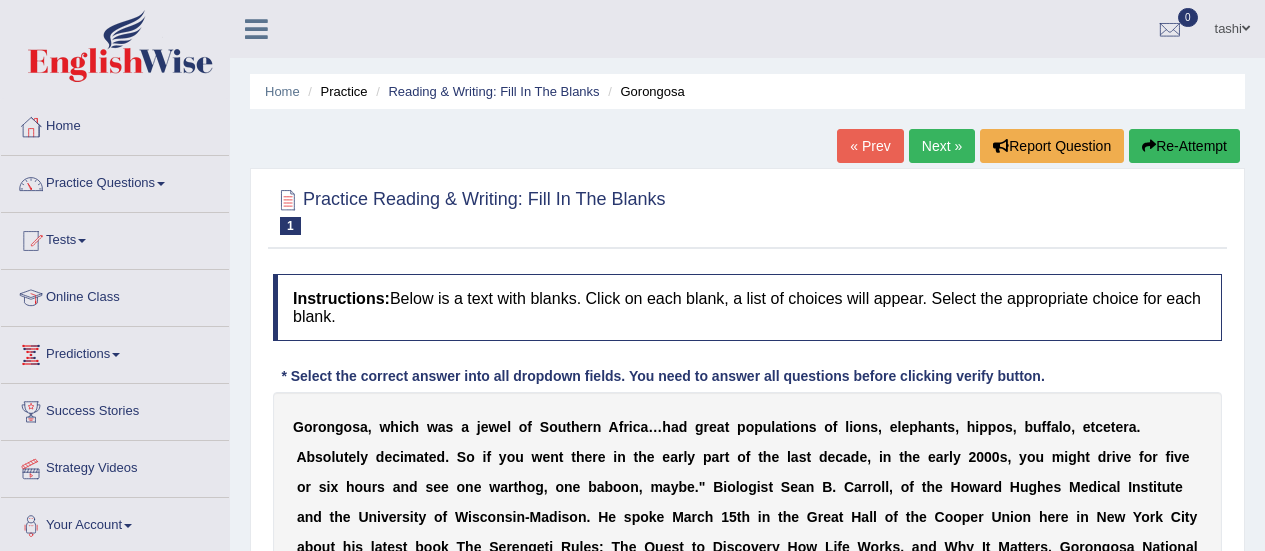 scroll, scrollTop: 0, scrollLeft: 0, axis: both 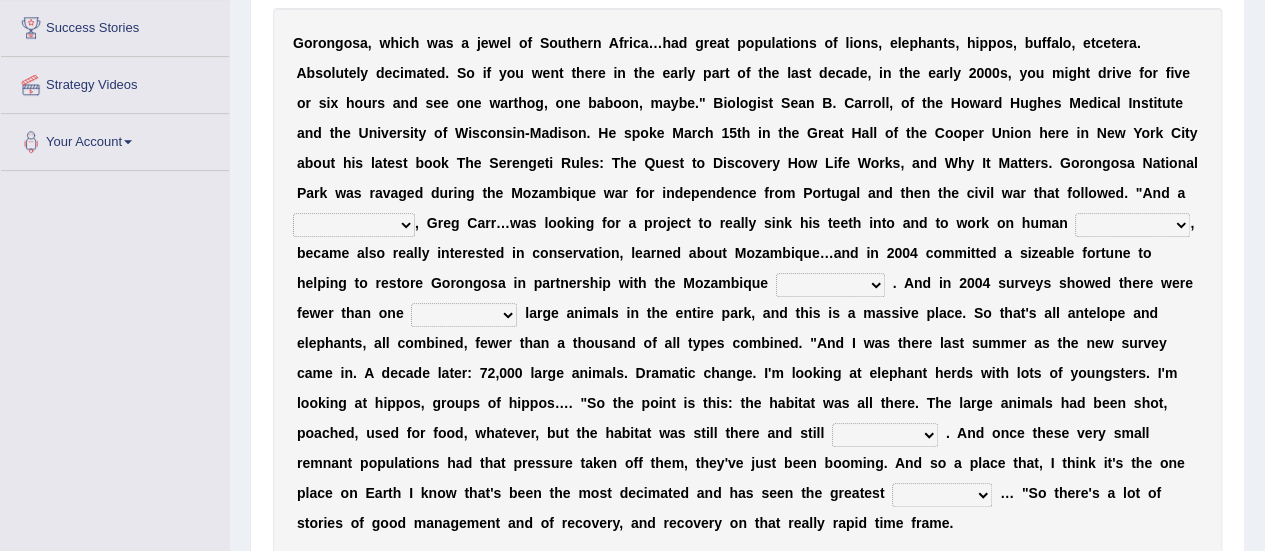 click on "passion solstice ballast philanthropist" at bounding box center (354, 225) 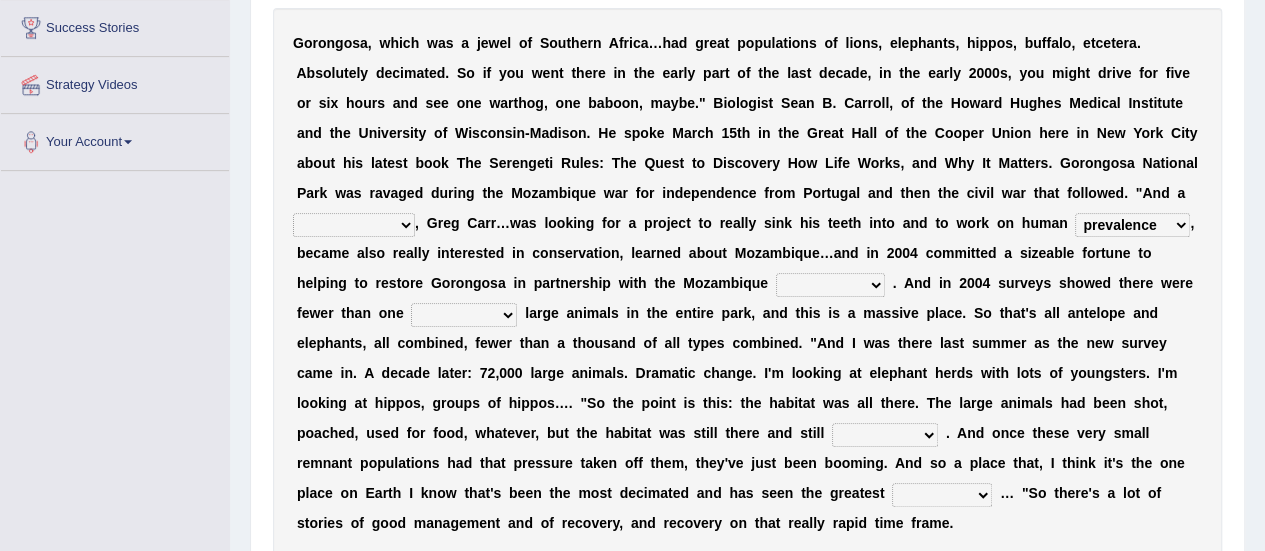 click on "negligence prevalence development malevolence" at bounding box center (1132, 225) 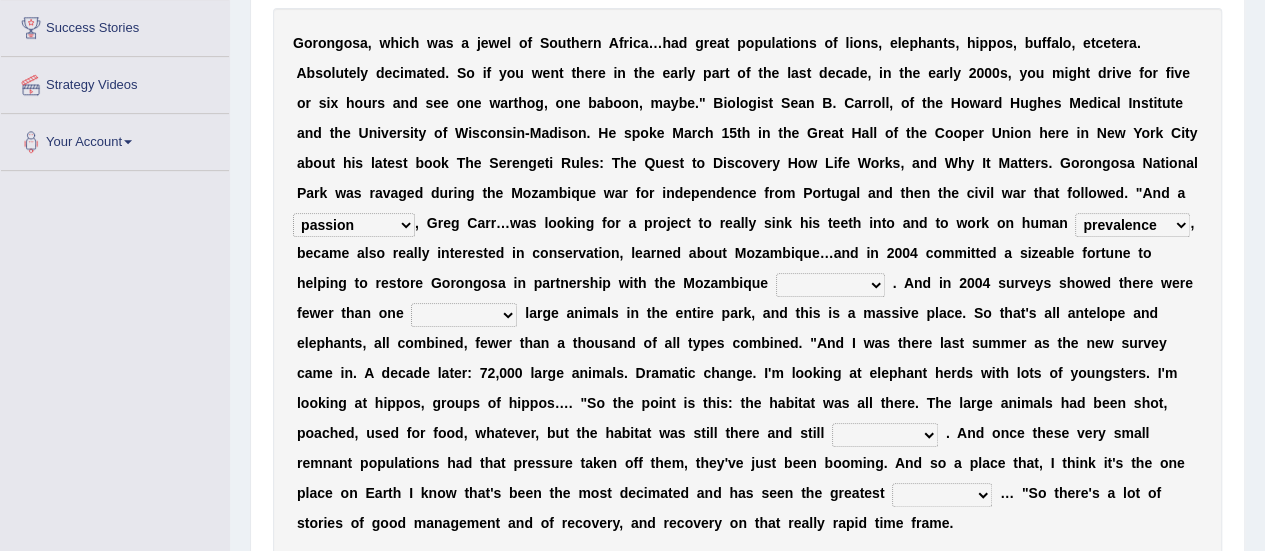 click on "parliament semanticist government journalist" at bounding box center (830, 285) 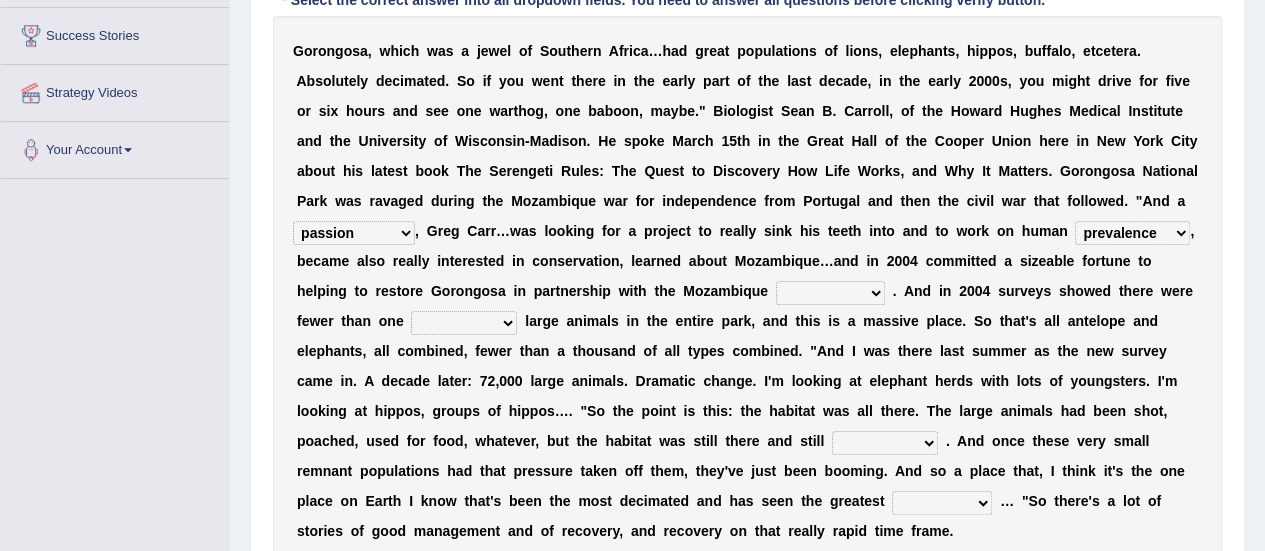 scroll, scrollTop: 390, scrollLeft: 0, axis: vertical 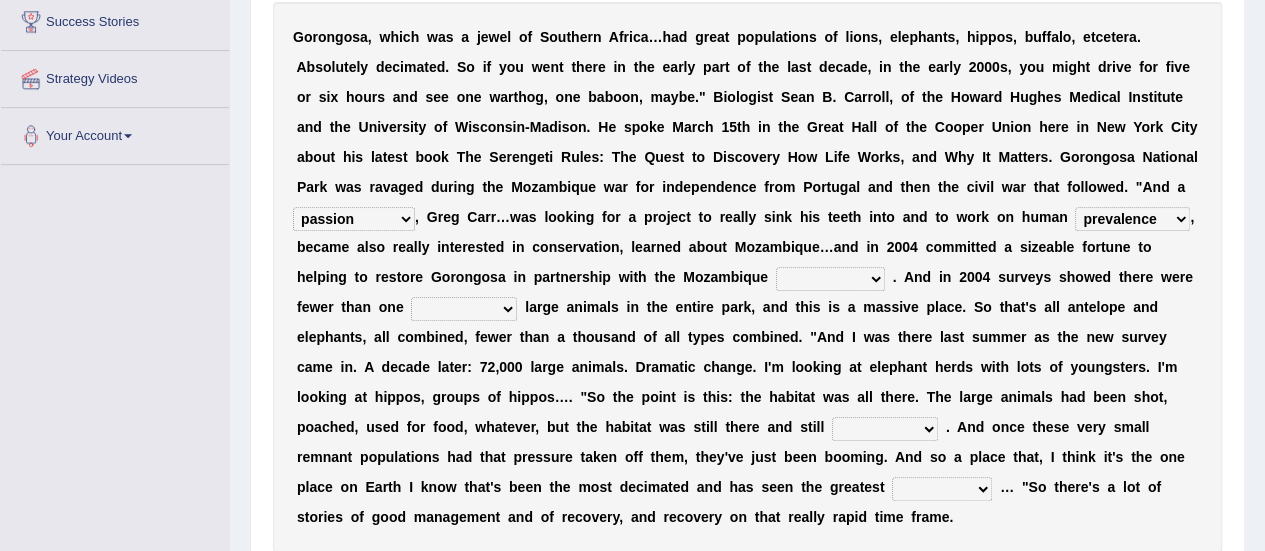 click on "parliament semanticist government journalist" at bounding box center [830, 279] 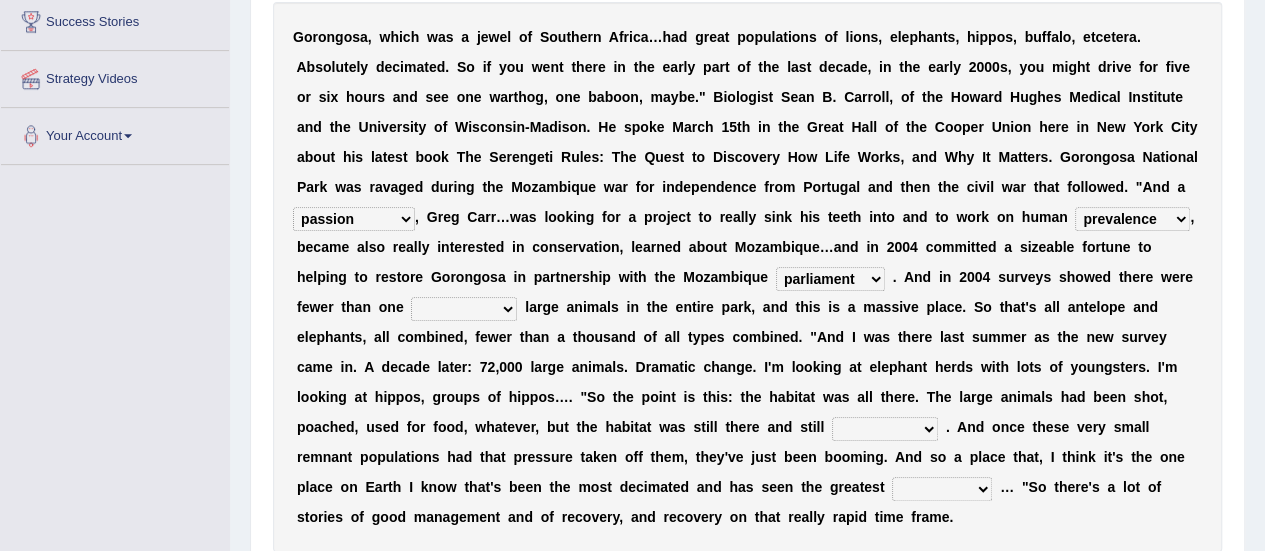 click on "parliament semanticist government journalist" at bounding box center [830, 279] 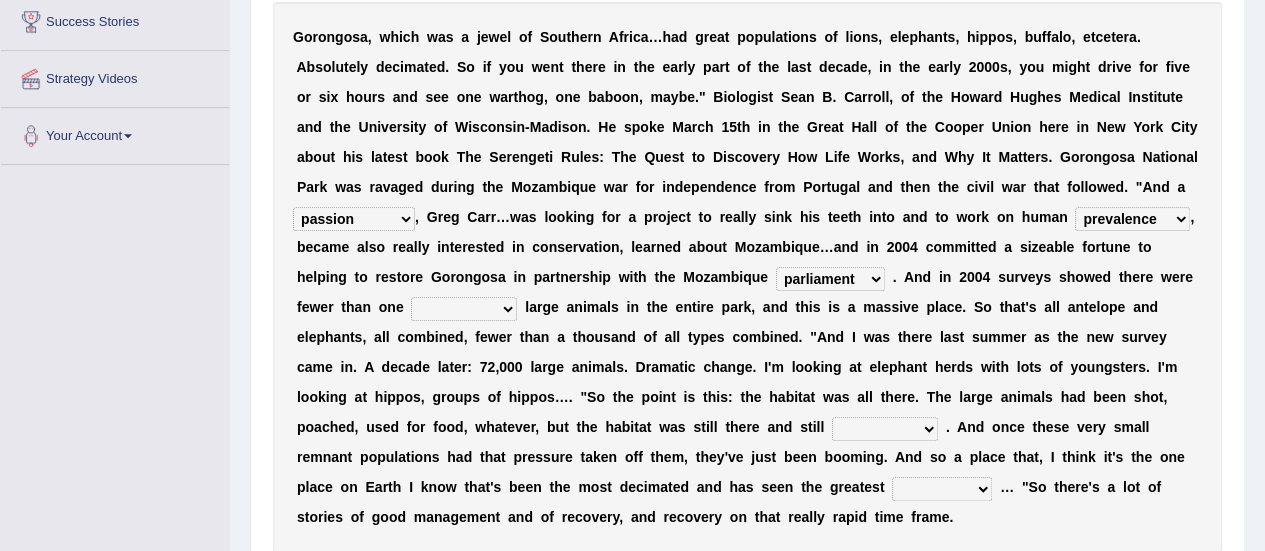 click on "deflowered embowered roundest thousand" at bounding box center (464, 309) 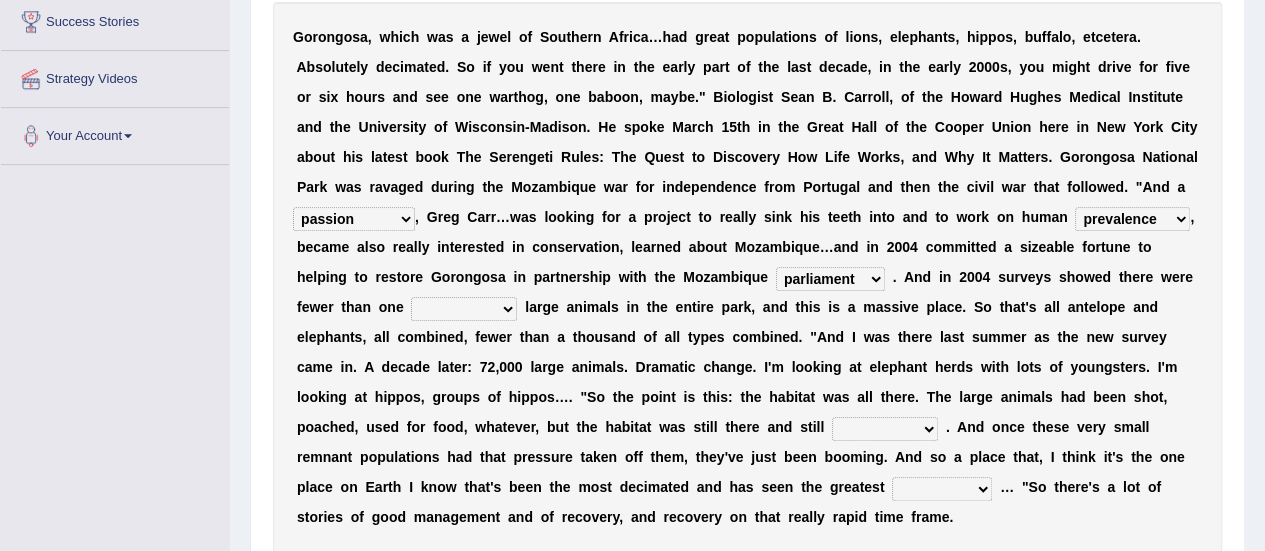 select on "embowered" 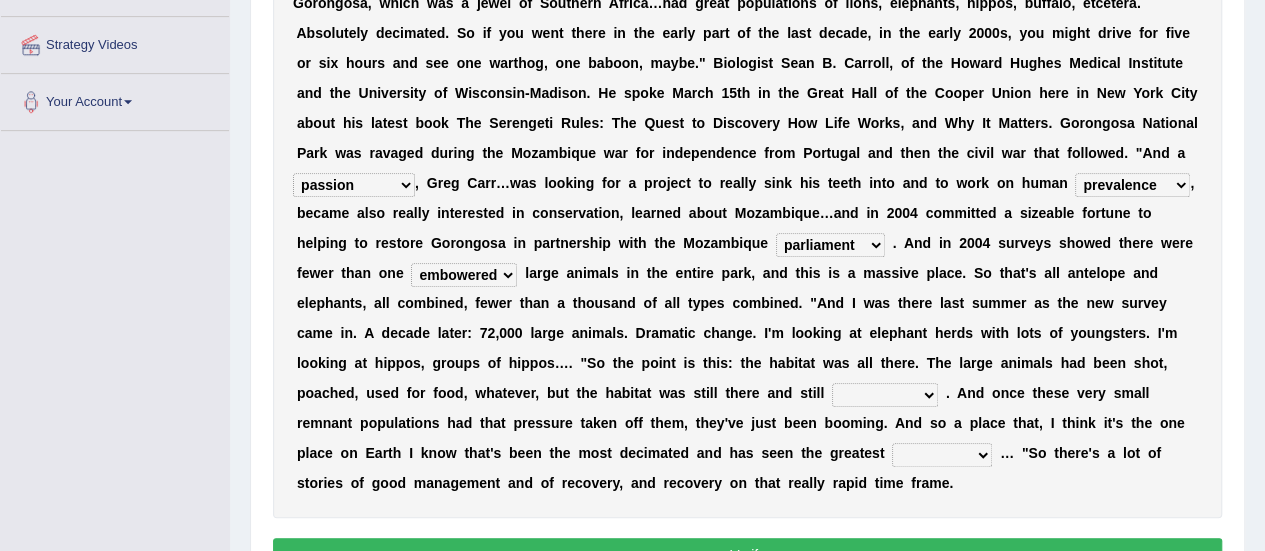 scroll, scrollTop: 425, scrollLeft: 0, axis: vertical 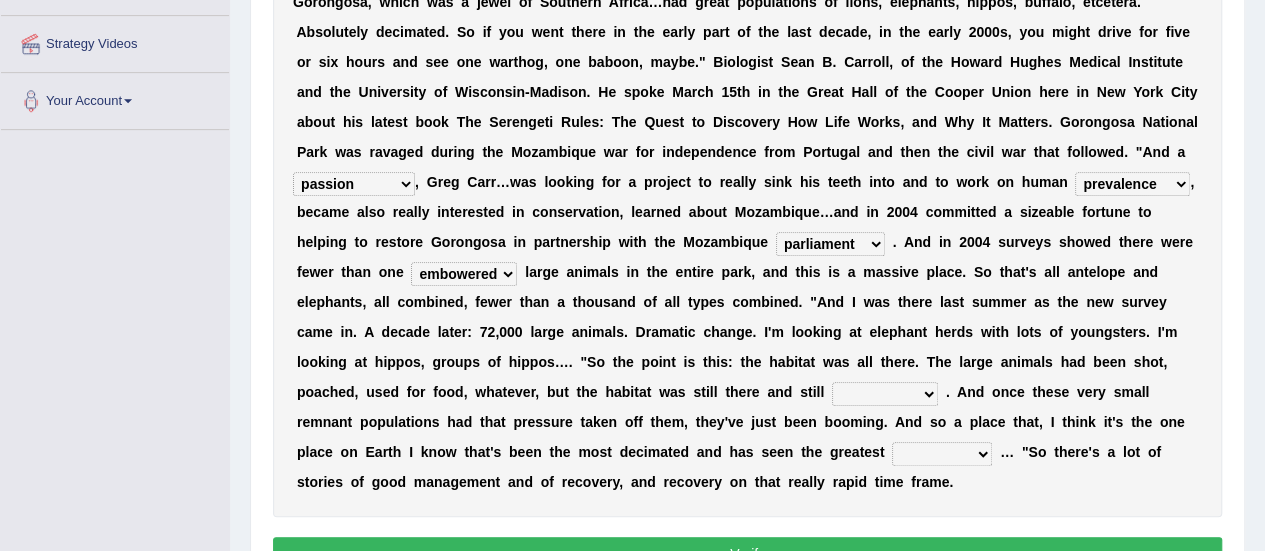 click on "deflowered embowered roundest thousand" at bounding box center [464, 274] 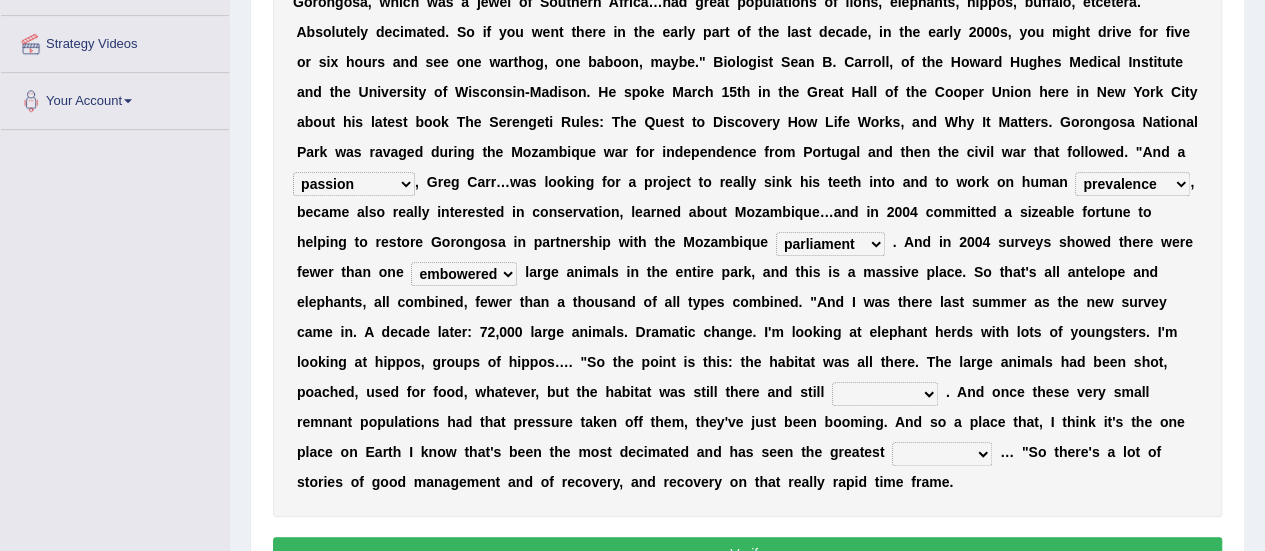 click on "deflowered embowered roundest thousand" at bounding box center [464, 274] 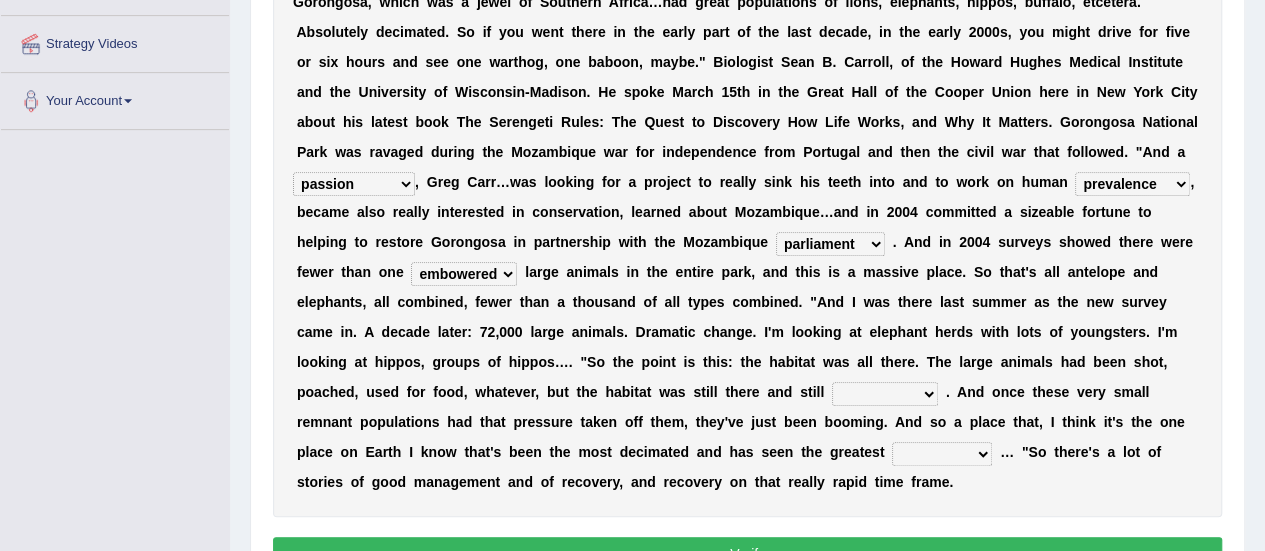click on "d" at bounding box center (624, 452) 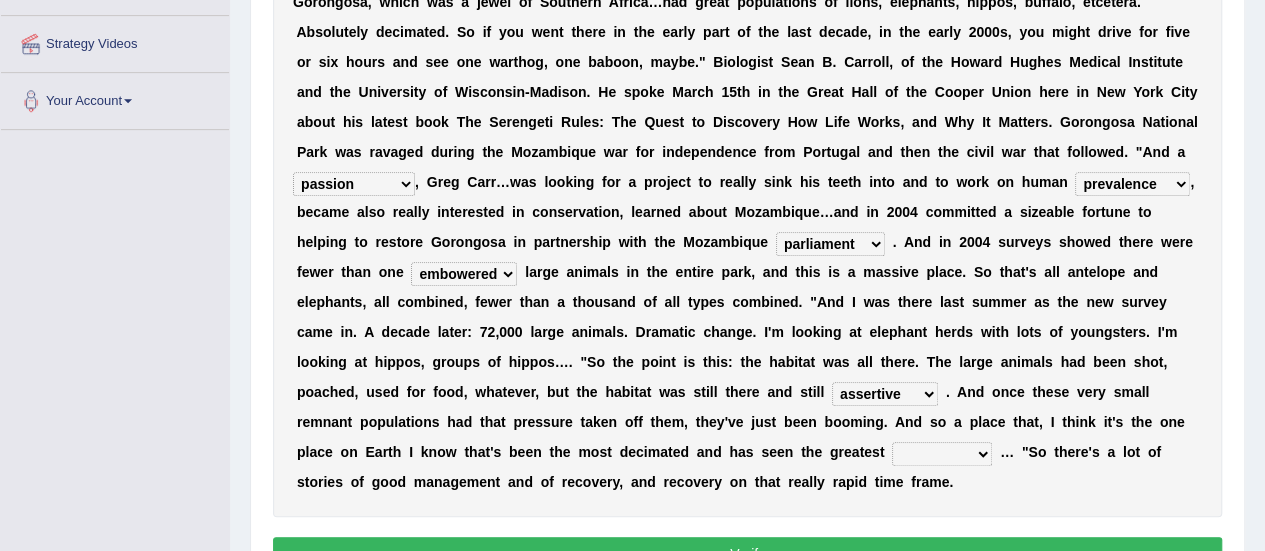 click on "assertive incidental compulsive productive" at bounding box center (885, 394) 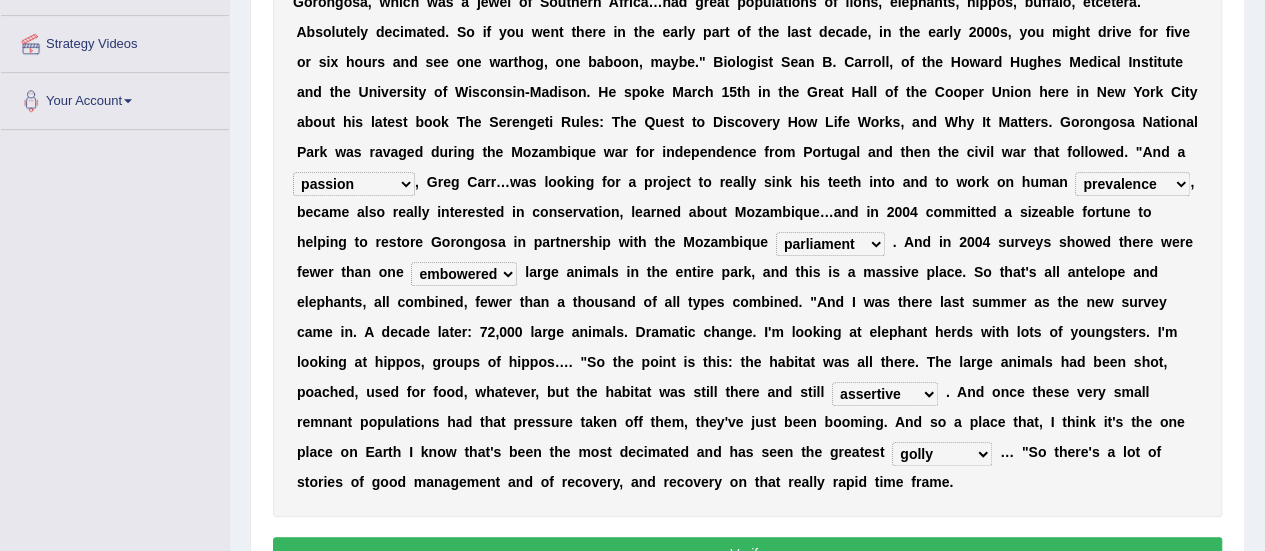 click on "recovery efficacy golly stumpy" at bounding box center [942, 454] 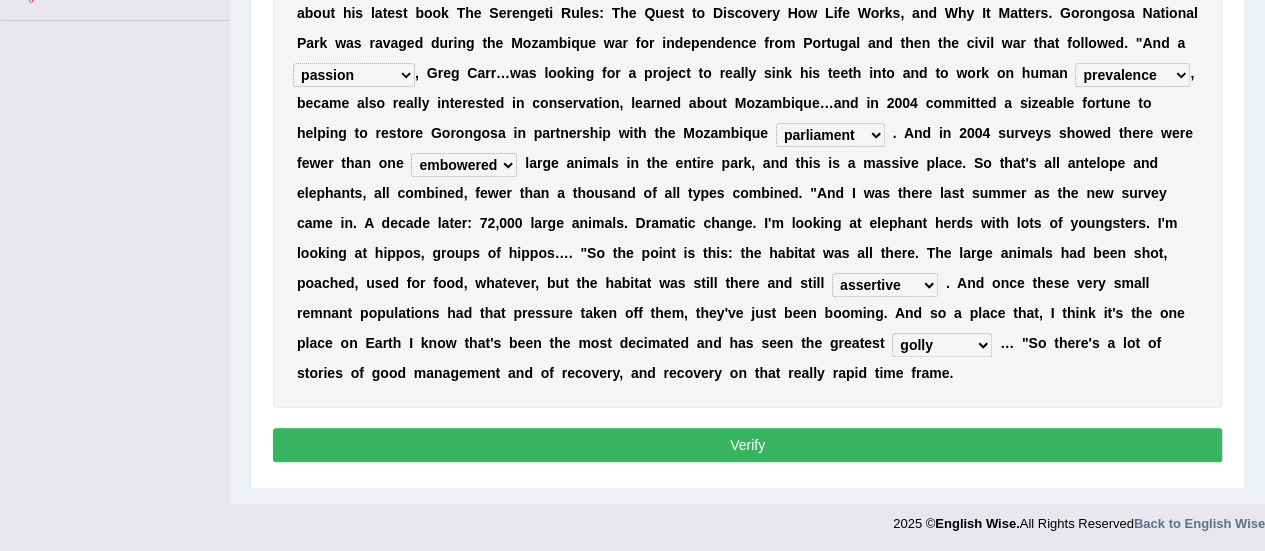 click on "Verify" at bounding box center (747, 445) 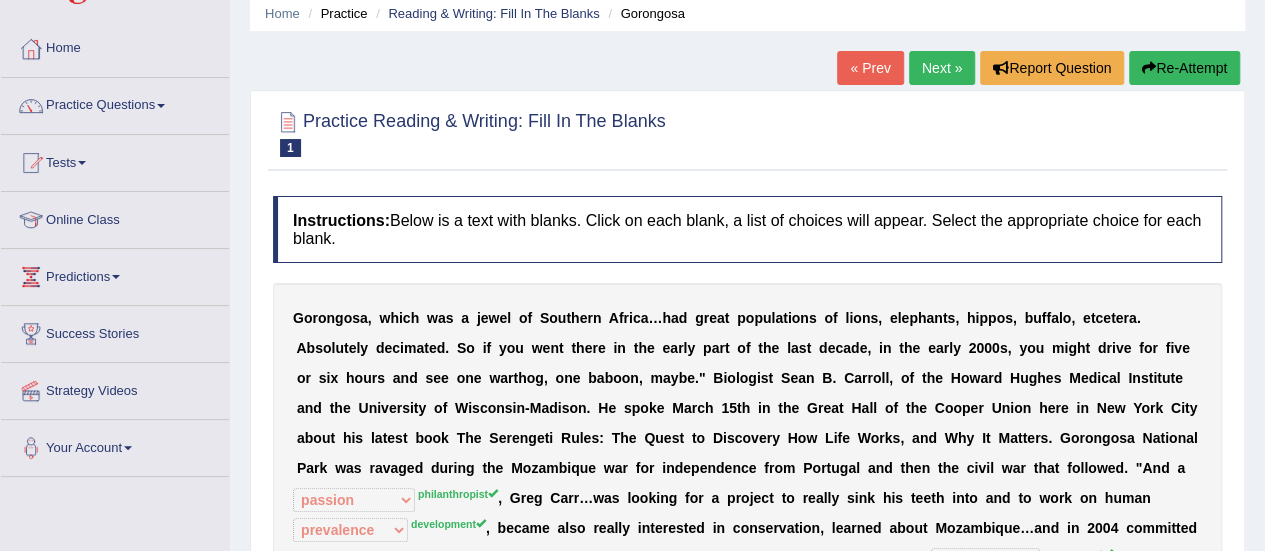 scroll, scrollTop: 0, scrollLeft: 0, axis: both 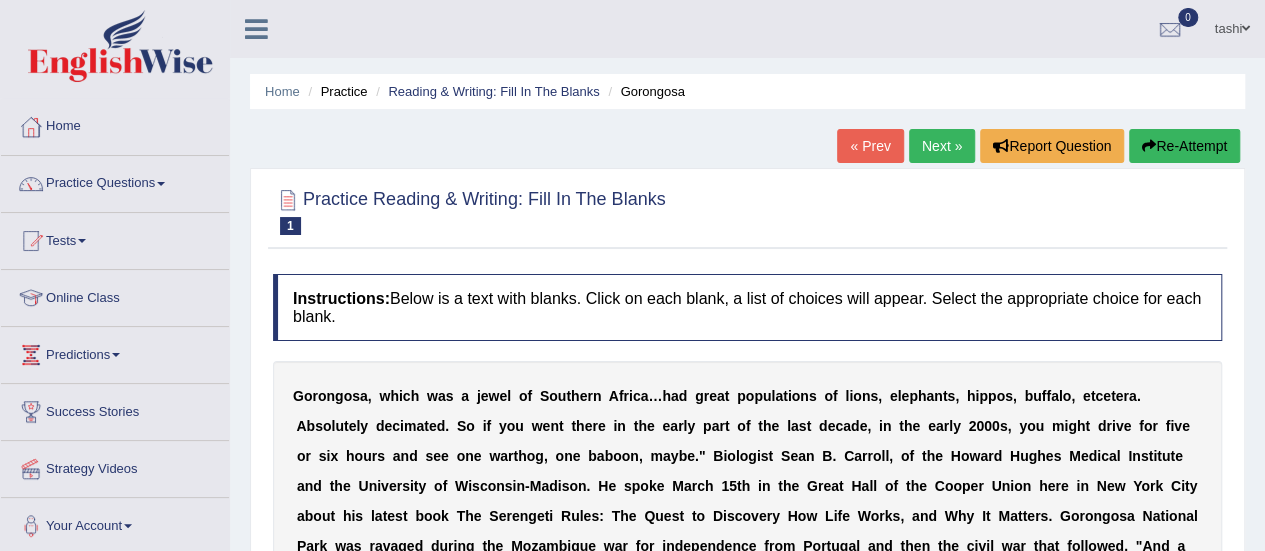 click on "Next »" at bounding box center (942, 146) 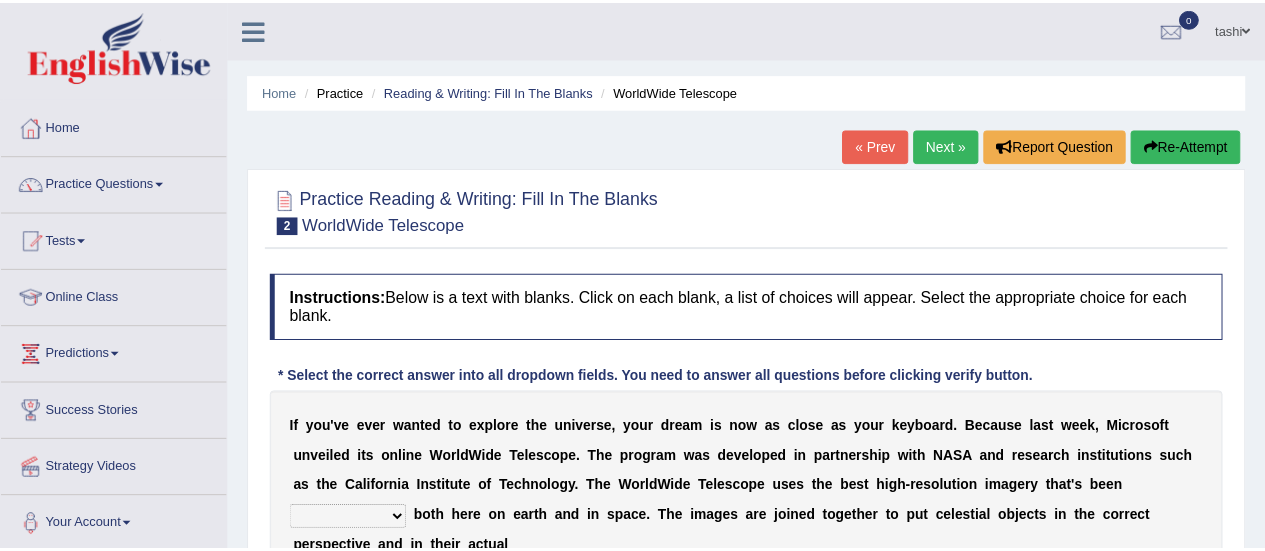 scroll, scrollTop: 0, scrollLeft: 0, axis: both 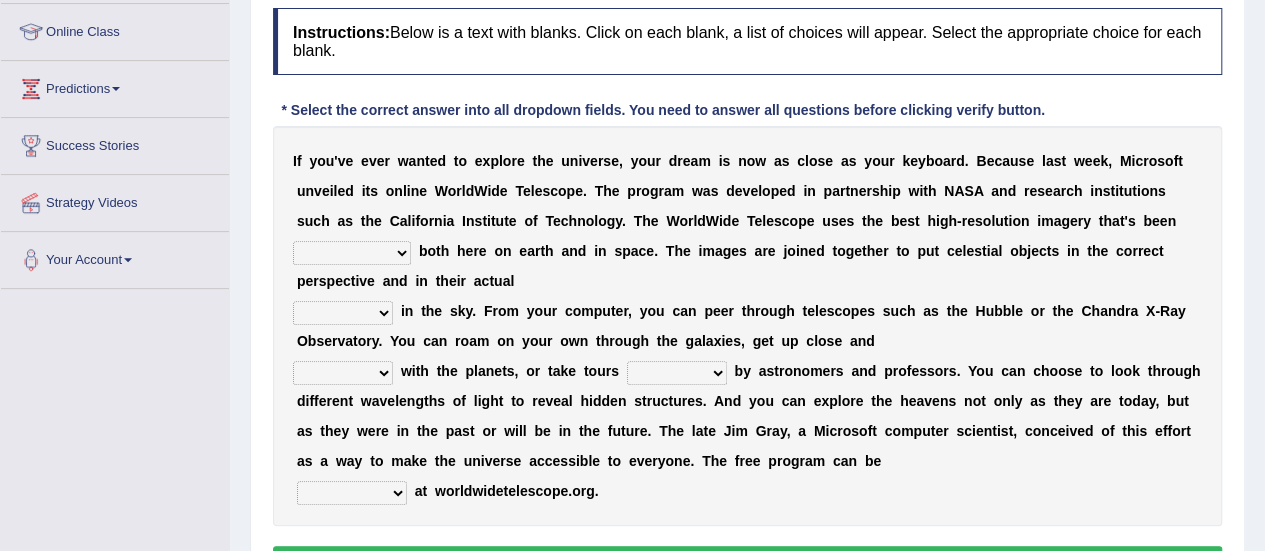 click on "degraded ascended remonstrated generated" at bounding box center (352, 253) 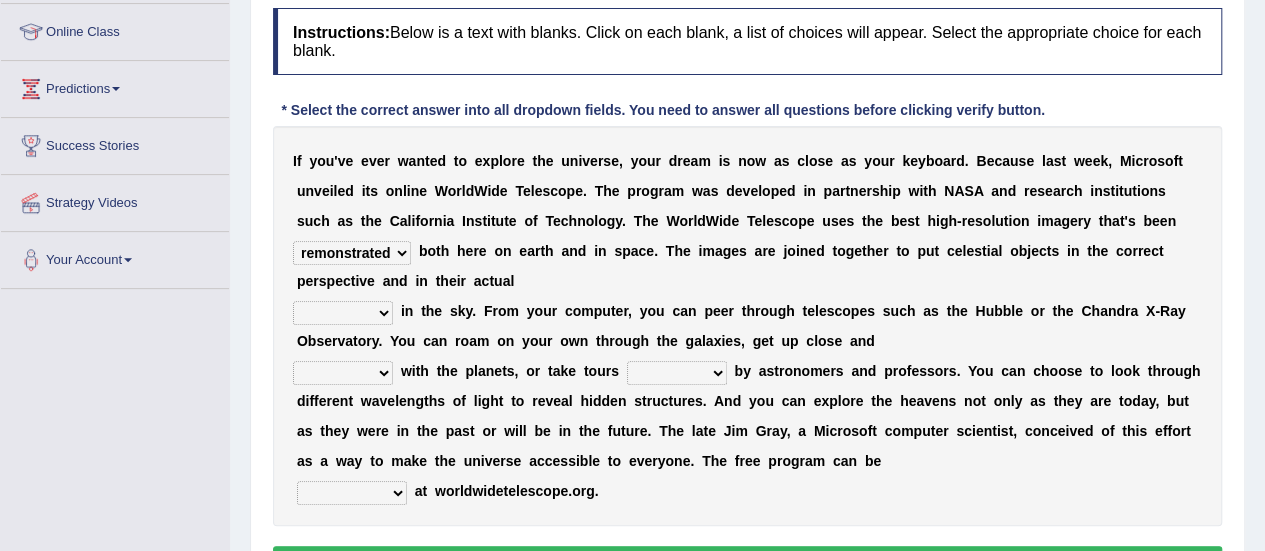 click on "degraded ascended remonstrated generated" at bounding box center (352, 253) 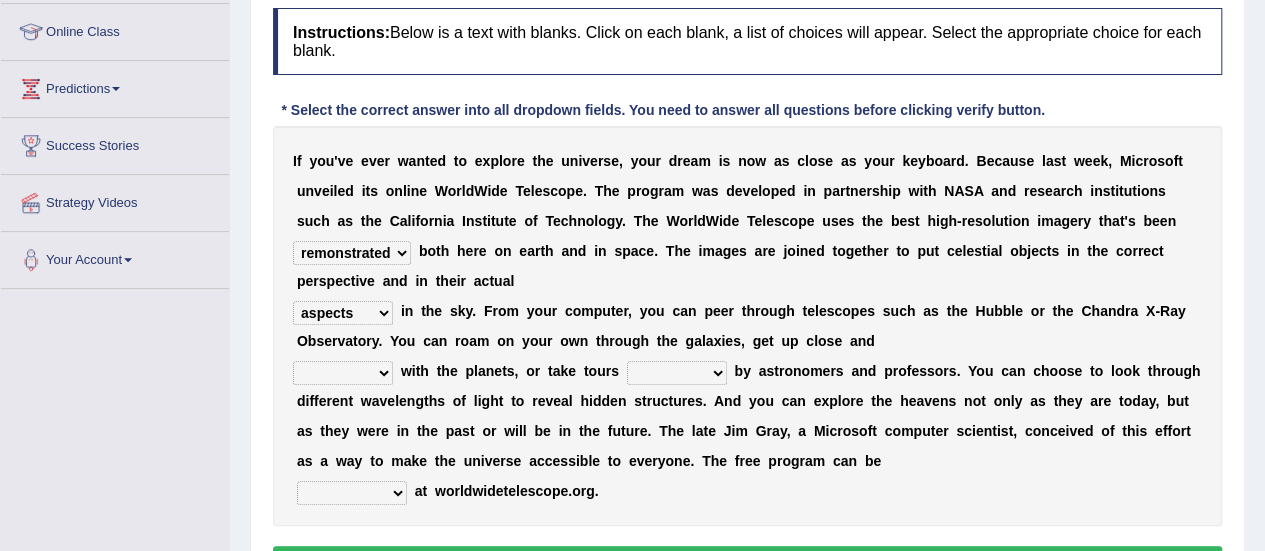 click on "aspects parts conditions positions" at bounding box center [343, 313] 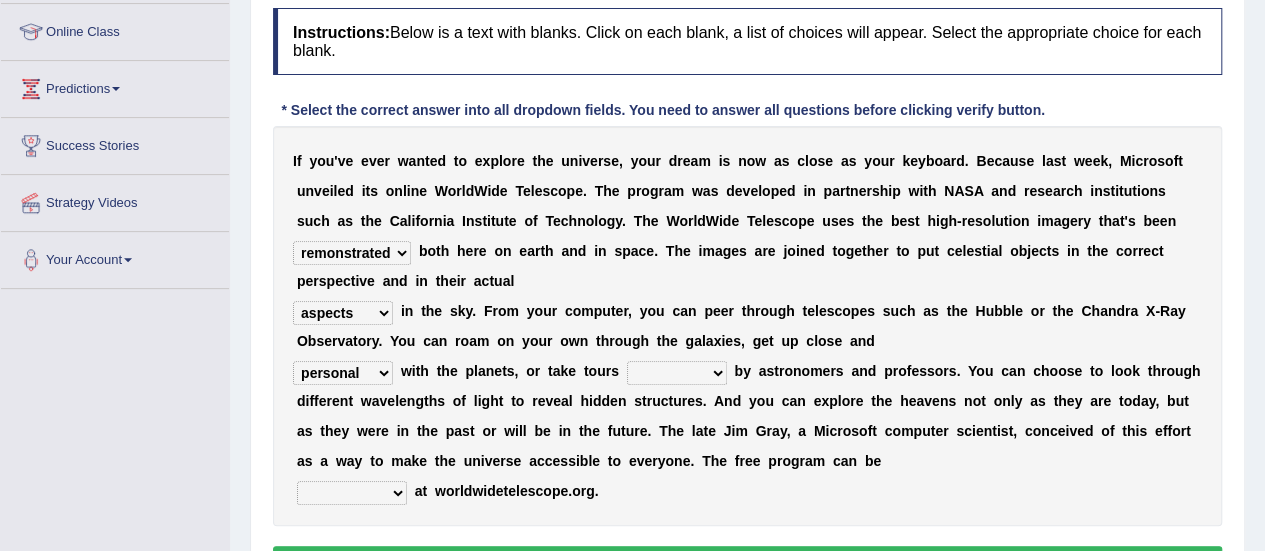 click on "personal individual apart polite" at bounding box center [343, 373] 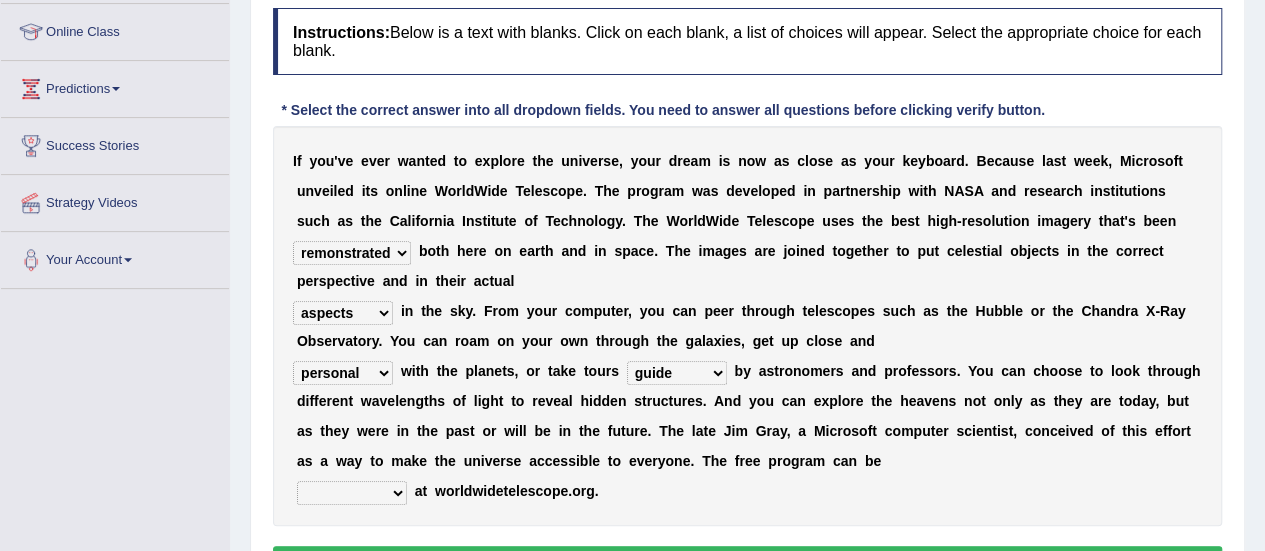 click on "w" at bounding box center [366, 401] 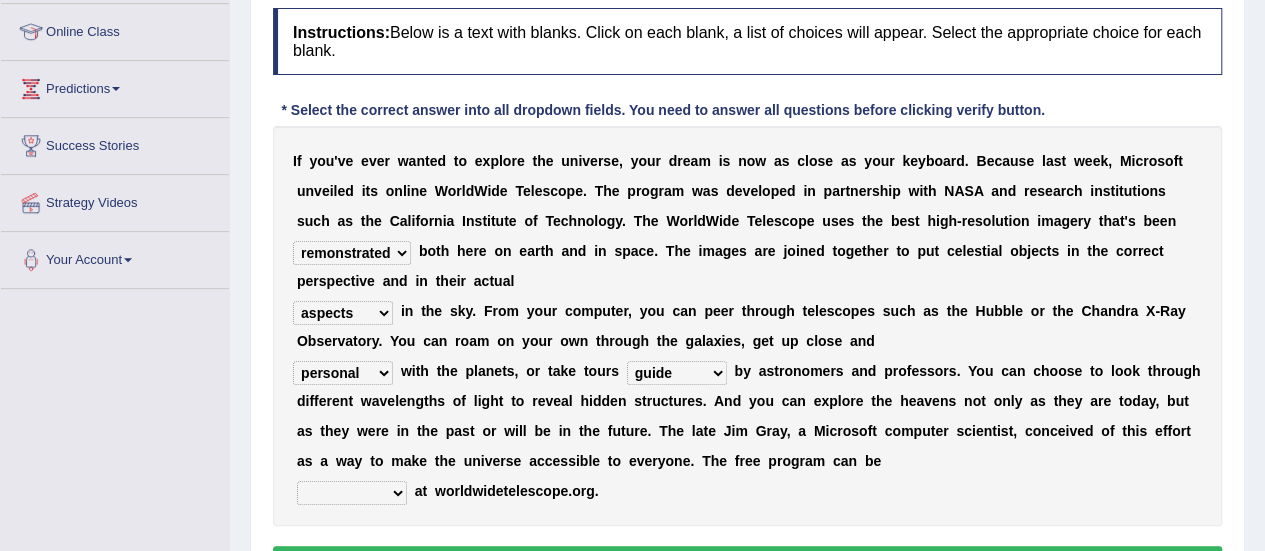 click on "personal individual apart polite" at bounding box center (343, 373) 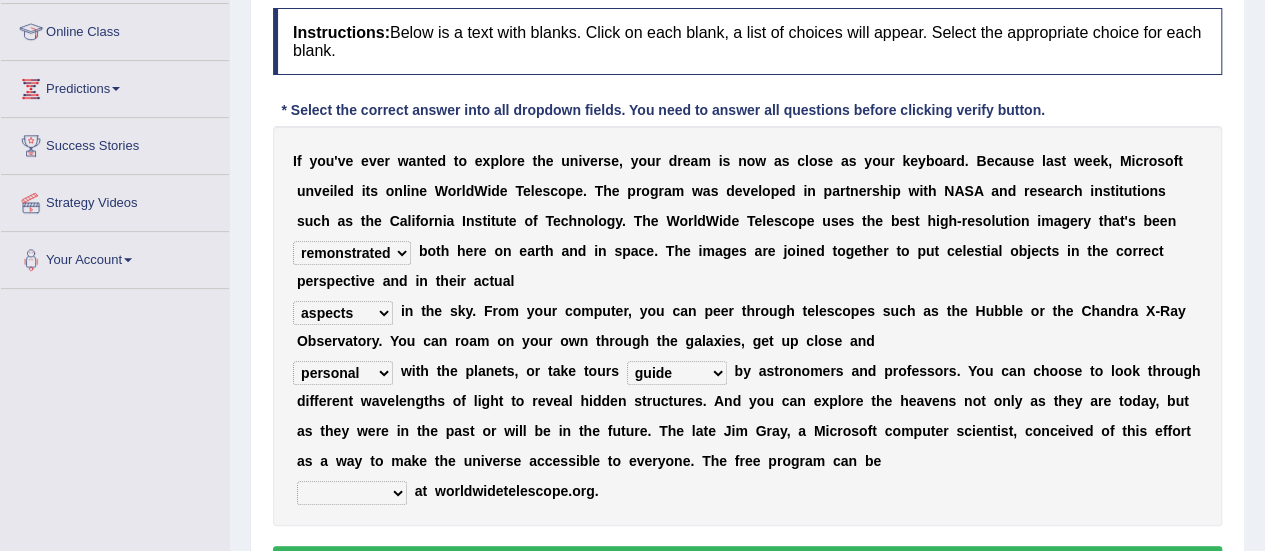 select on "apart" 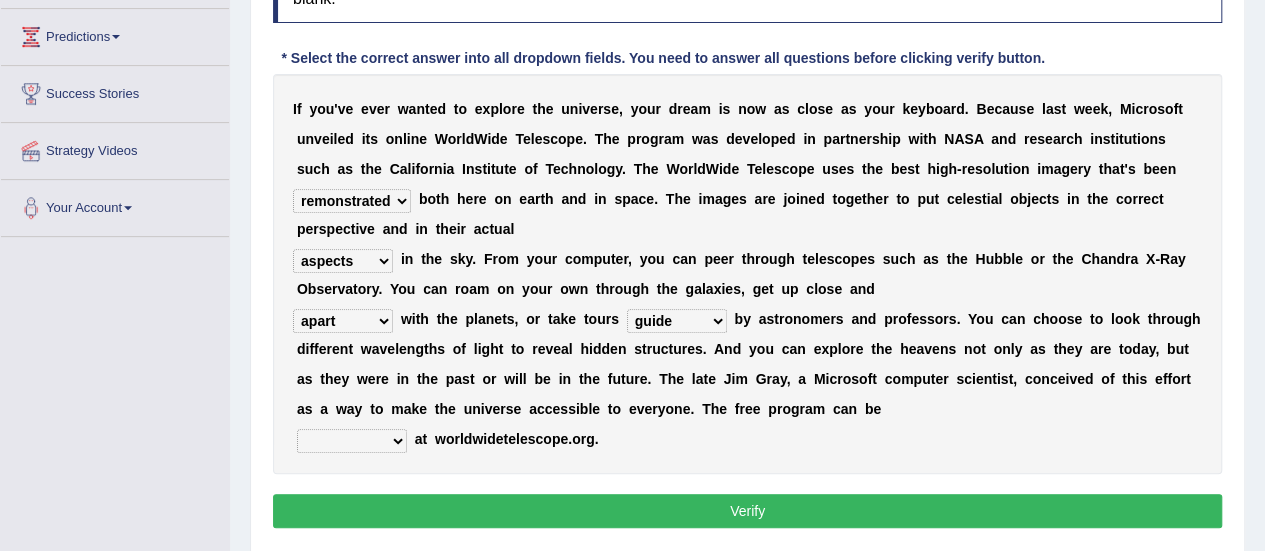 scroll, scrollTop: 326, scrollLeft: 0, axis: vertical 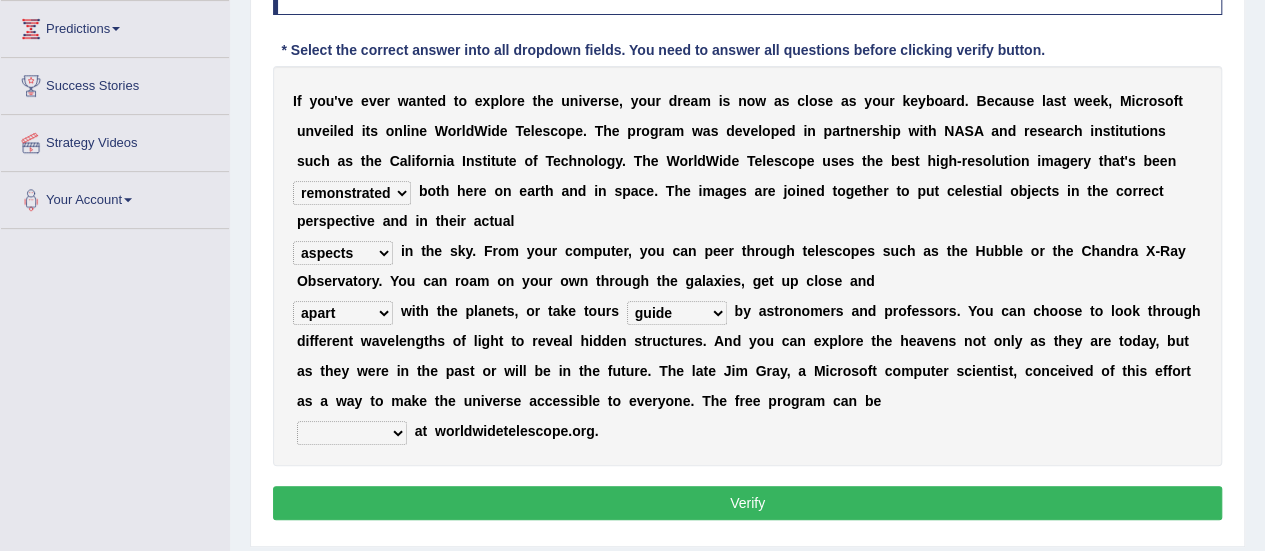 click on "upheld downloaded loaded posted" at bounding box center [352, 433] 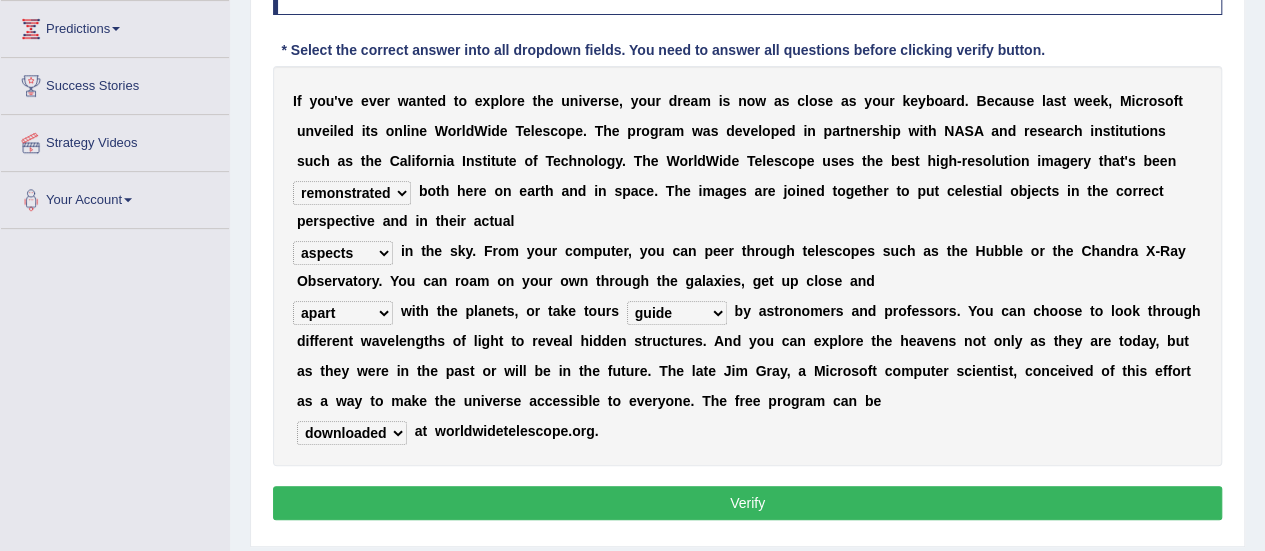 click on "Verify" at bounding box center (747, 503) 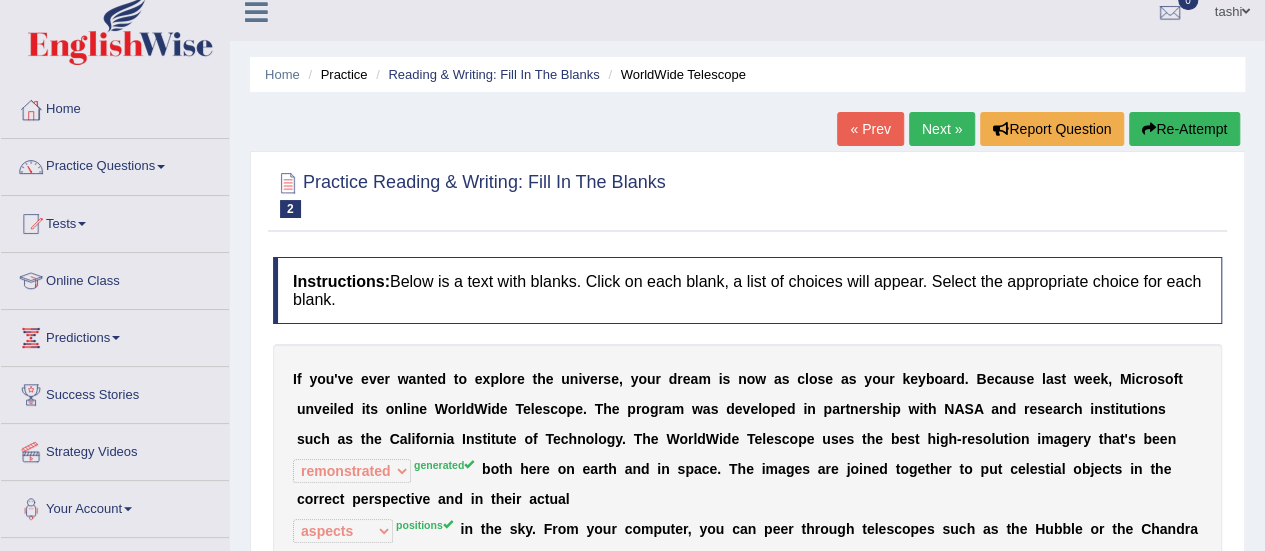 scroll, scrollTop: 12, scrollLeft: 0, axis: vertical 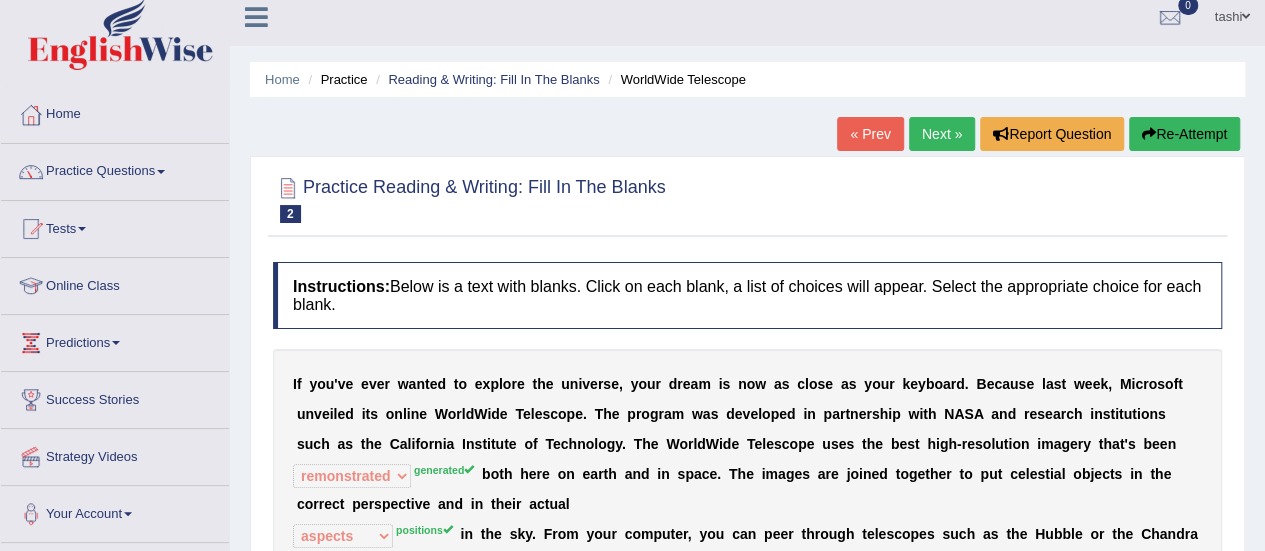 click on "Next »" at bounding box center [942, 134] 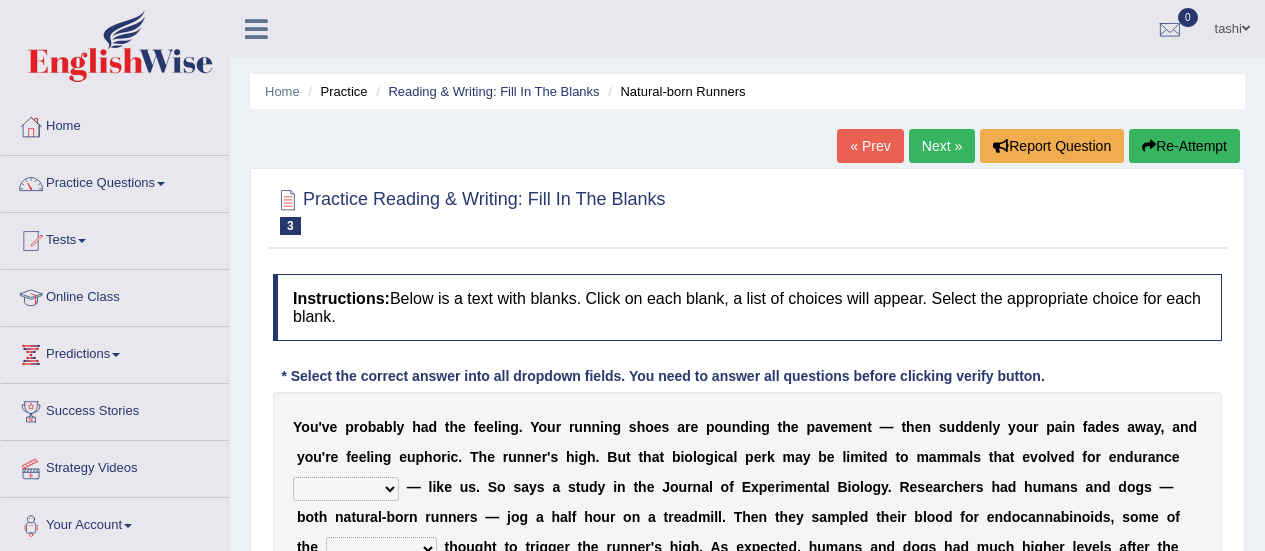 scroll, scrollTop: 0, scrollLeft: 0, axis: both 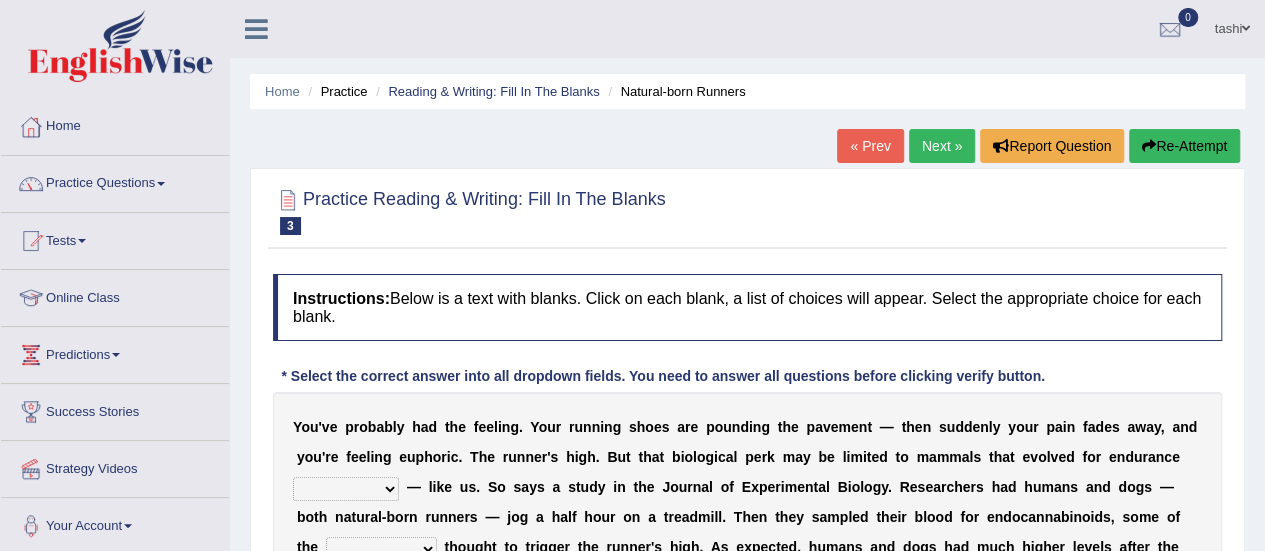 click on "« Prev" at bounding box center [870, 146] 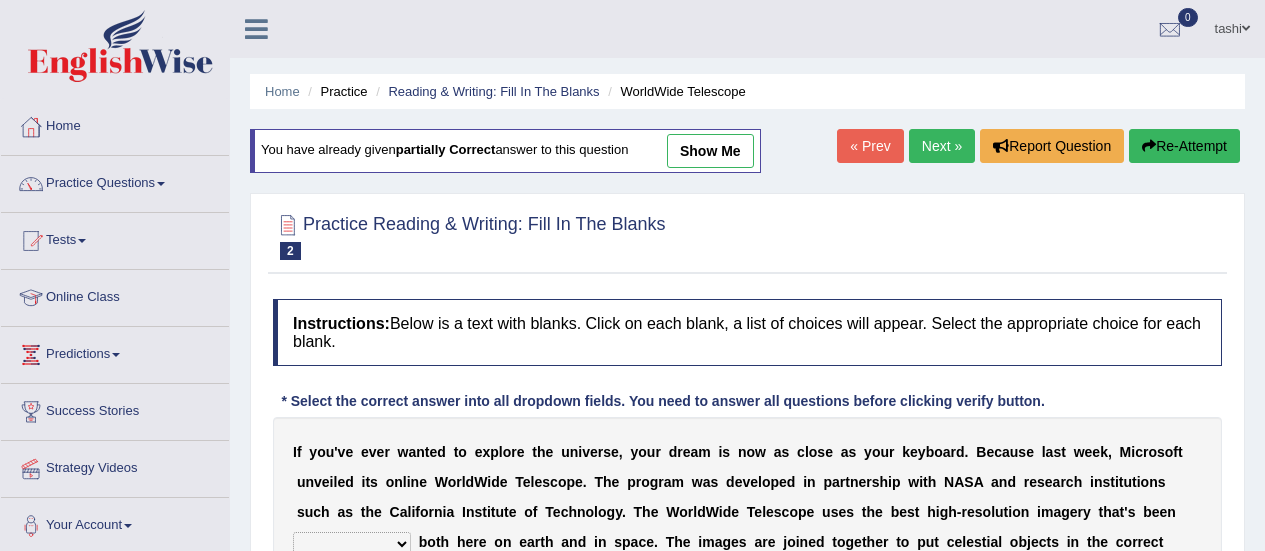 scroll, scrollTop: 331, scrollLeft: 0, axis: vertical 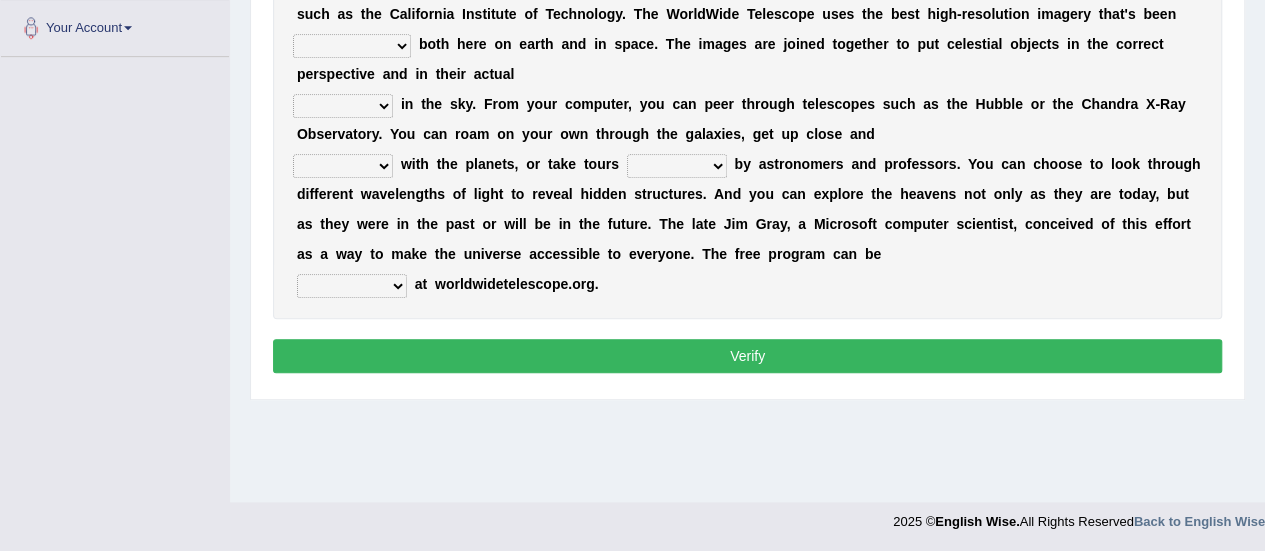 click on "I f    y o u ' v e    e v e r    w a n t e d    t o    e x p l o r e    t h e    u n i v e r s e ,    y o u r    d r e a m    i s    n o w    a s    c l o s e    a s    y o u r    k e y b o a r d .    B e c a u s e    l a s t    w e e k ,    M i c r o s o f t    u n v e i l e d    i t s    o n l i n e    W o r l d W i d e    T e l e s c o p e .    T h e    p r o g r a m    w a s    d e v e l o p e d    i n    p a r t n e r s h i p    w i t h    N A S A    a n d    r e s e a r c h    i n s t i t u t i o n s    s u c h    a s    t h e    C a l i f o r n i a    I n s t i t u t e    o f    T e c h n o l o g y .    T h e    W o r l d W i d e    T e l e s c o p e    u s e s    t h e    b e s t    h i g h - r e s o l u t i o n    i m a g e r y    t h a t ' s    b e e n    degraded ascended remonstrated generated    b o t h    h e r e    o n    e a r t h    a n d    i n    s p a c e .    T h e    i m a g e s    a r e    j o i n e d    t o g e t h e r t" at bounding box center [747, 119] 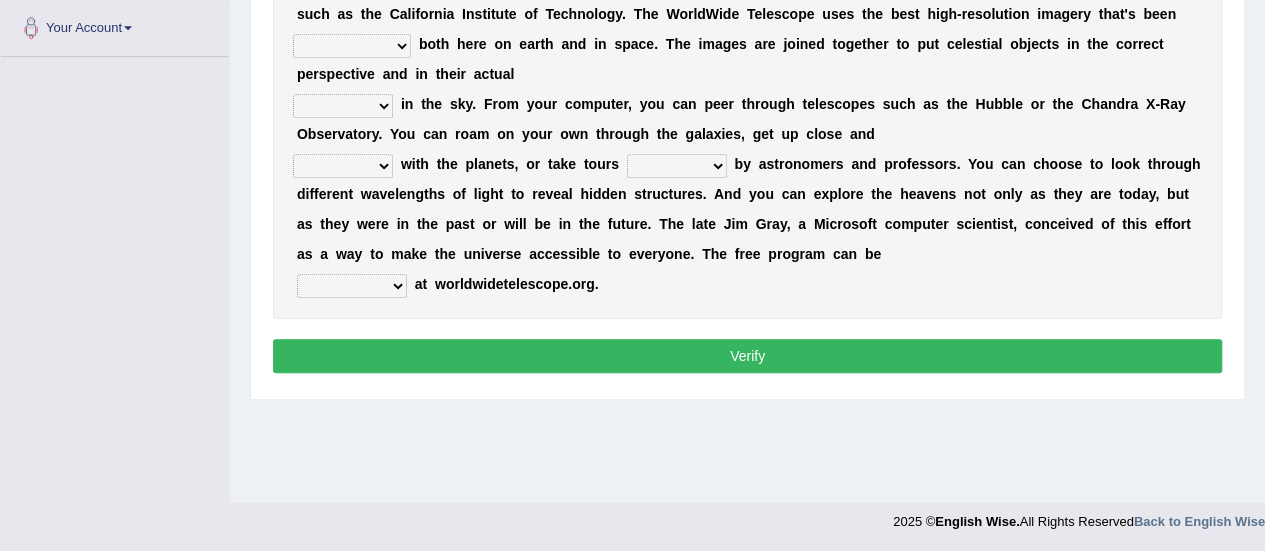 click on "guide guided guiding to guide" at bounding box center [677, 166] 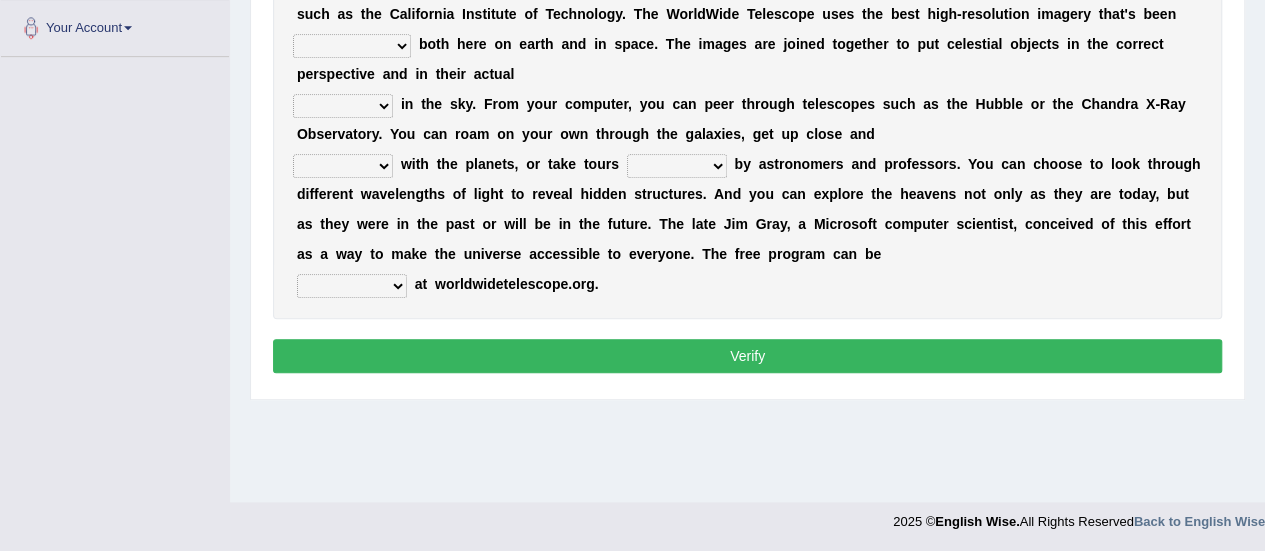 select on "downloaded" 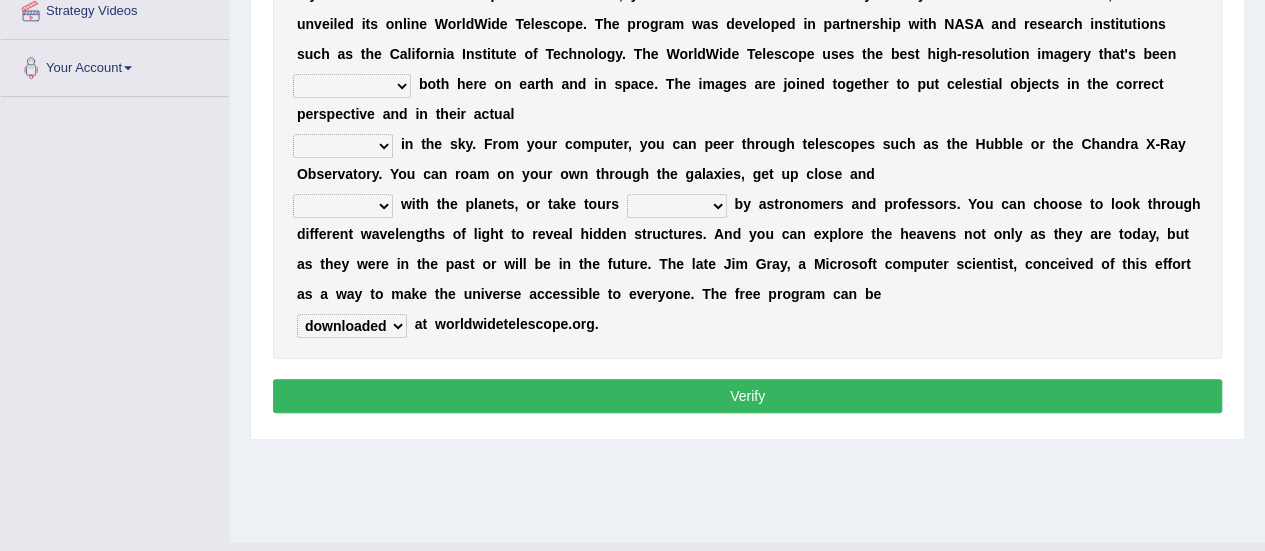 scroll, scrollTop: 457, scrollLeft: 0, axis: vertical 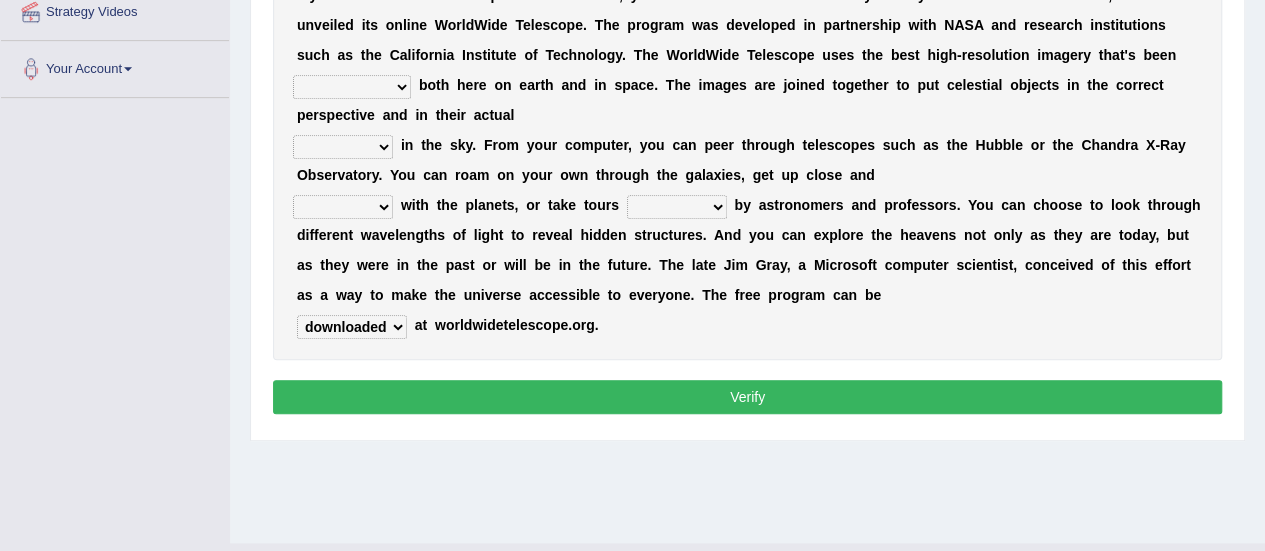 click on "guide guided guiding to guide" at bounding box center (677, 207) 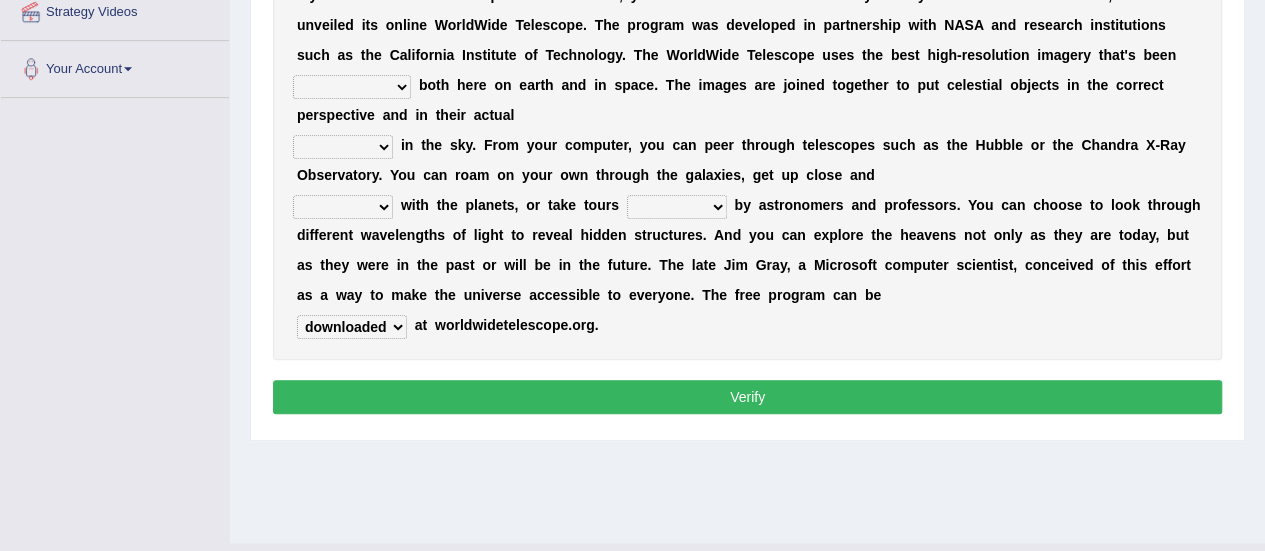 select on "guided" 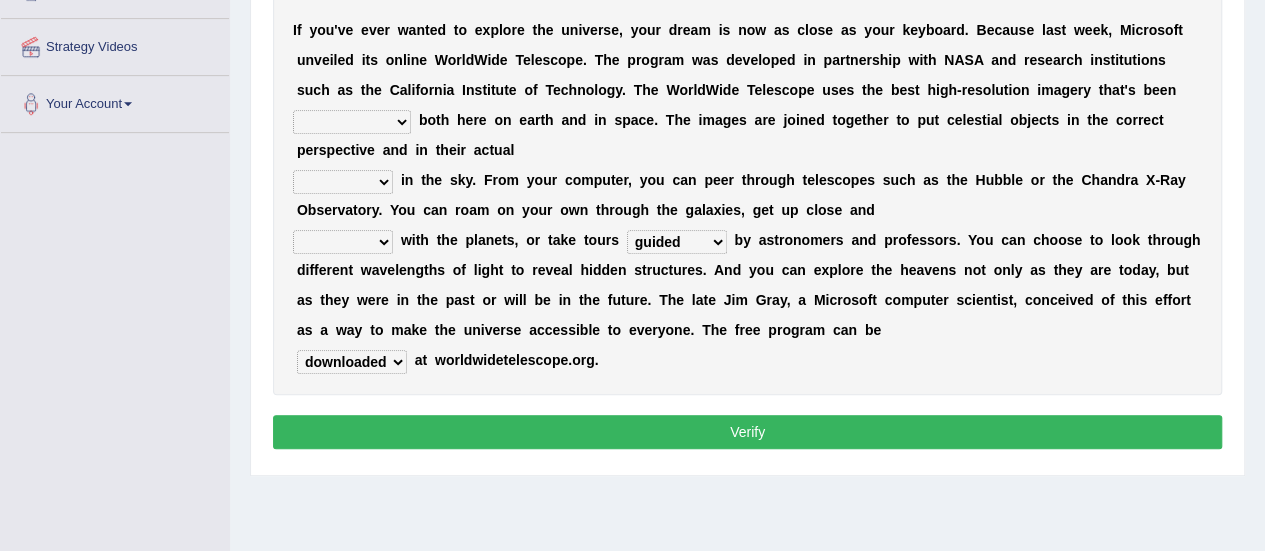 scroll, scrollTop: 364, scrollLeft: 0, axis: vertical 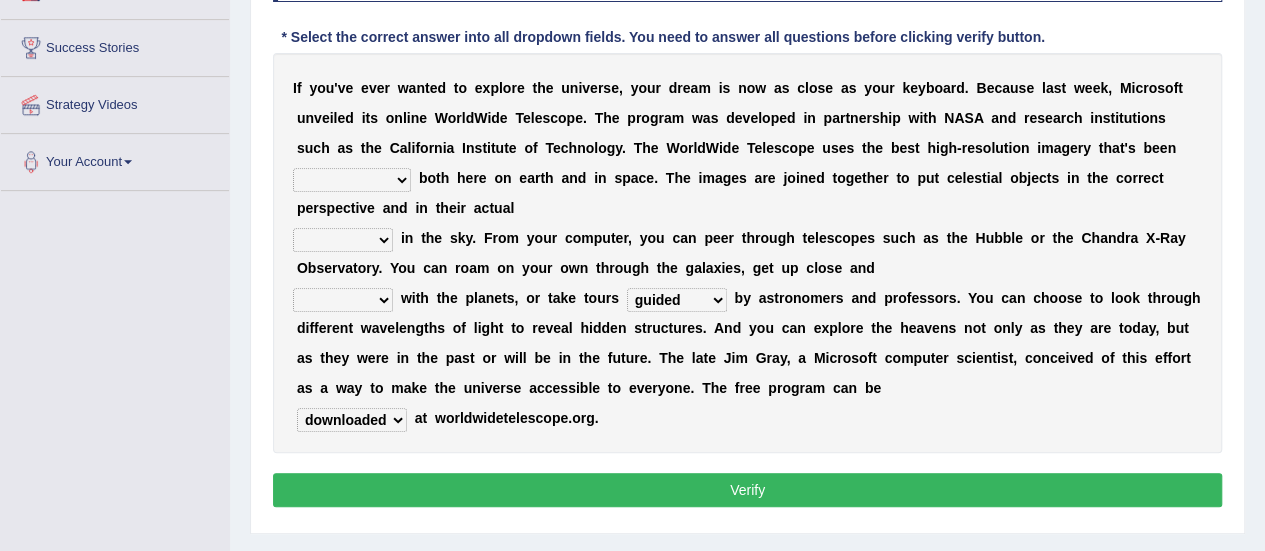 click on "personal individual apart polite" at bounding box center [343, 300] 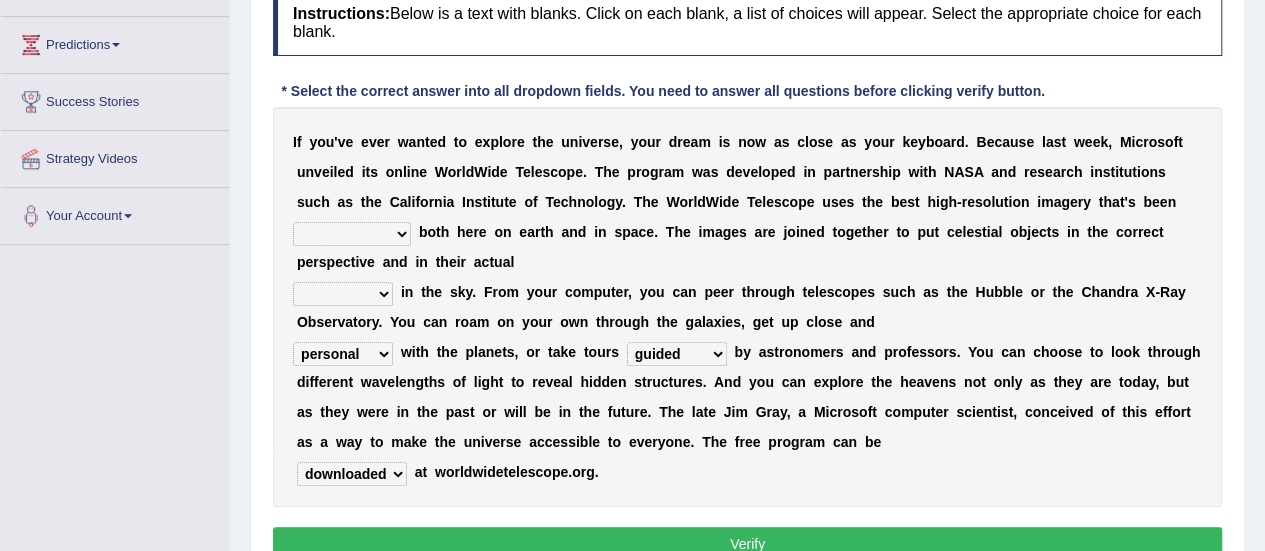 scroll, scrollTop: 295, scrollLeft: 0, axis: vertical 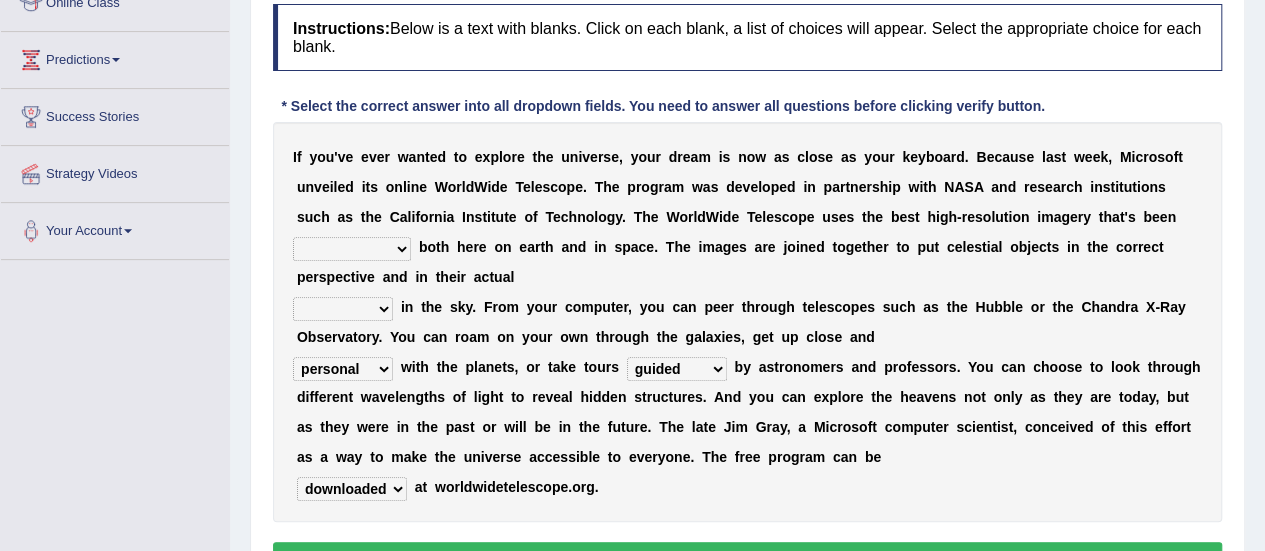click on "aspects parts conditions positions" at bounding box center (343, 309) 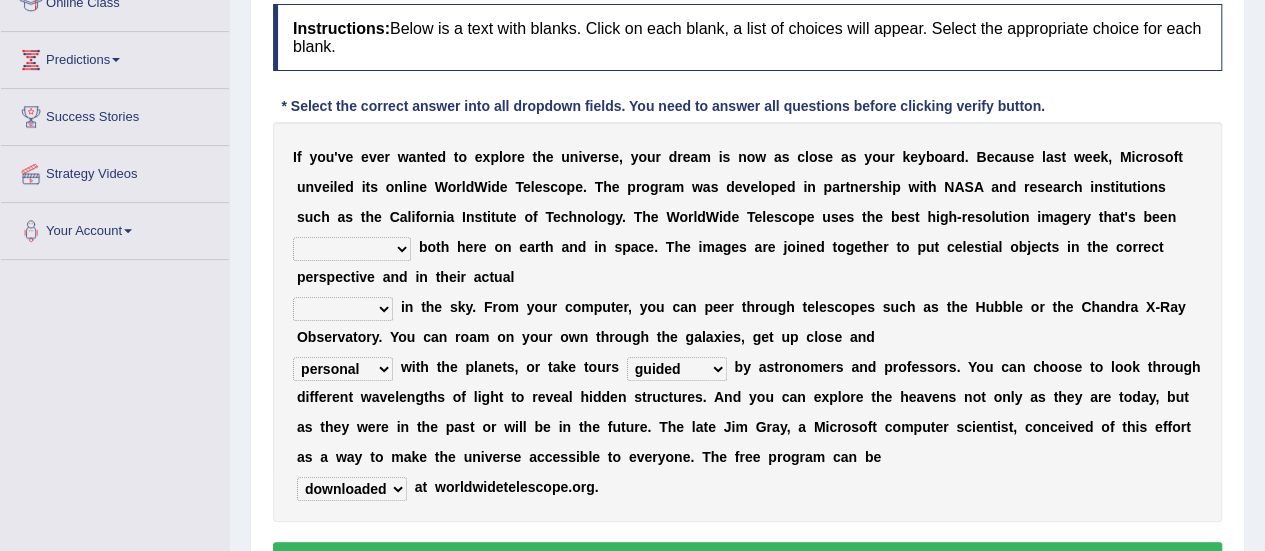 select on "positions" 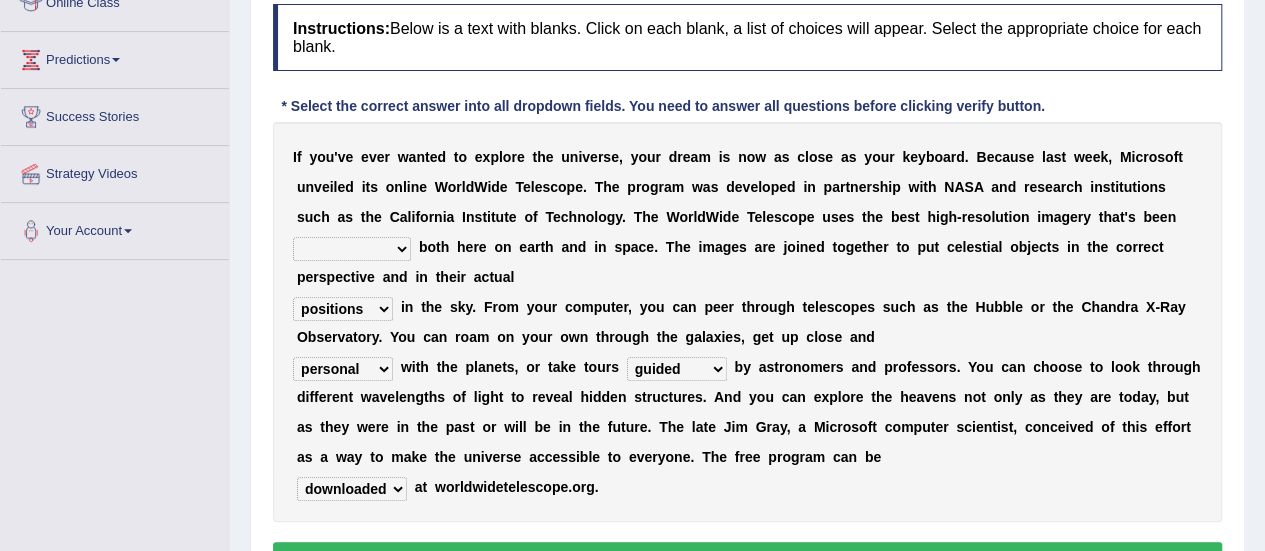 click on "aspects parts conditions positions" at bounding box center (343, 309) 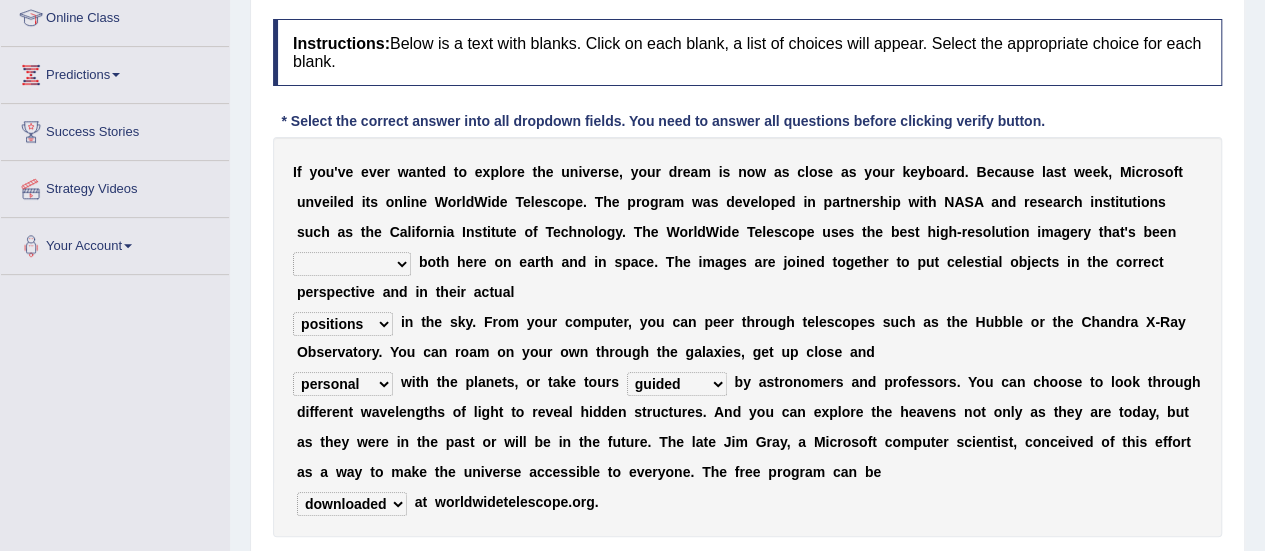 scroll, scrollTop: 242, scrollLeft: 0, axis: vertical 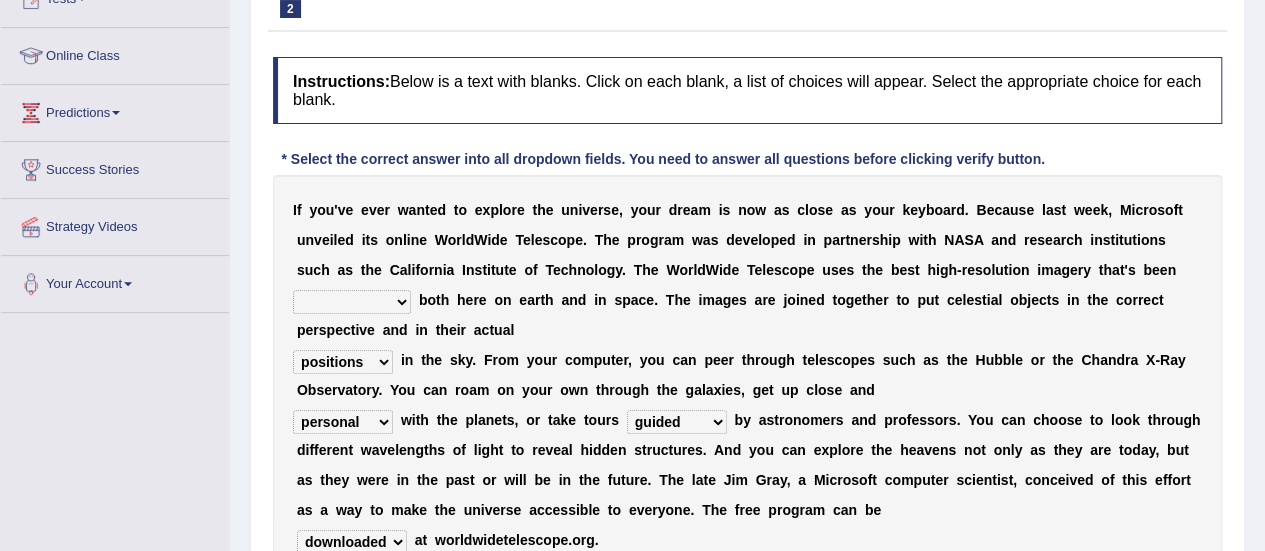 click on "degraded ascended remonstrated generated" at bounding box center [352, 302] 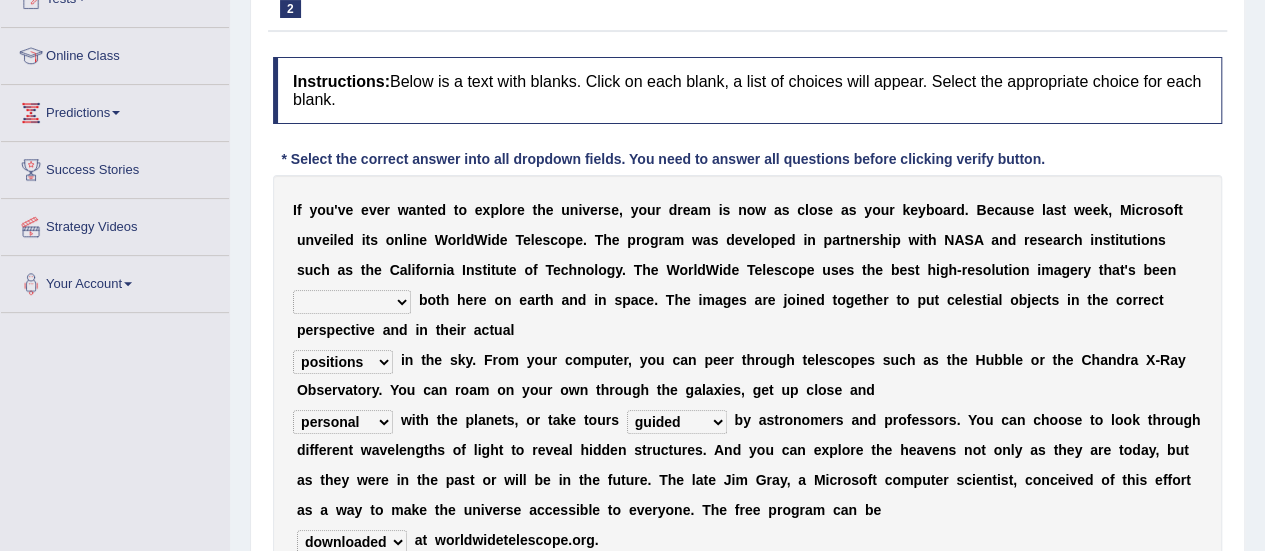 select on "generated" 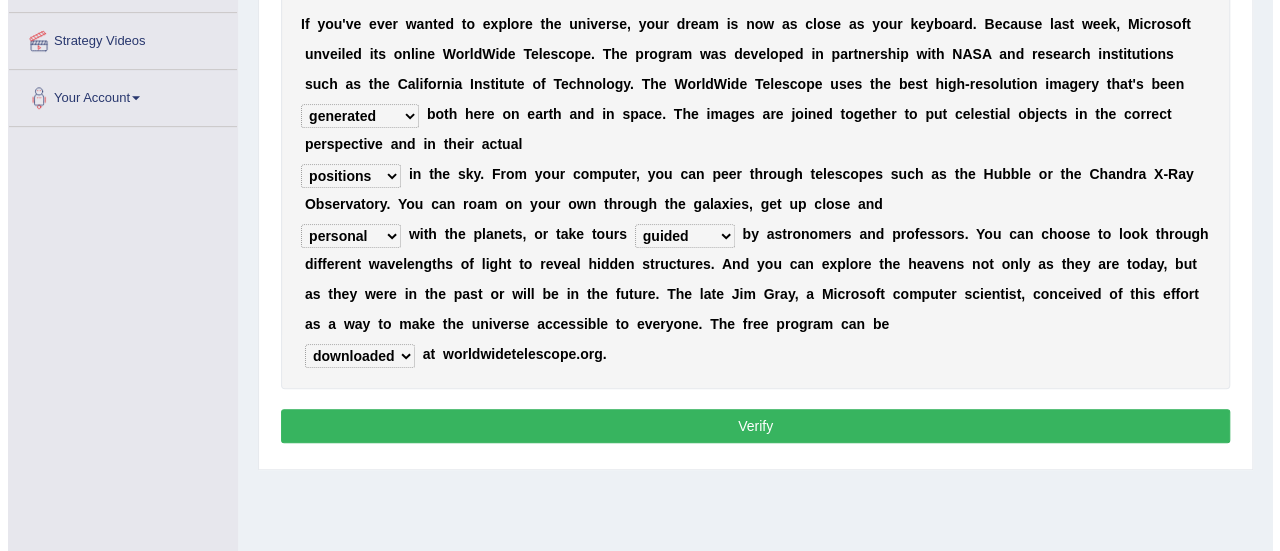 scroll, scrollTop: 498, scrollLeft: 0, axis: vertical 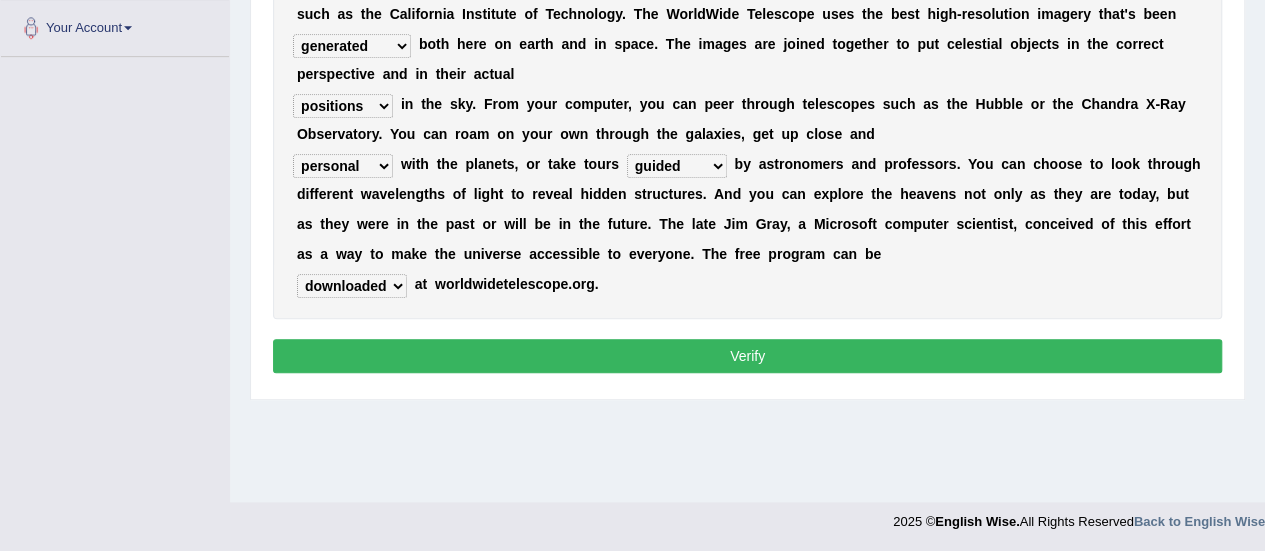 click on "Verify" at bounding box center [747, 356] 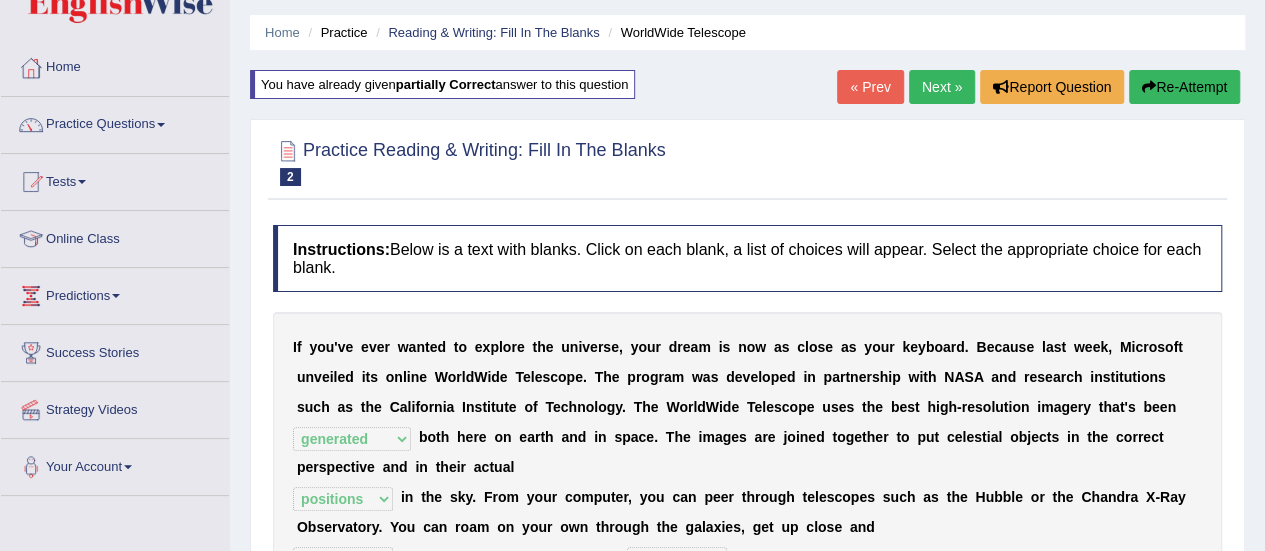 scroll, scrollTop: 0, scrollLeft: 0, axis: both 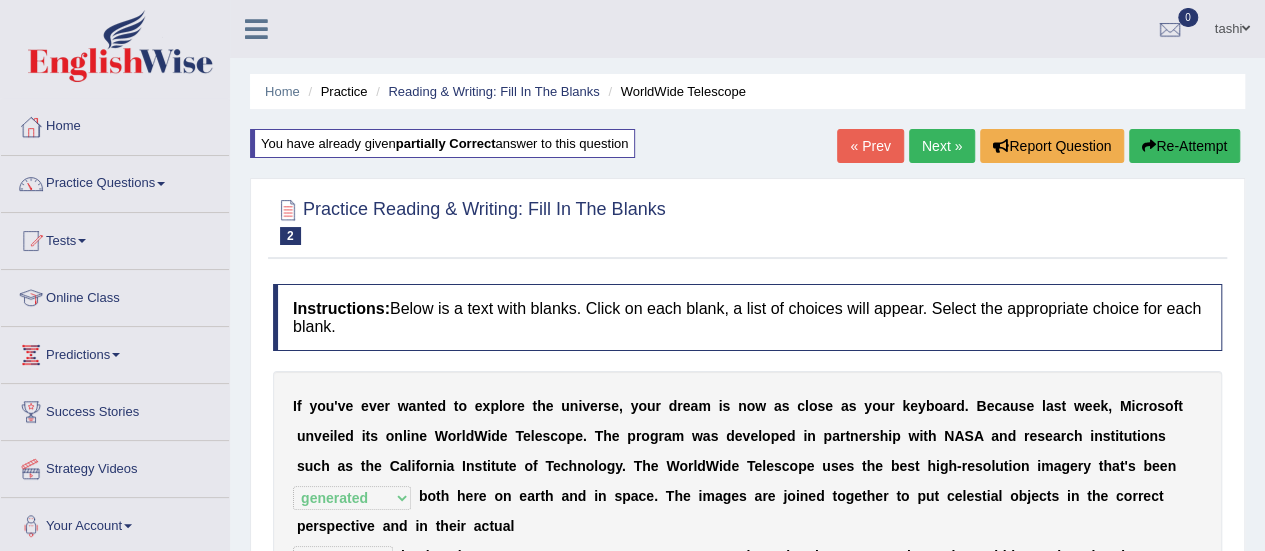 click on "Next »" at bounding box center [942, 146] 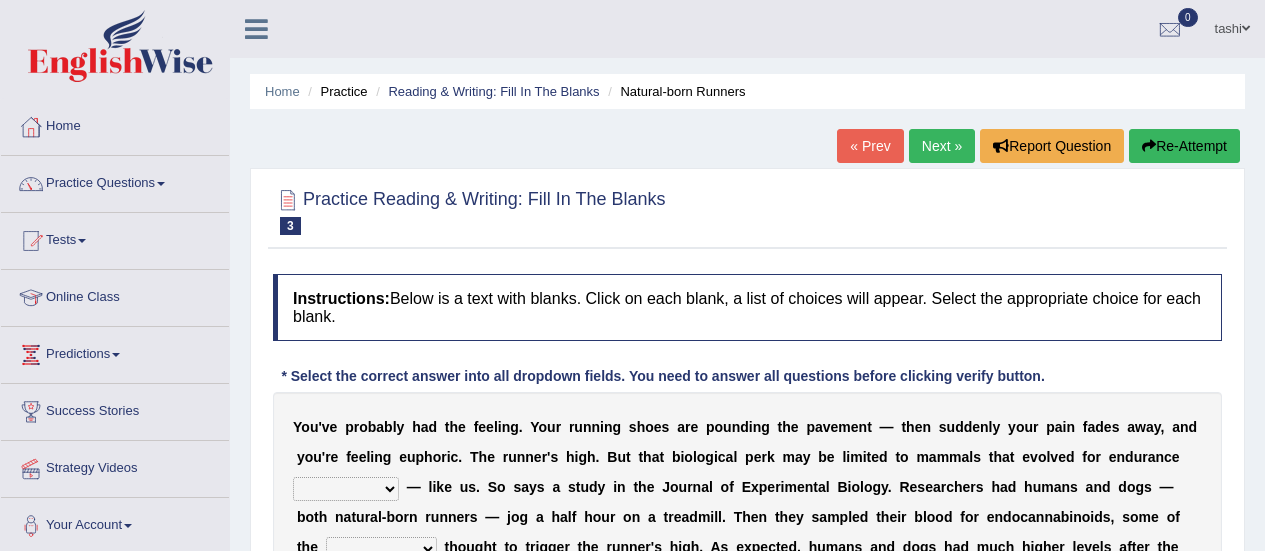 scroll, scrollTop: 0, scrollLeft: 0, axis: both 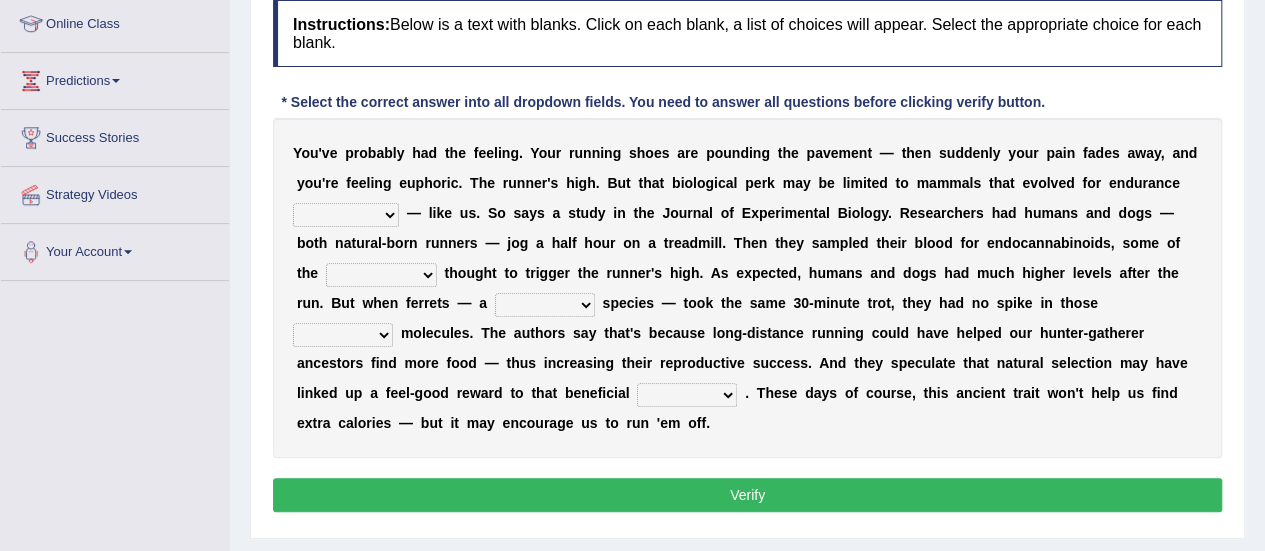 click on "dykes personalize classifies exercise" at bounding box center (346, 215) 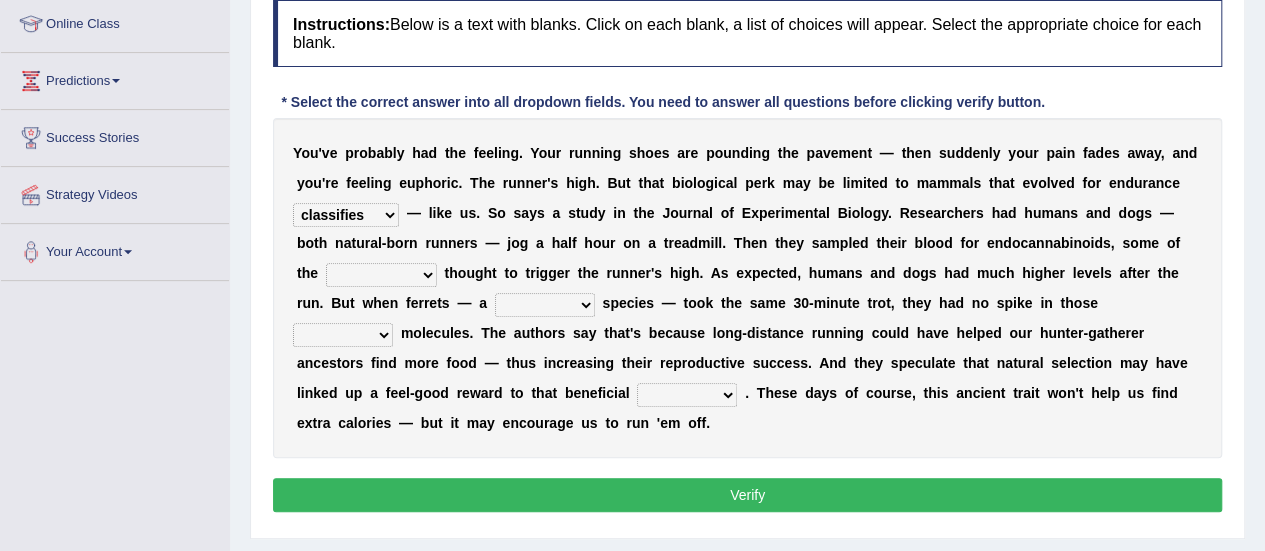 click on "dykes personalize classifies exercise" at bounding box center (346, 215) 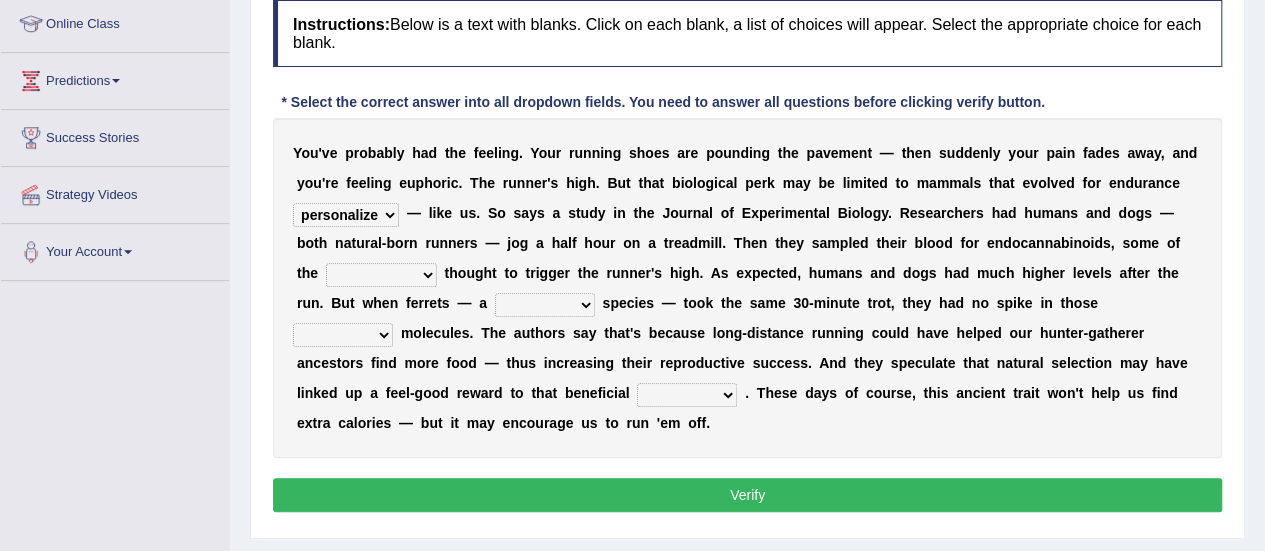 click on "l" at bounding box center [380, 243] 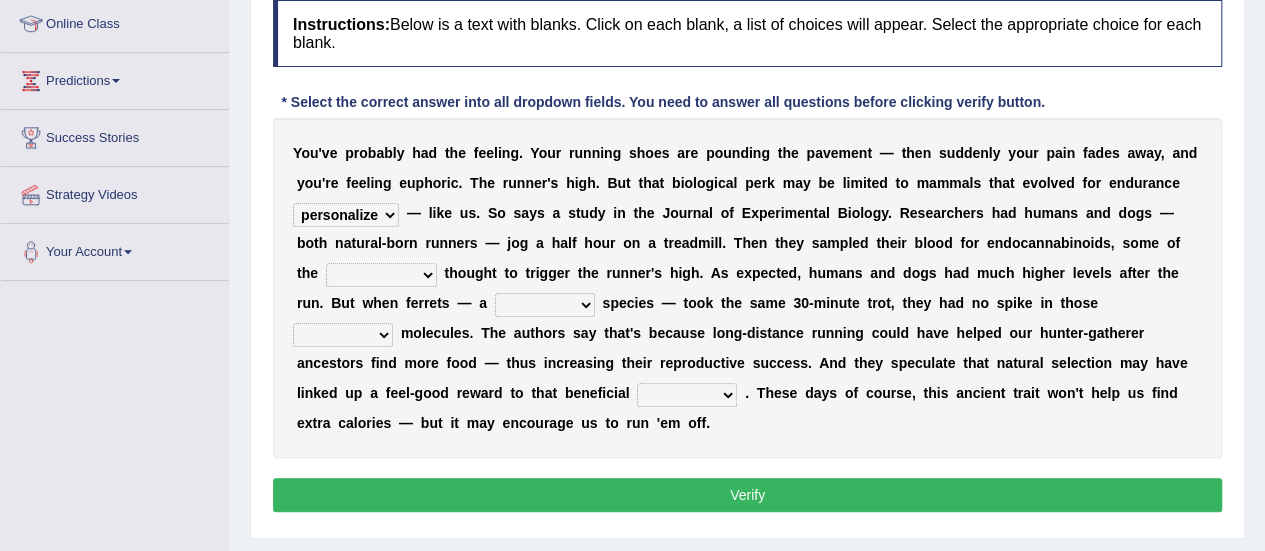 click on "dykes personalize classifies exercise" at bounding box center [346, 215] 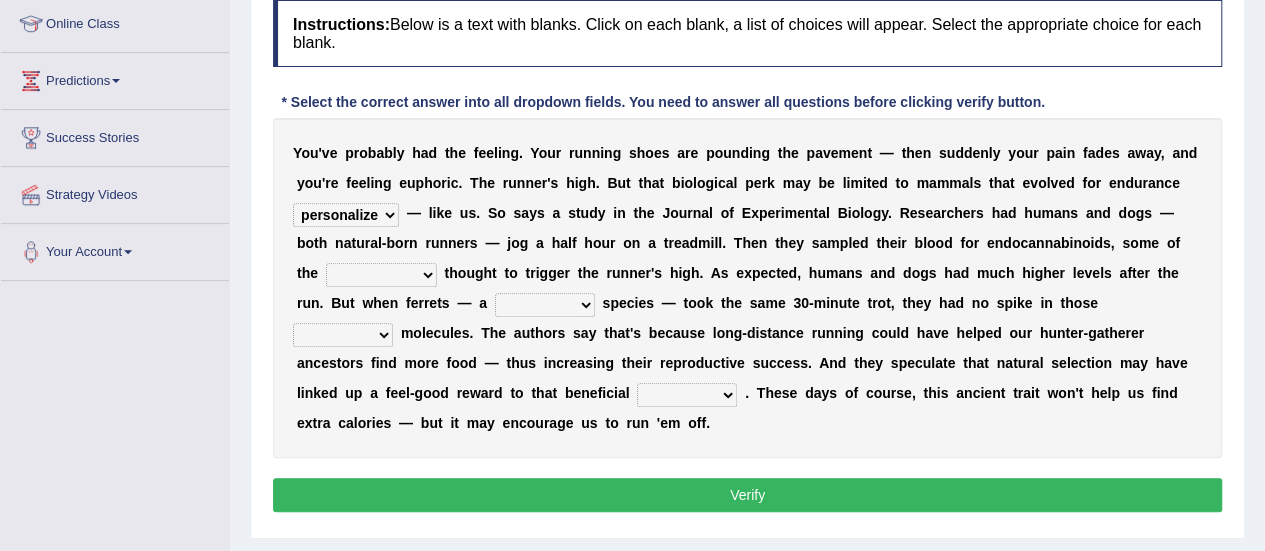 click on "t" at bounding box center (494, 273) 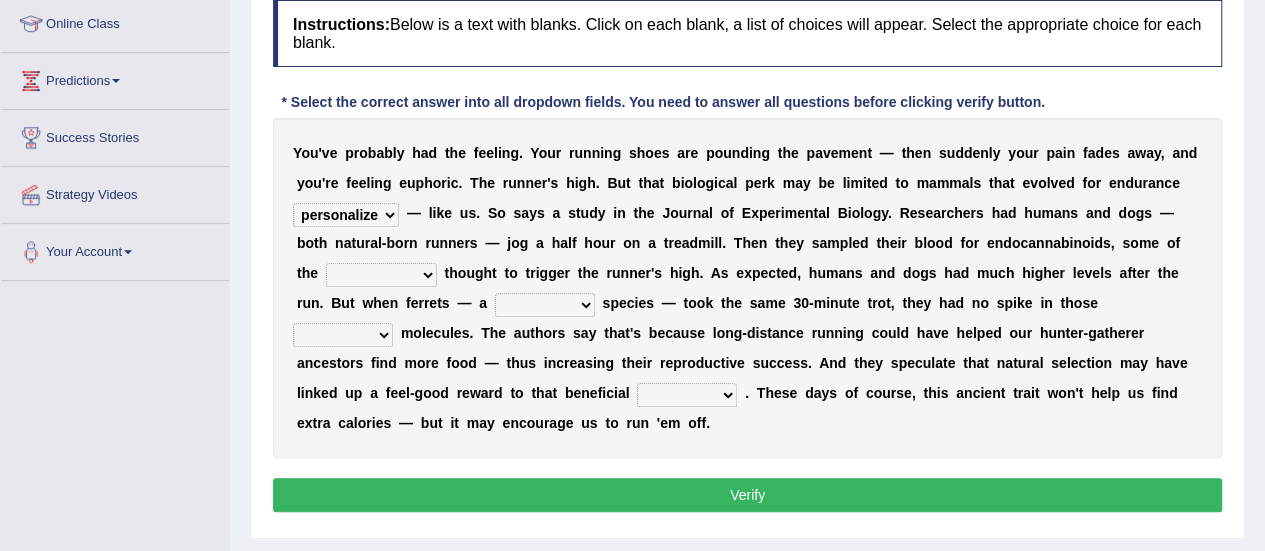 click on "almshouse turnarounds compounds foxhounds" at bounding box center (381, 275) 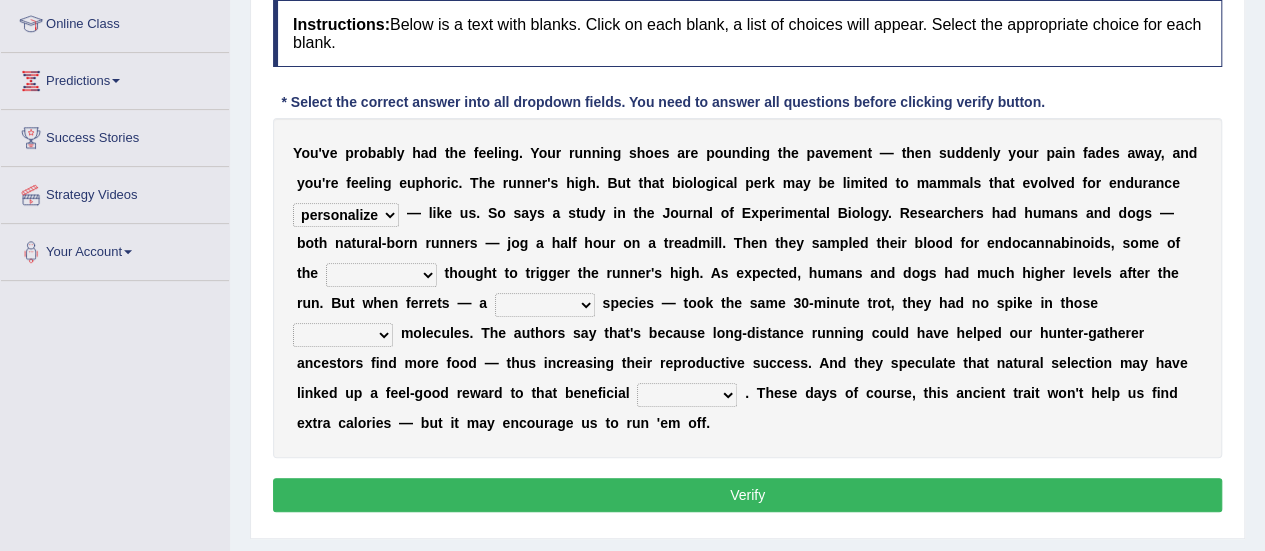 select on "compounds" 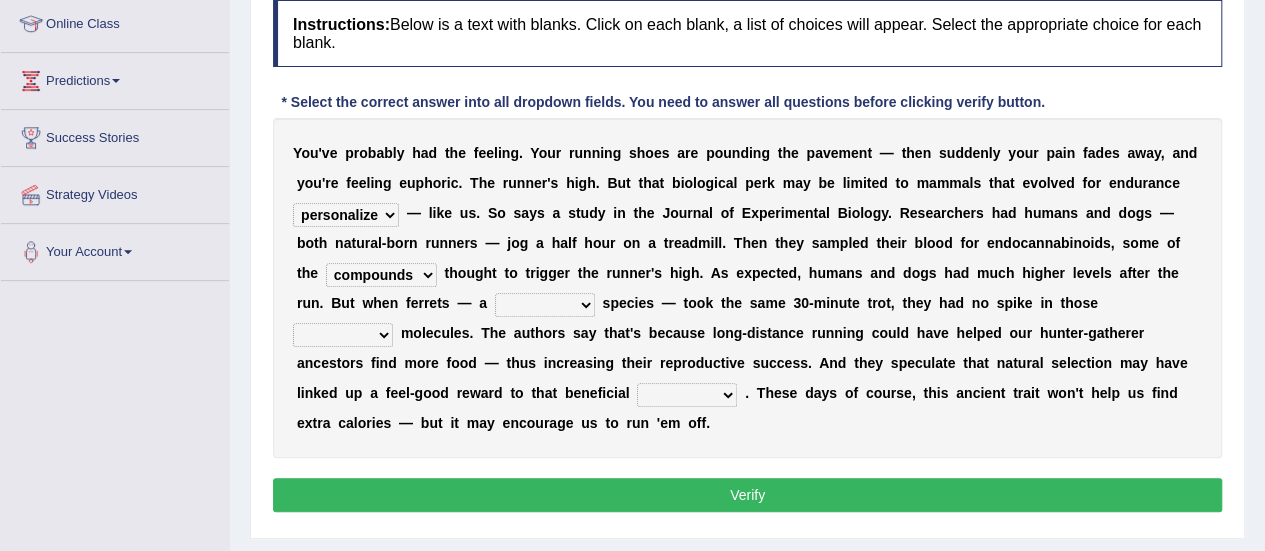 click on "excellency merely faerie sedentary" at bounding box center [545, 305] 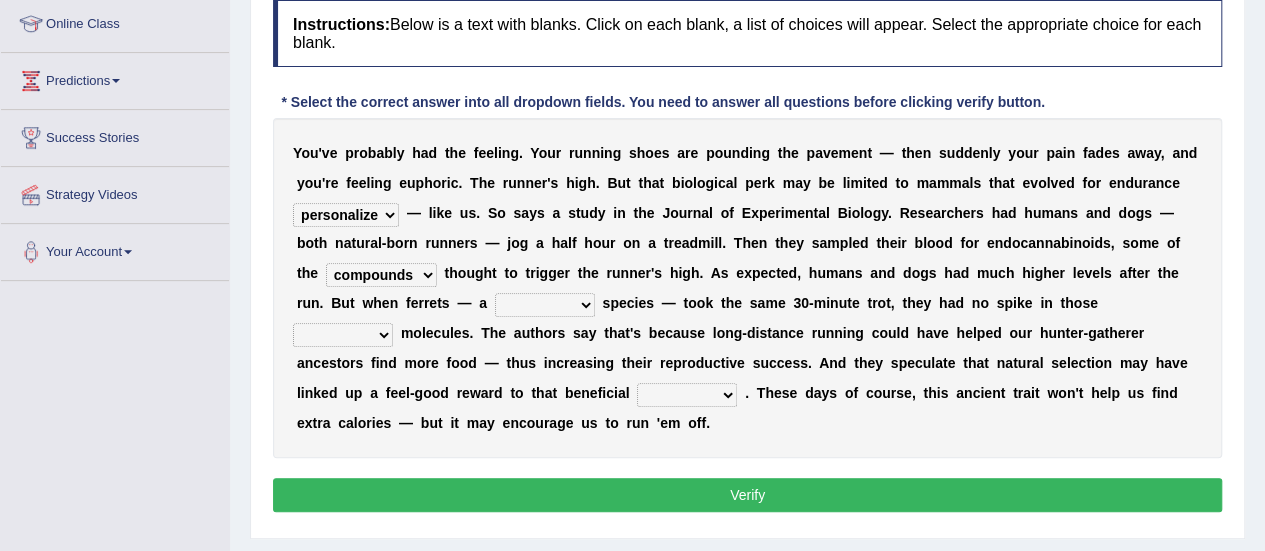 select on "sedentary" 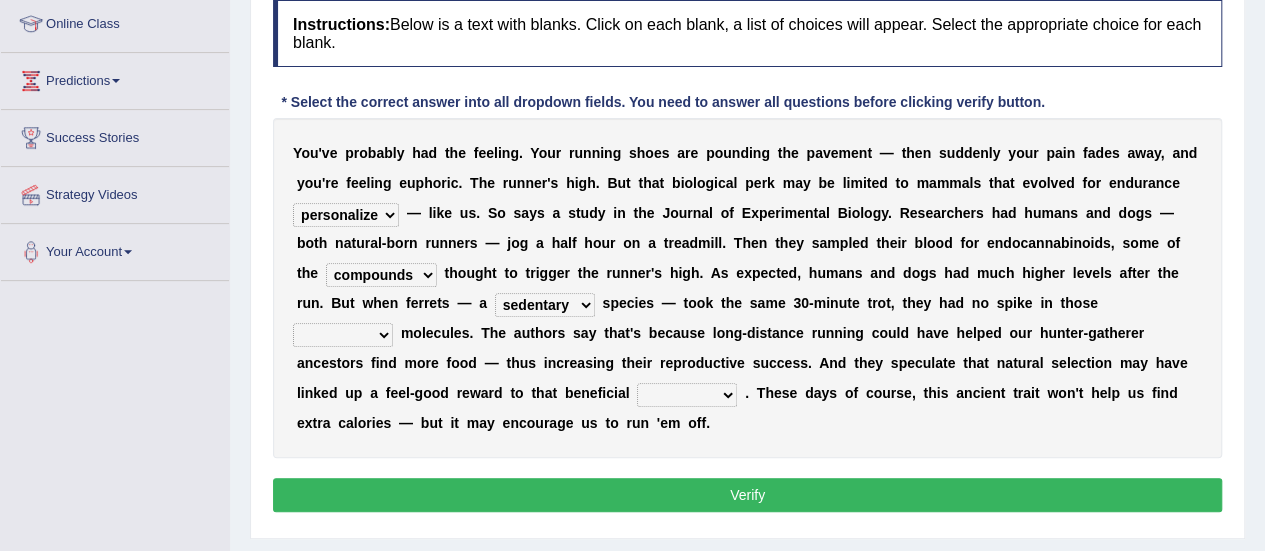 click on "groaned feel-good inchoate loaned" at bounding box center (343, 335) 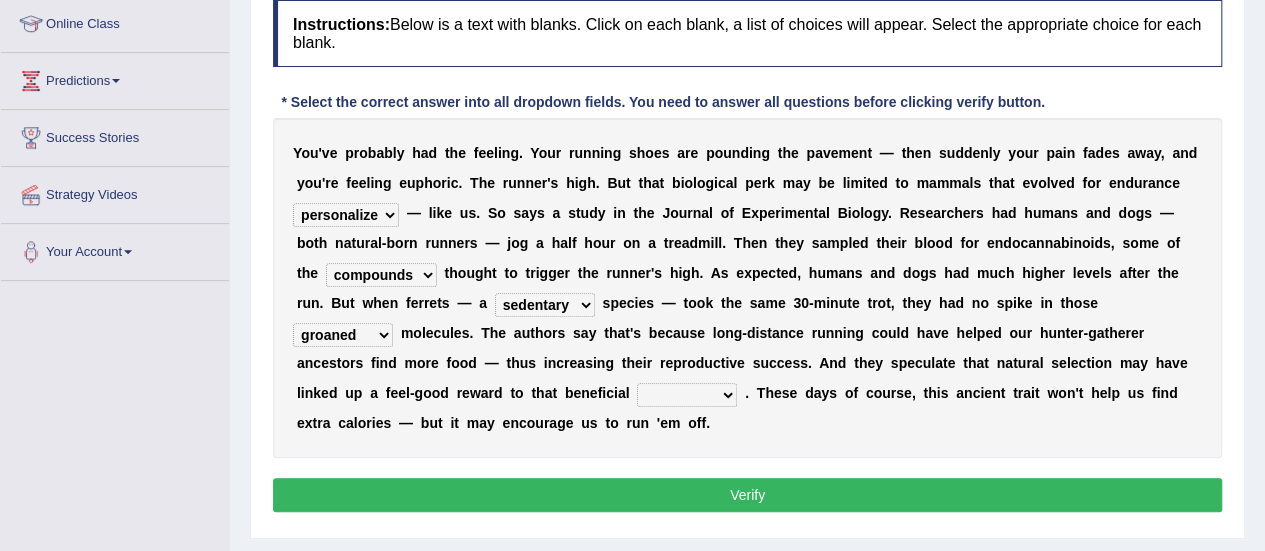 click on "groaned feel-good inchoate loaned" at bounding box center [343, 335] 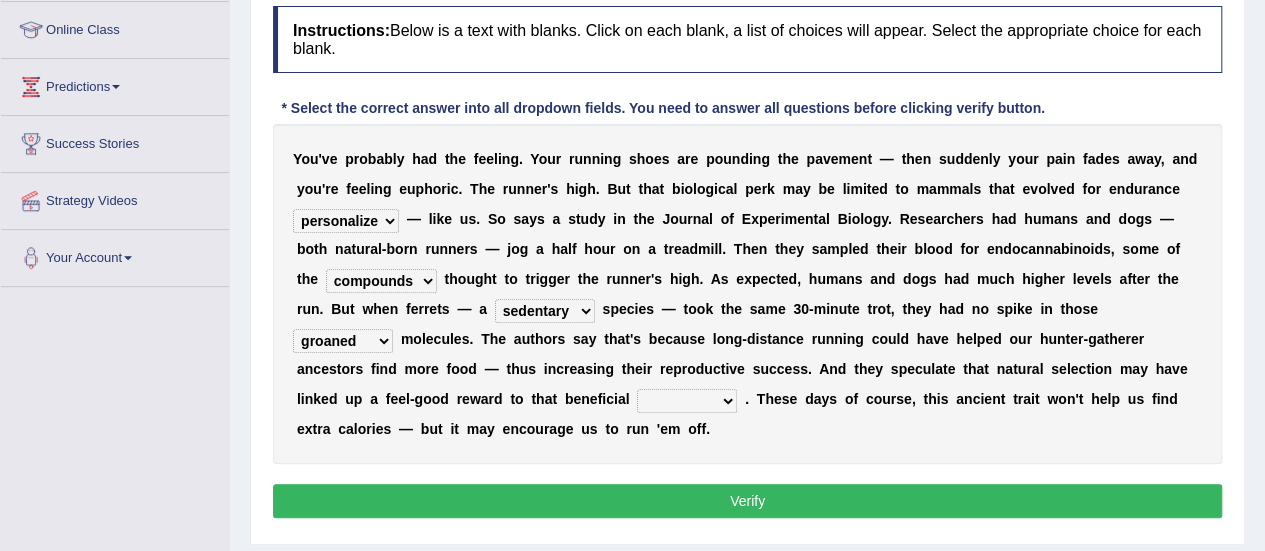 click on "groaned feel-good inchoate loaned" at bounding box center (343, 341) 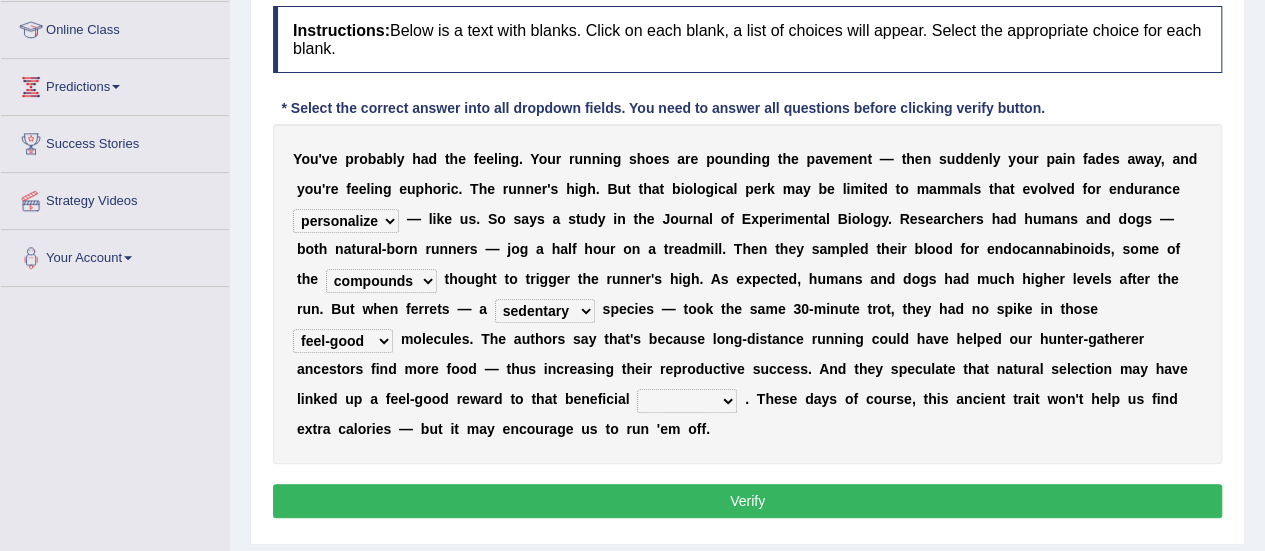 click on "wager exchanger behavior regulator" at bounding box center [687, 401] 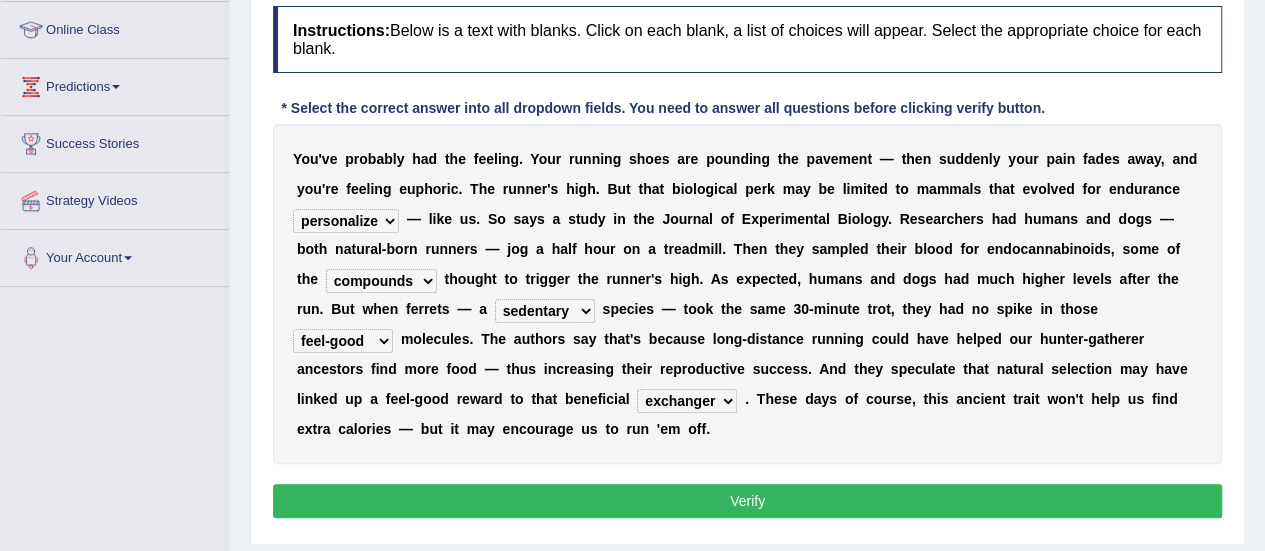 click on "wager exchanger behavior regulator" at bounding box center [687, 401] 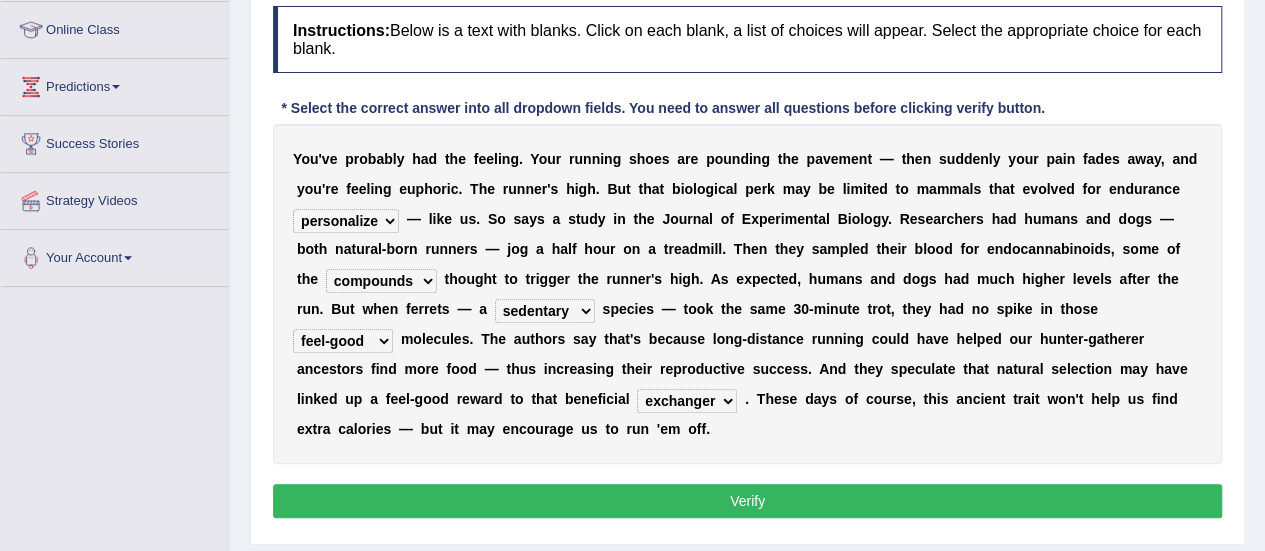 click on "Verify" at bounding box center [747, 501] 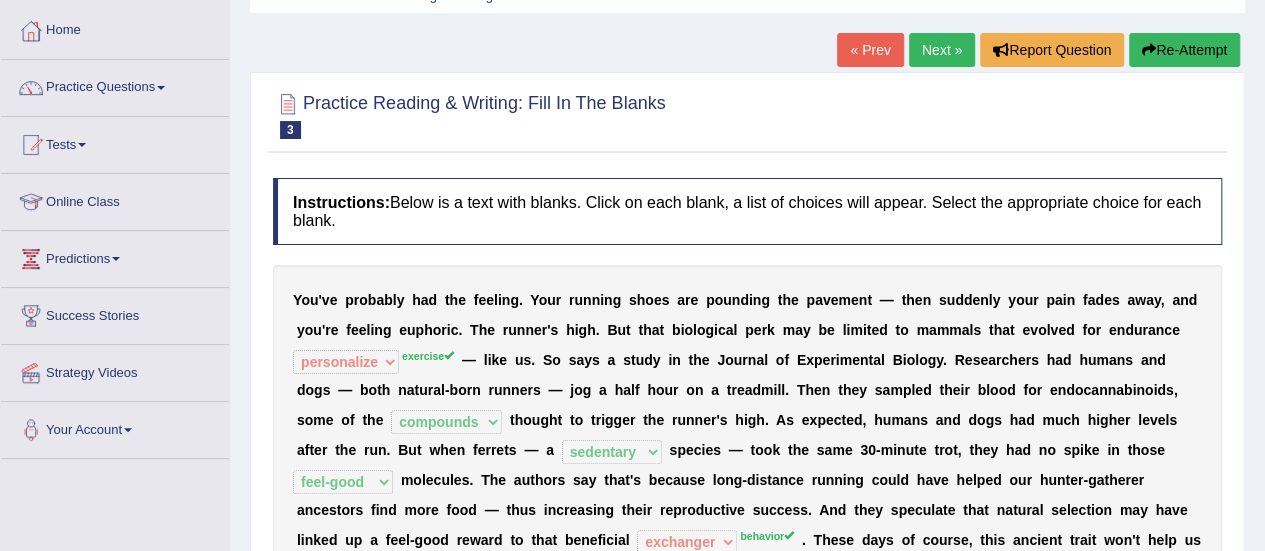 scroll, scrollTop: 0, scrollLeft: 0, axis: both 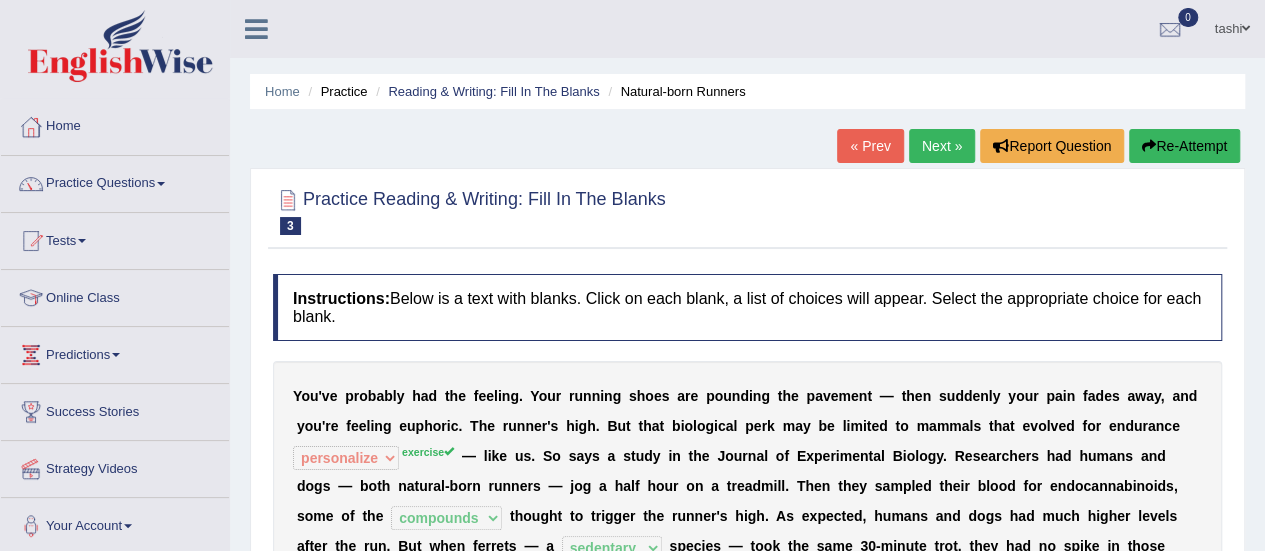 click on "Practice Questions" at bounding box center (115, 181) 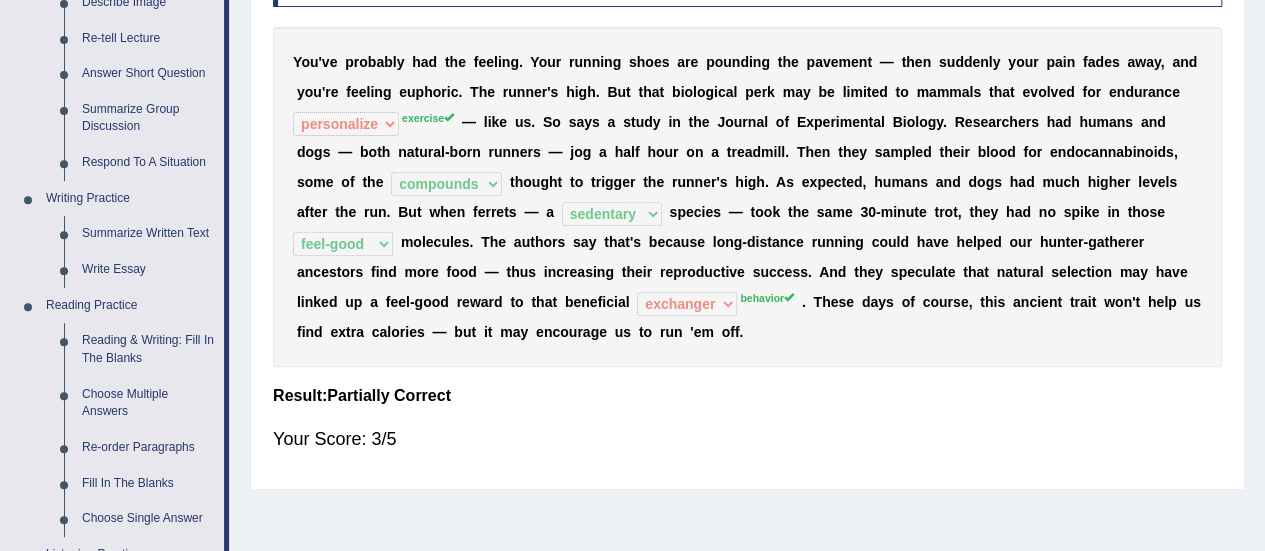 scroll, scrollTop: 346, scrollLeft: 0, axis: vertical 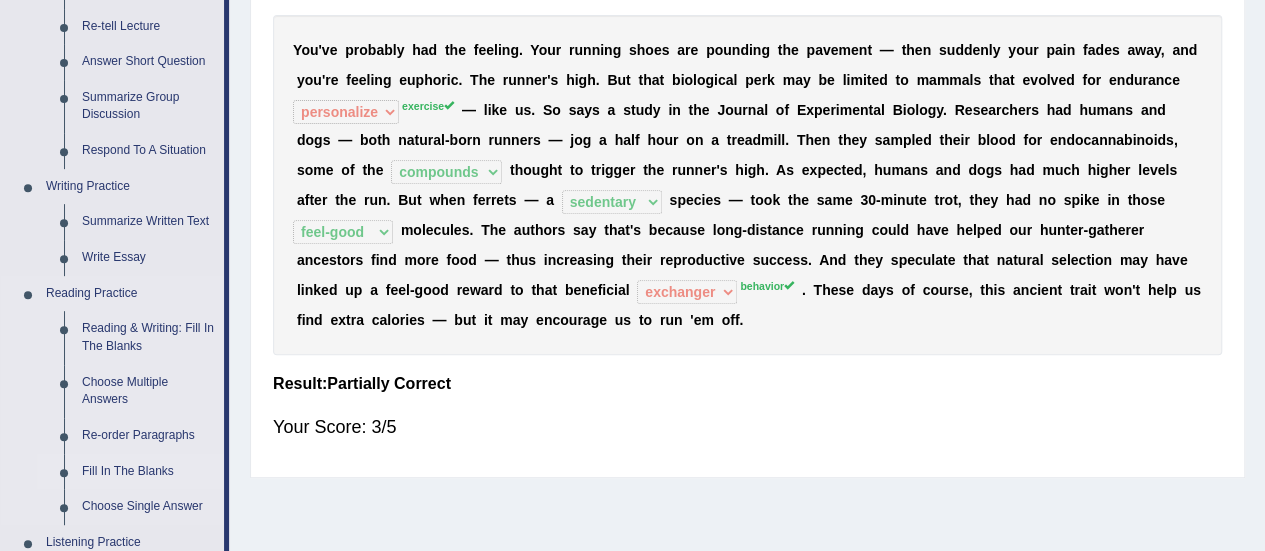 click on "Fill In The Blanks" at bounding box center (148, 472) 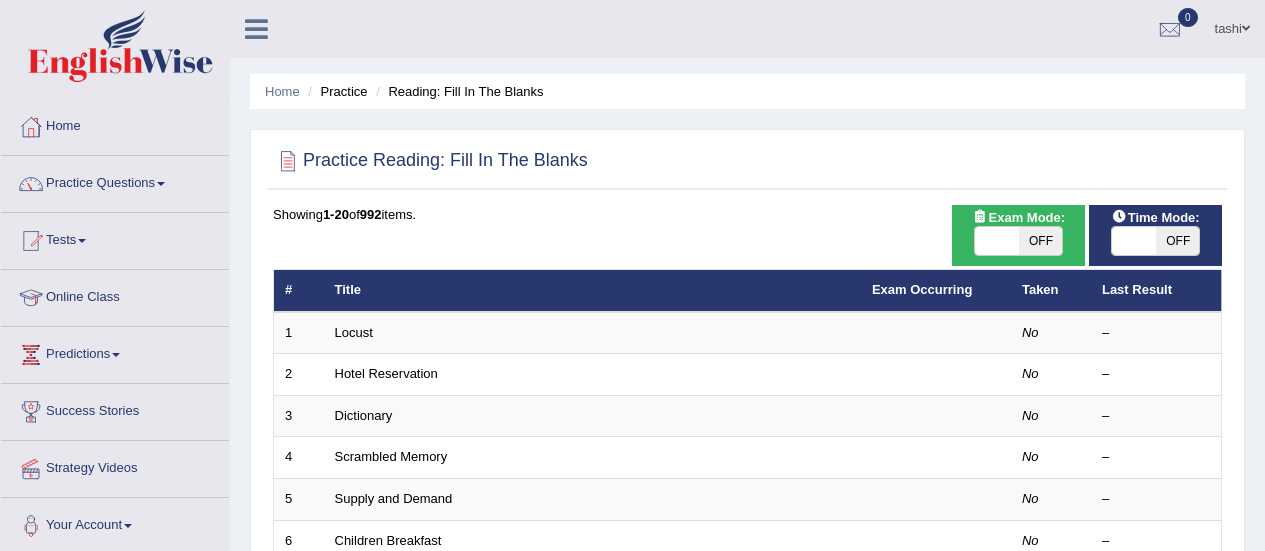 scroll, scrollTop: 0, scrollLeft: 0, axis: both 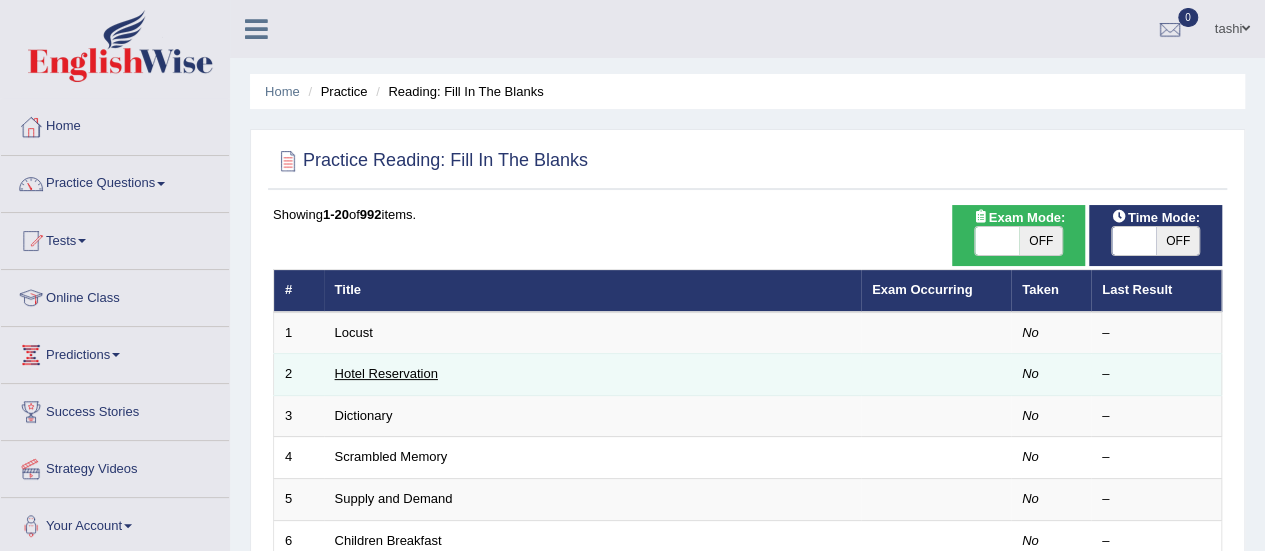 click on "Hotel Reservation" at bounding box center [386, 373] 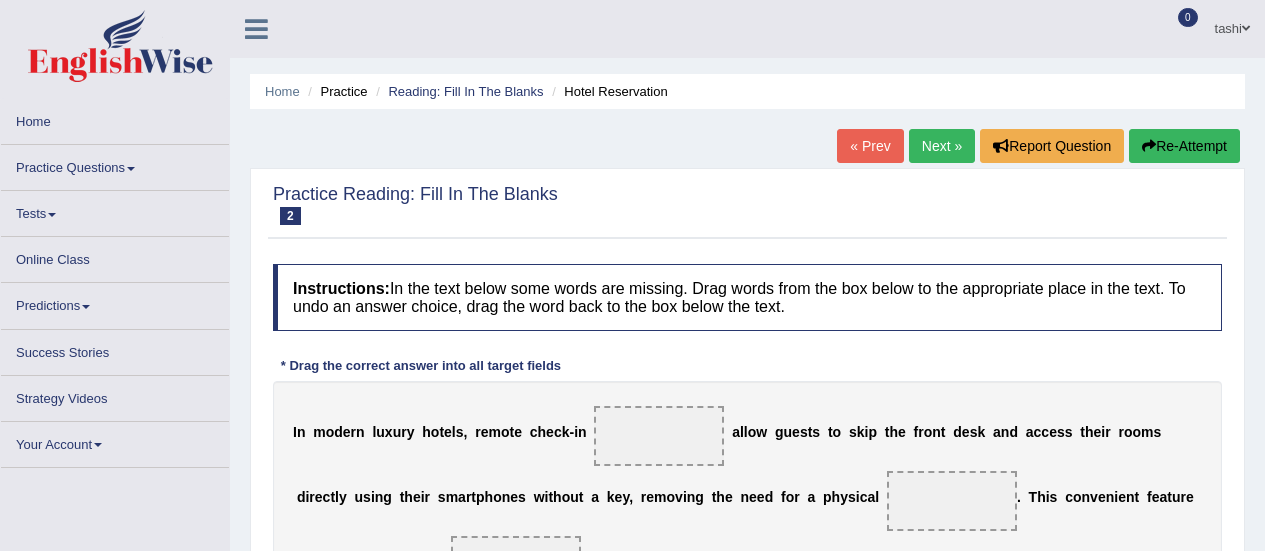 scroll, scrollTop: 0, scrollLeft: 0, axis: both 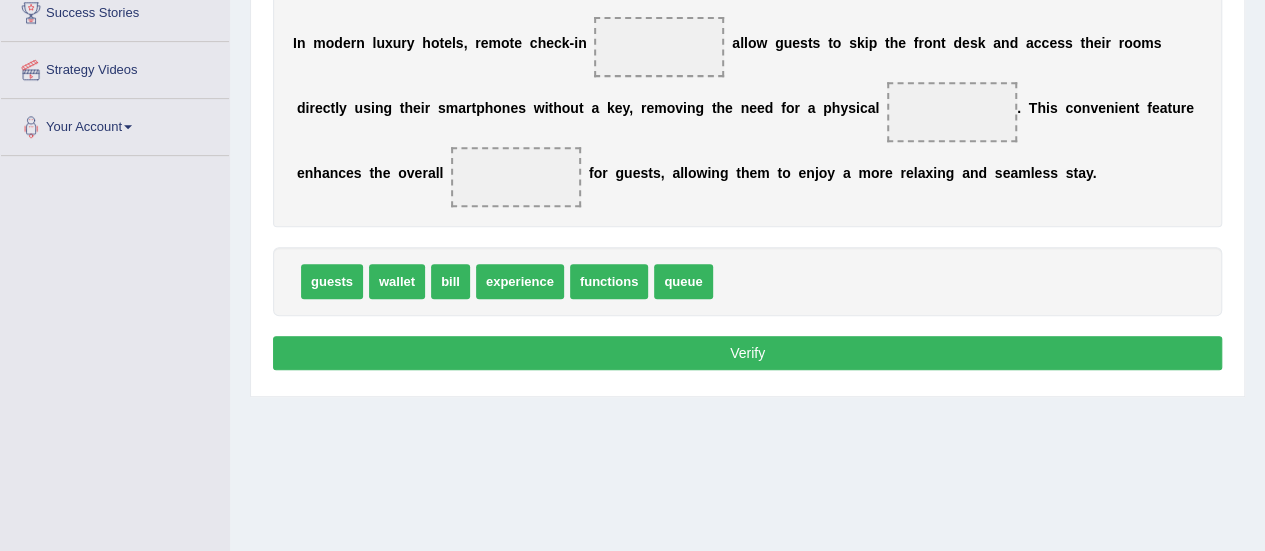 click at bounding box center (659, 47) 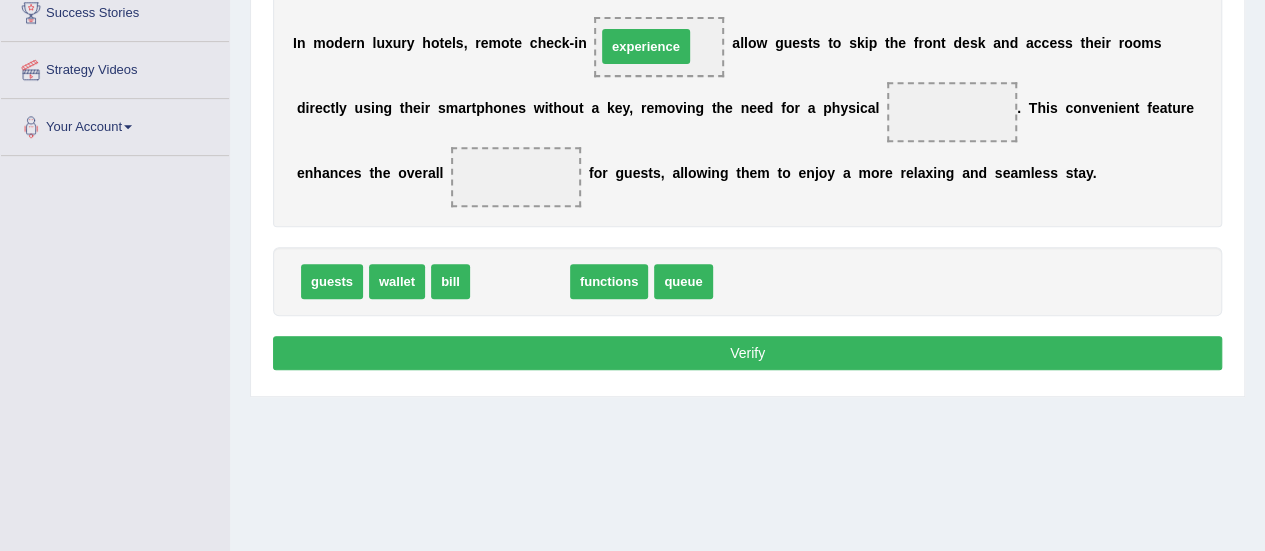 drag, startPoint x: 504, startPoint y: 289, endPoint x: 630, endPoint y: 55, distance: 265.7668 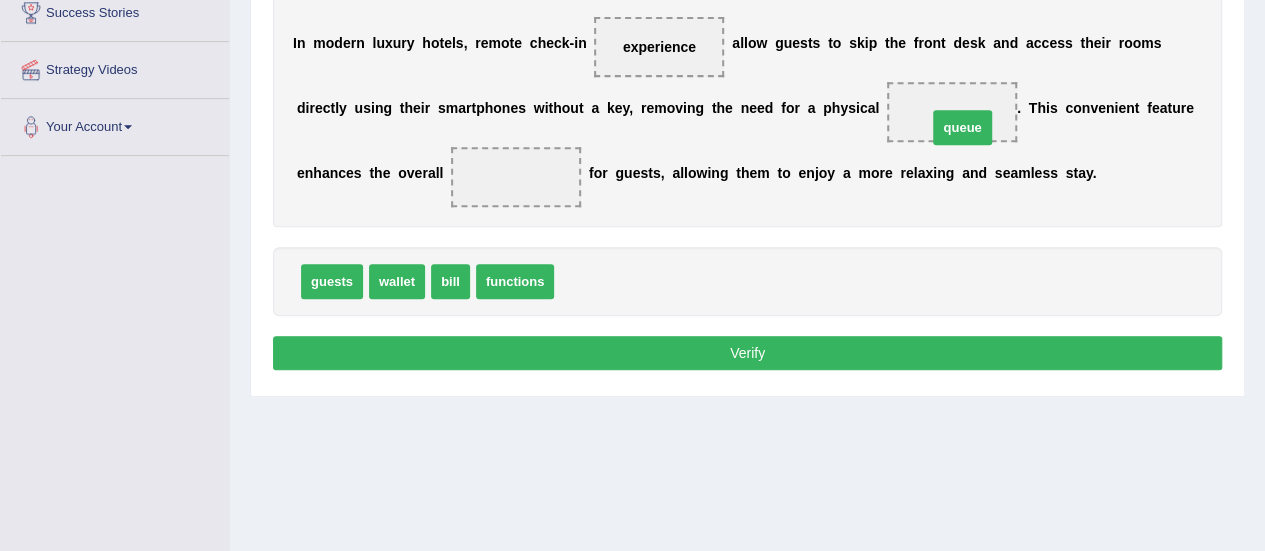 drag, startPoint x: 598, startPoint y: 282, endPoint x: 971, endPoint y: 128, distance: 403.5406 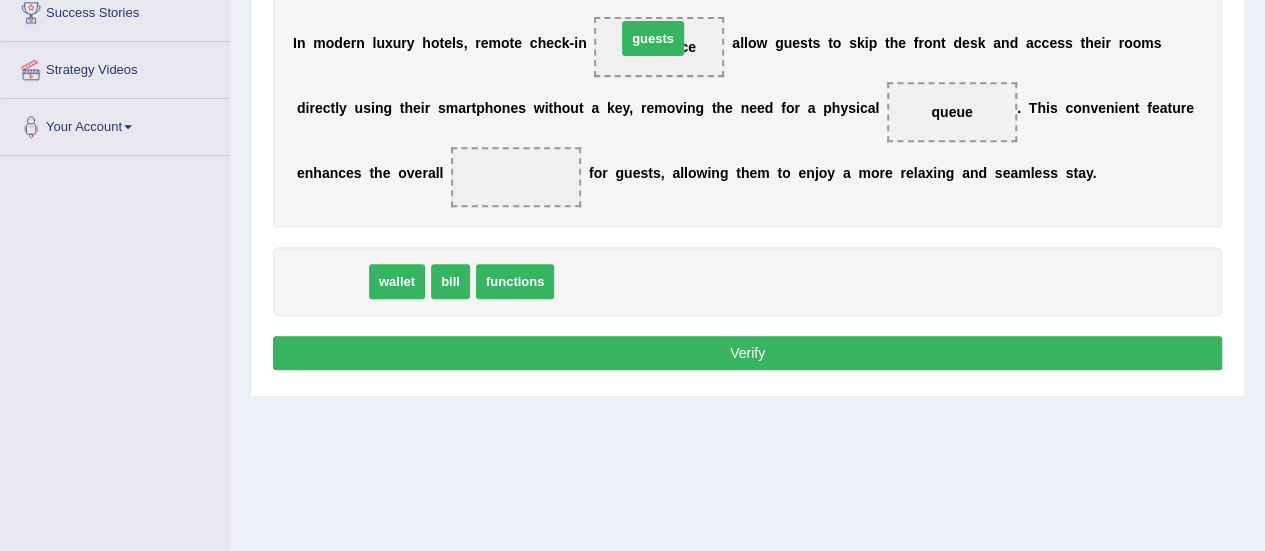 drag, startPoint x: 322, startPoint y: 279, endPoint x: 643, endPoint y: 35, distance: 403.20837 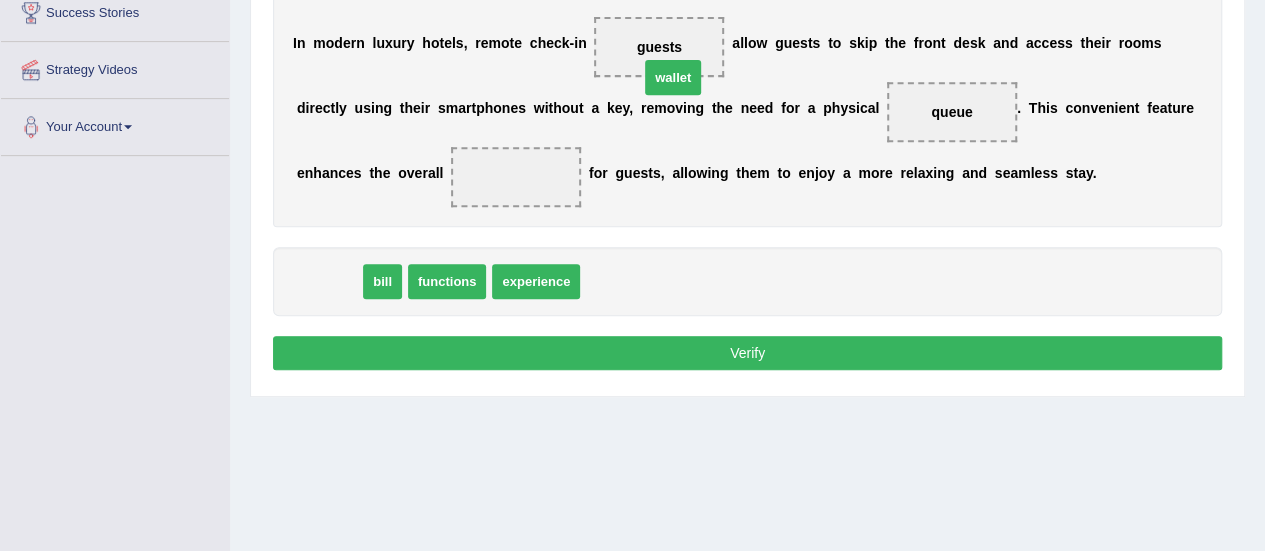 drag, startPoint x: 326, startPoint y: 285, endPoint x: 670, endPoint y: 82, distance: 399.43085 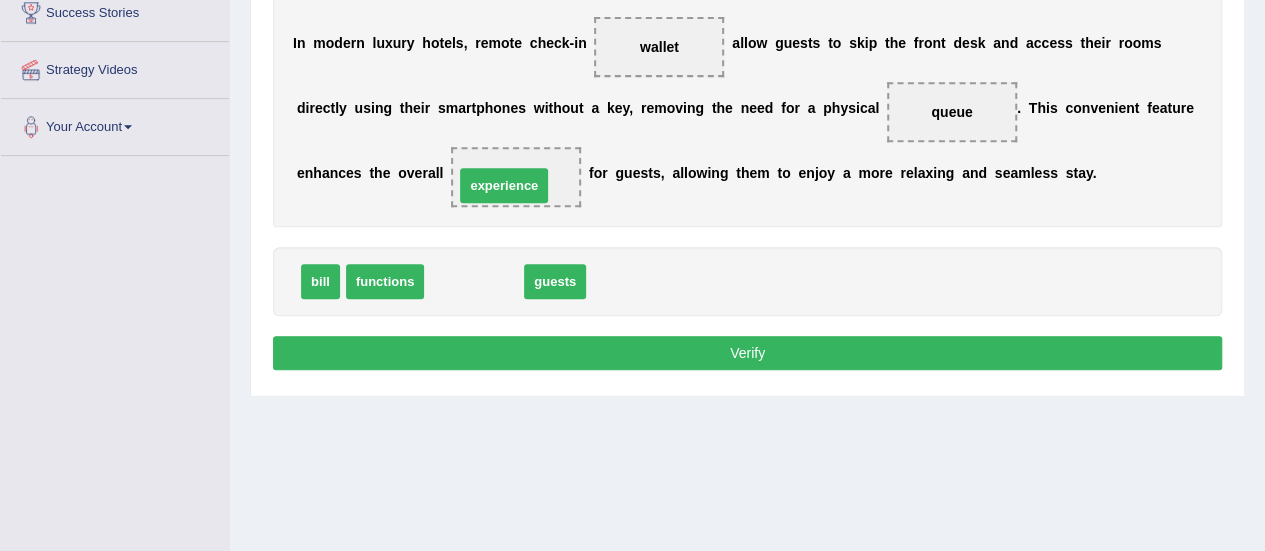 drag, startPoint x: 490, startPoint y: 281, endPoint x: 520, endPoint y: 185, distance: 100.57833 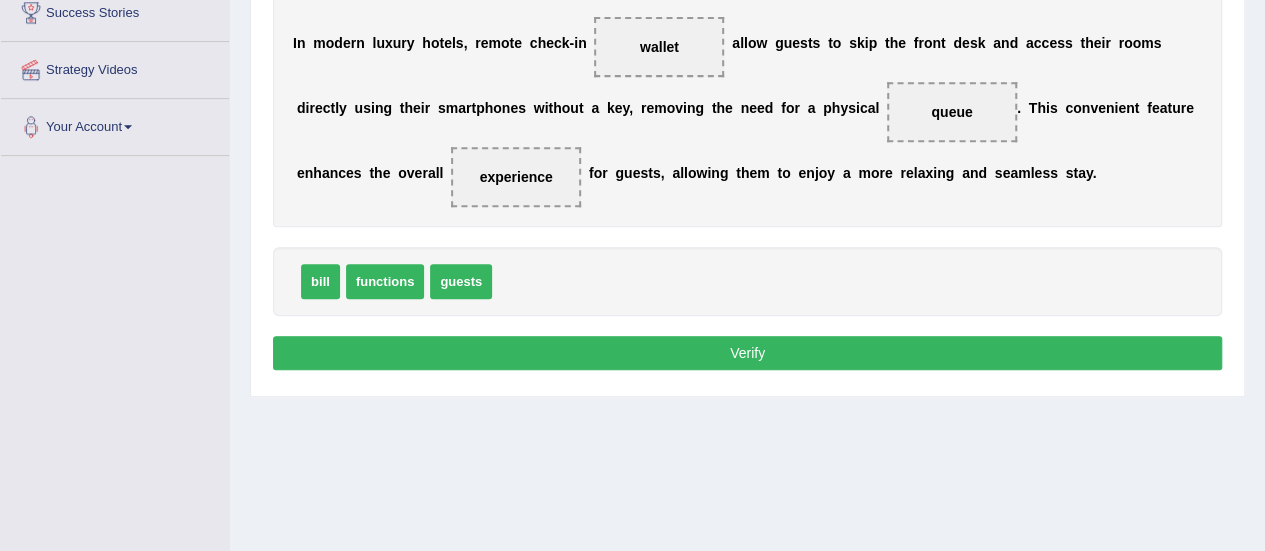 click on "Verify" at bounding box center [747, 353] 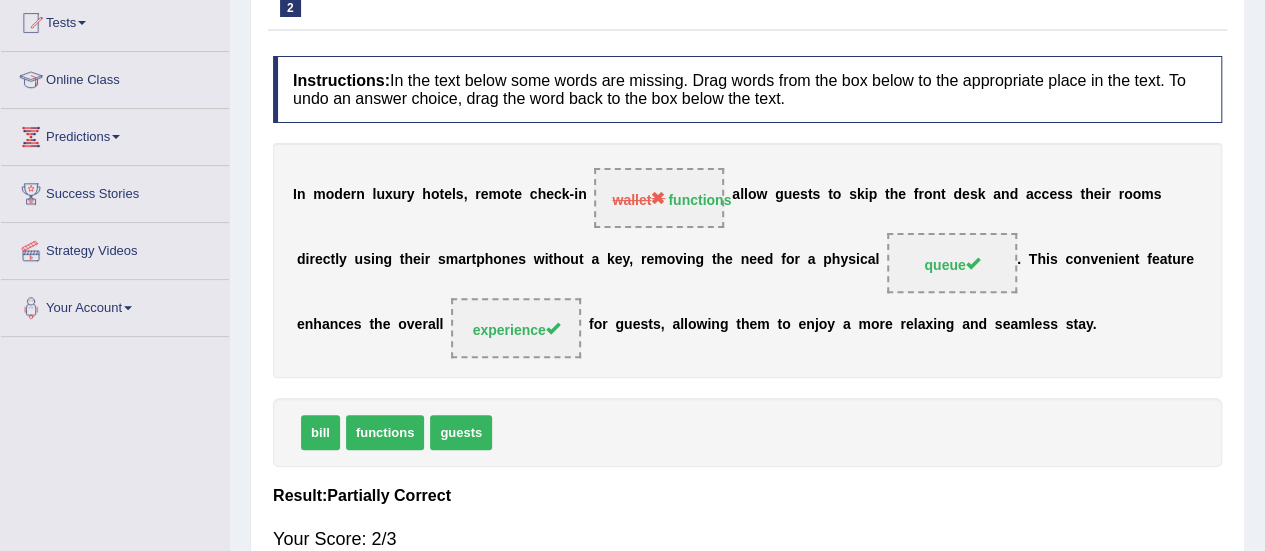 scroll, scrollTop: 0, scrollLeft: 0, axis: both 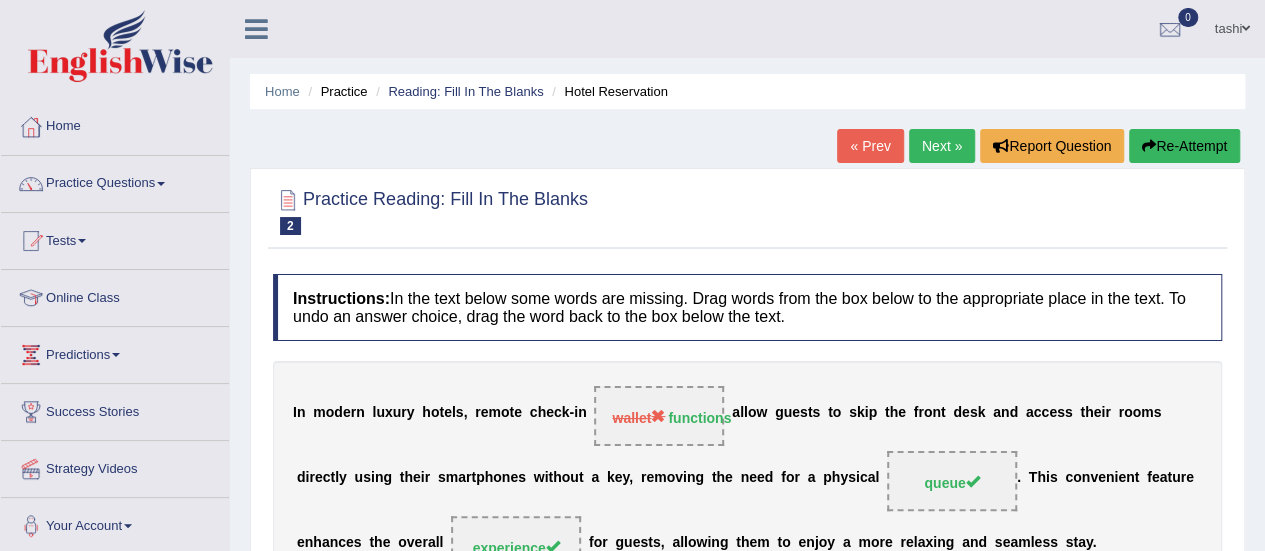 click on "Next »" at bounding box center [942, 146] 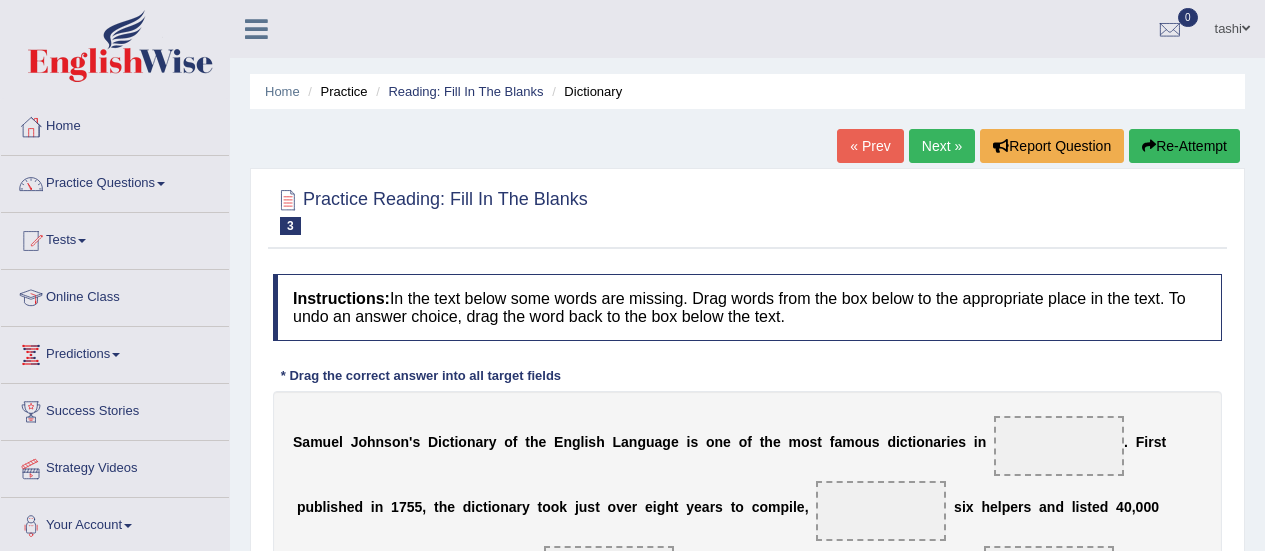 scroll, scrollTop: 0, scrollLeft: 0, axis: both 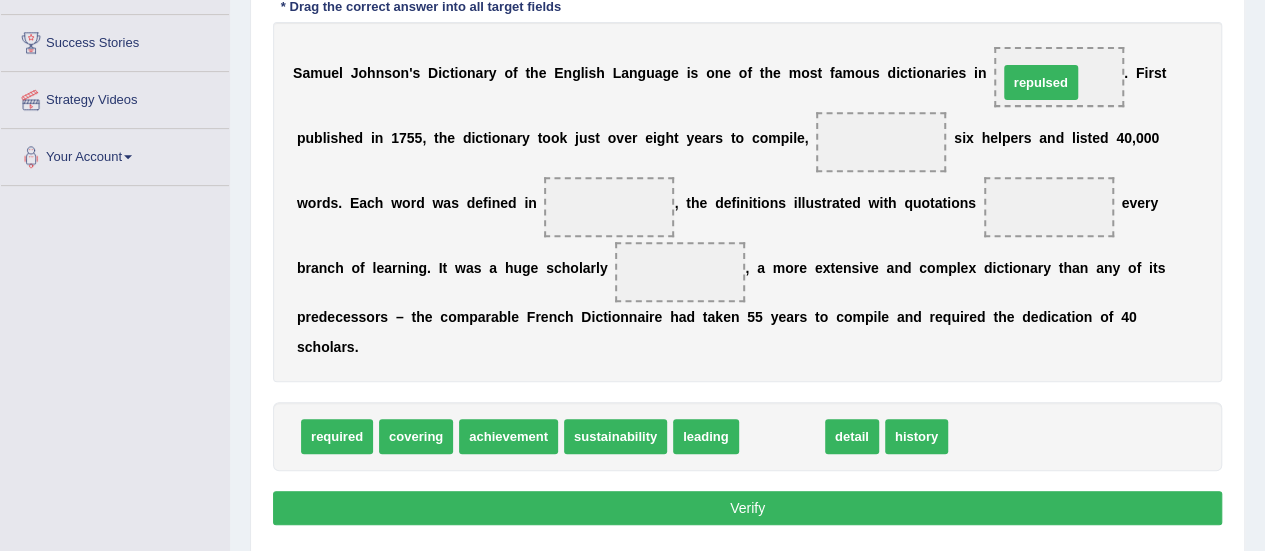 drag, startPoint x: 771, startPoint y: 439, endPoint x: 1036, endPoint y: 77, distance: 448.63013 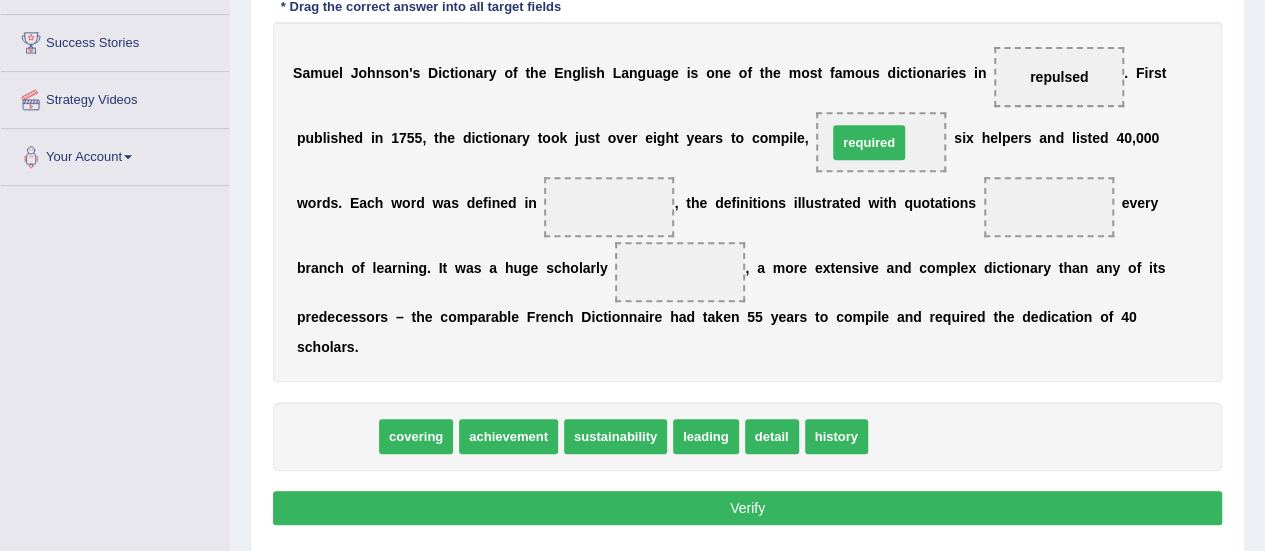drag, startPoint x: 342, startPoint y: 435, endPoint x: 874, endPoint y: 143, distance: 606.8674 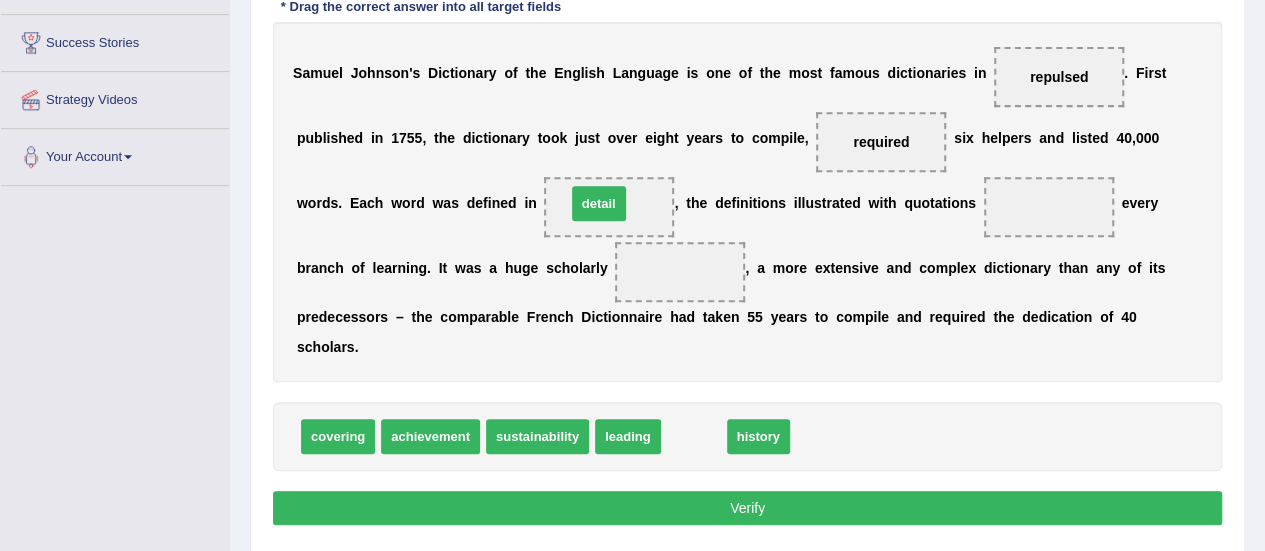 drag, startPoint x: 678, startPoint y: 435, endPoint x: 582, endPoint y: 202, distance: 252.00198 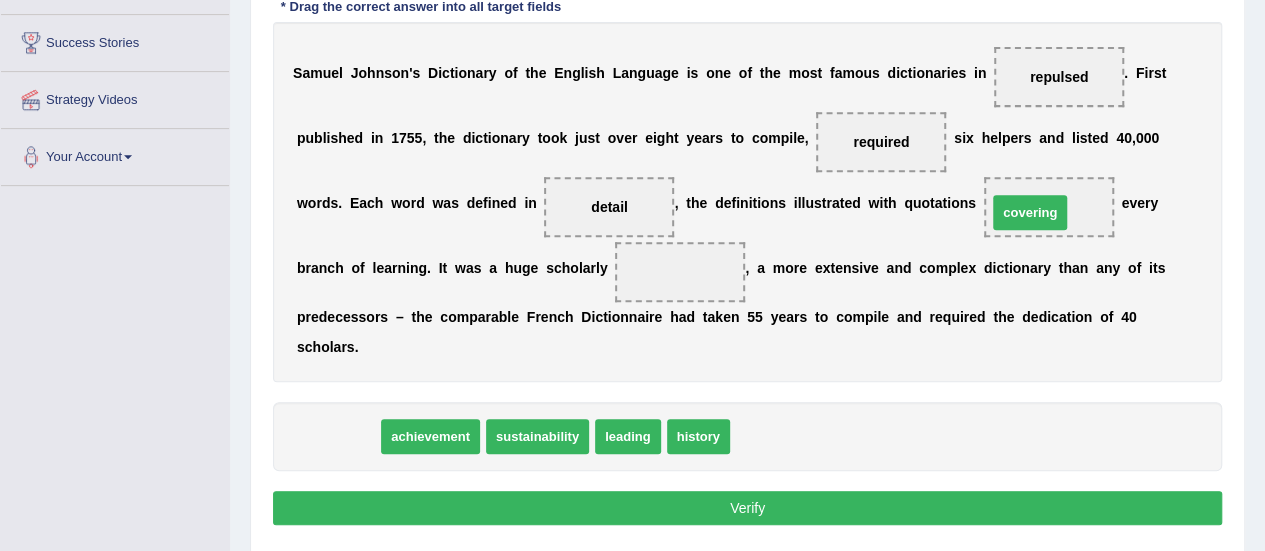 drag, startPoint x: 357, startPoint y: 444, endPoint x: 1049, endPoint y: 219, distance: 727.66 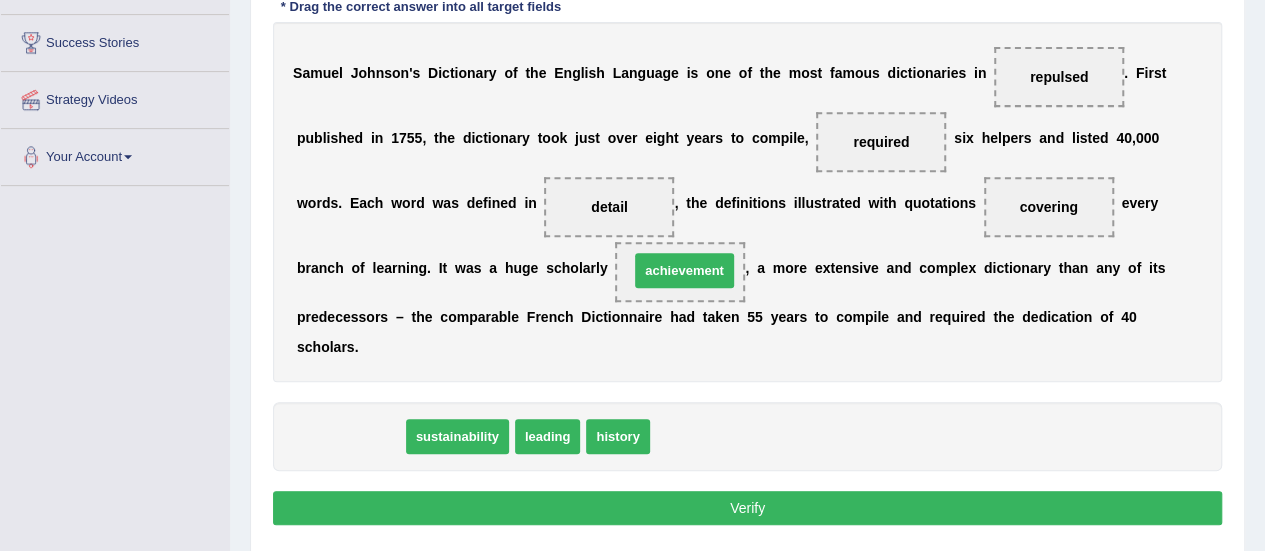 drag, startPoint x: 346, startPoint y: 443, endPoint x: 690, endPoint y: 275, distance: 382.83154 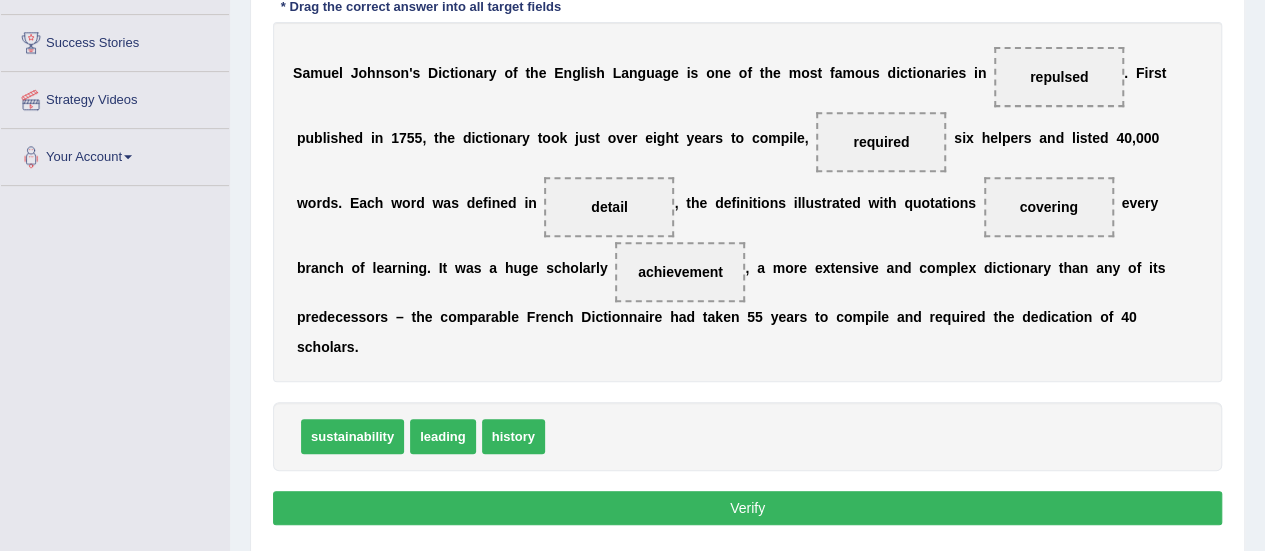 click on "Verify" at bounding box center [747, 508] 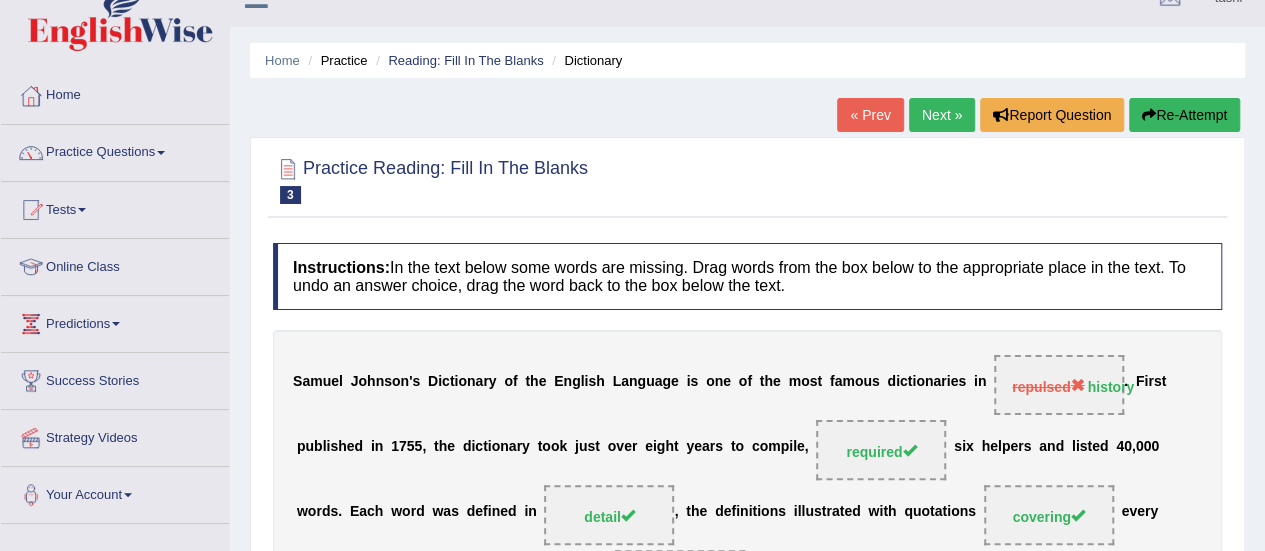 scroll, scrollTop: 0, scrollLeft: 0, axis: both 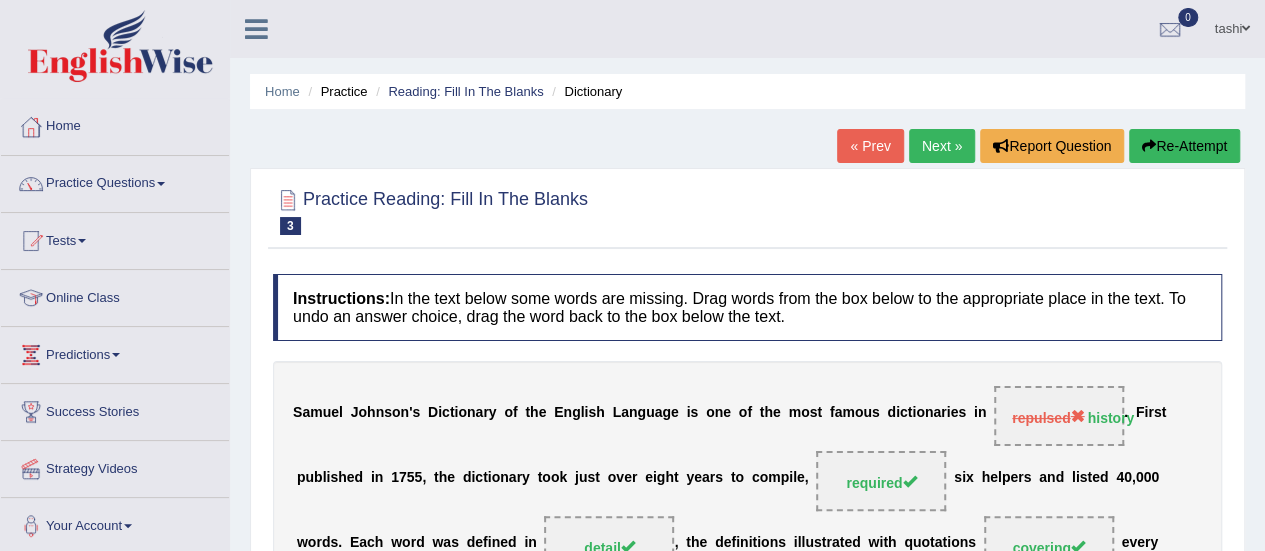 click on "Next »" at bounding box center [942, 146] 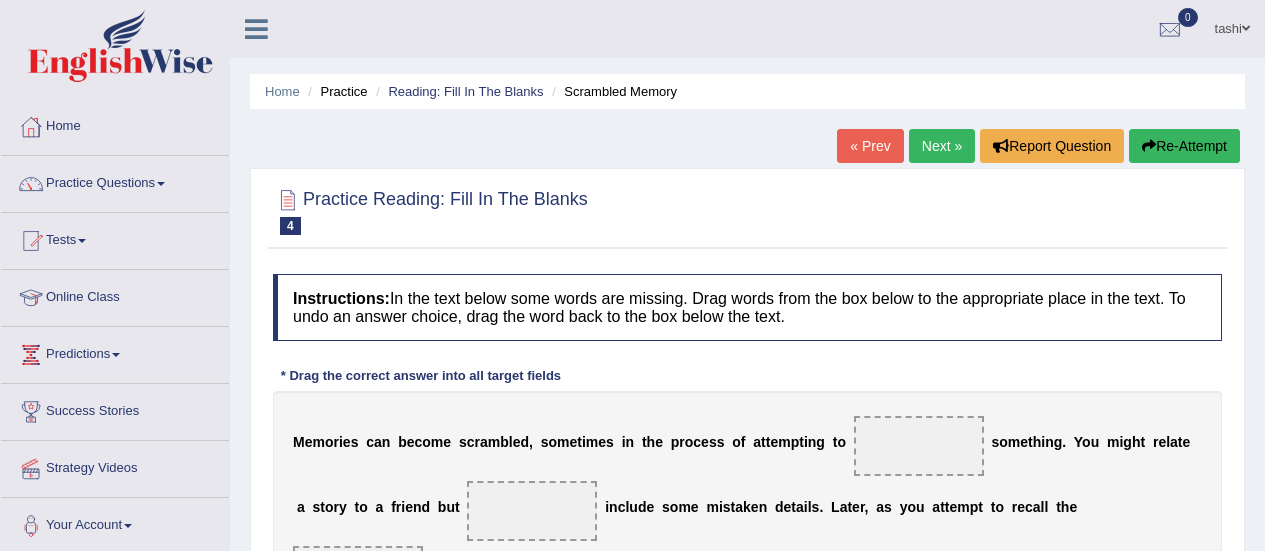 scroll, scrollTop: 0, scrollLeft: 0, axis: both 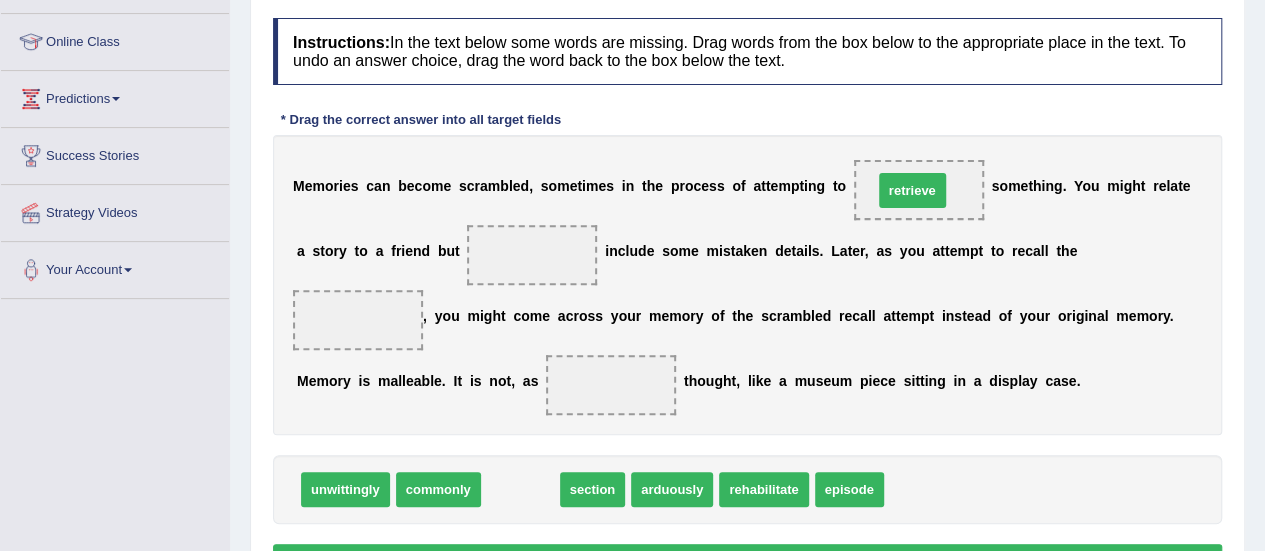 drag, startPoint x: 528, startPoint y: 490, endPoint x: 920, endPoint y: 191, distance: 493.01624 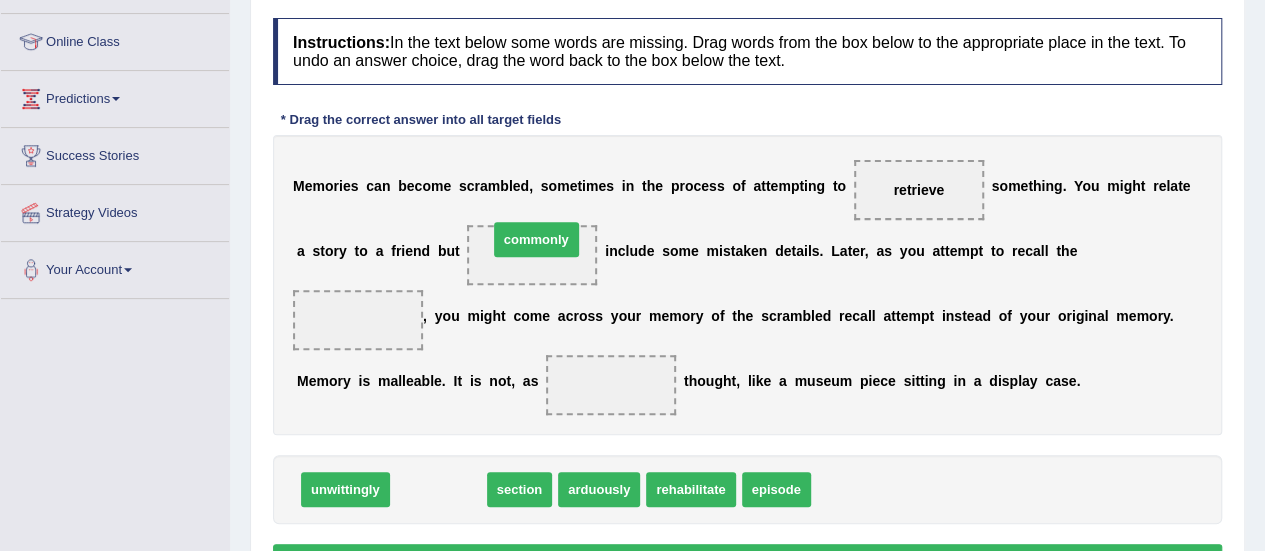 drag, startPoint x: 449, startPoint y: 479, endPoint x: 547, endPoint y: 229, distance: 268.52188 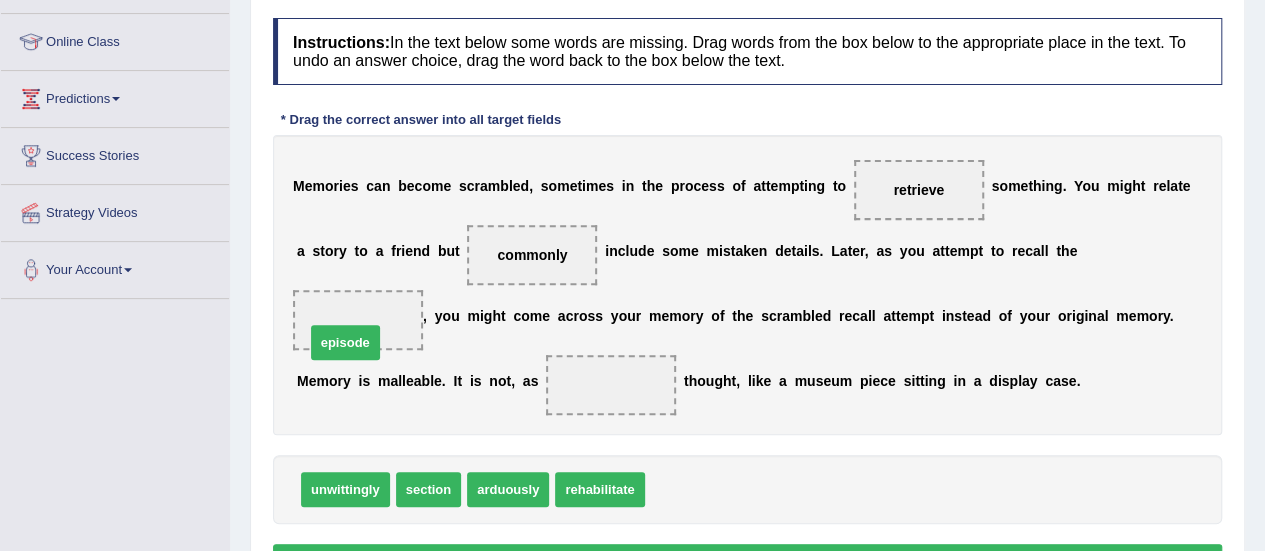 drag, startPoint x: 688, startPoint y: 497, endPoint x: 348, endPoint y: 350, distance: 370.41733 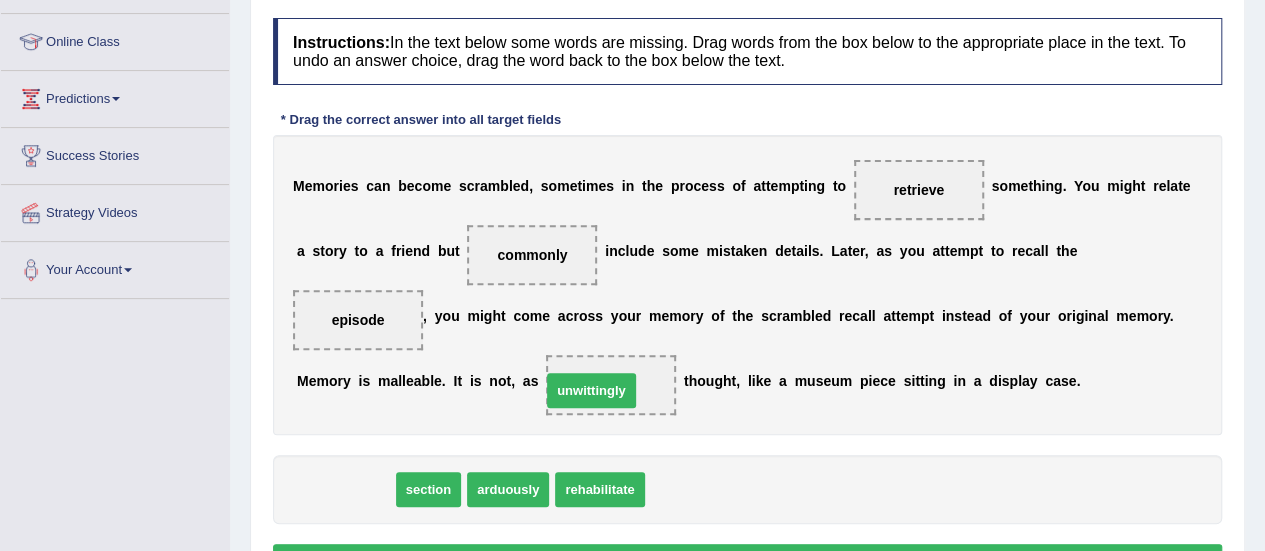 drag, startPoint x: 362, startPoint y: 483, endPoint x: 608, endPoint y: 384, distance: 265.17352 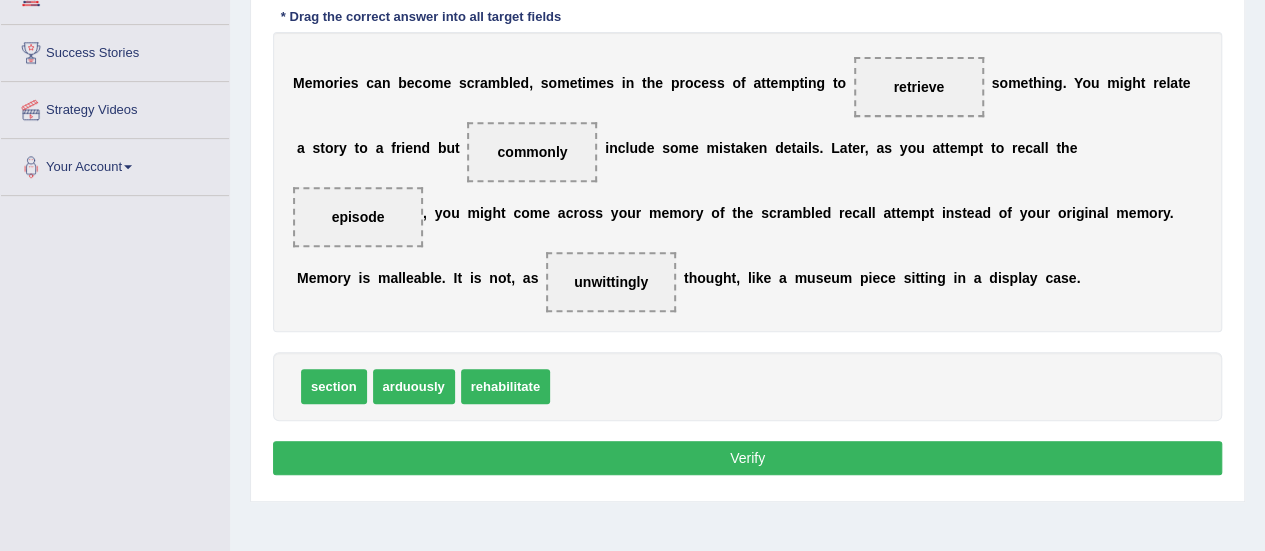 scroll, scrollTop: 362, scrollLeft: 0, axis: vertical 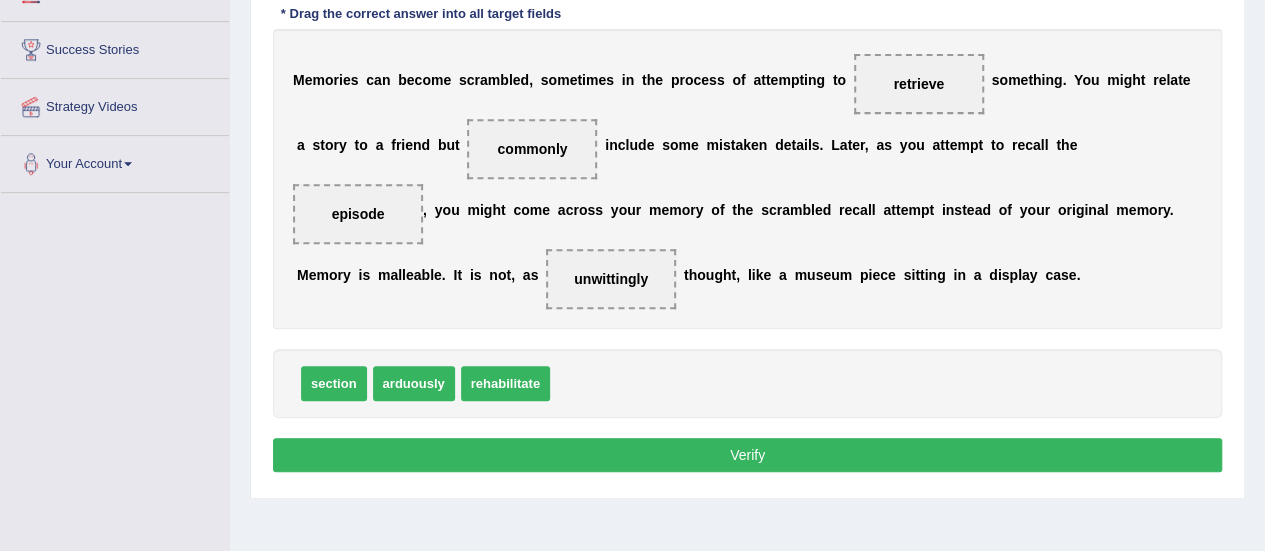 click on "Verify" at bounding box center [747, 455] 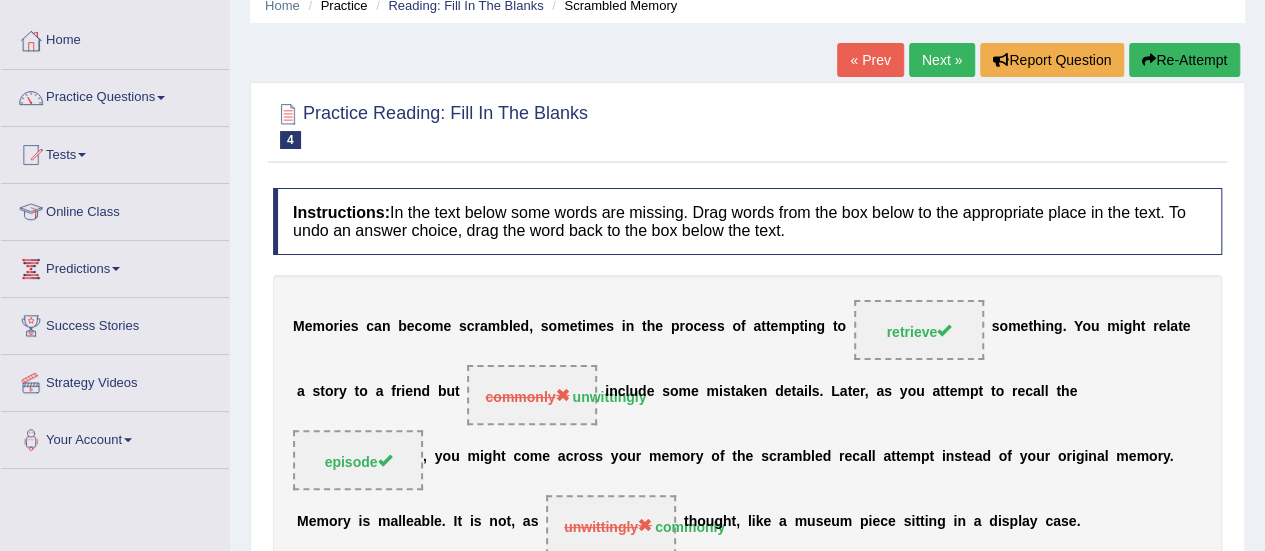 scroll, scrollTop: 85, scrollLeft: 0, axis: vertical 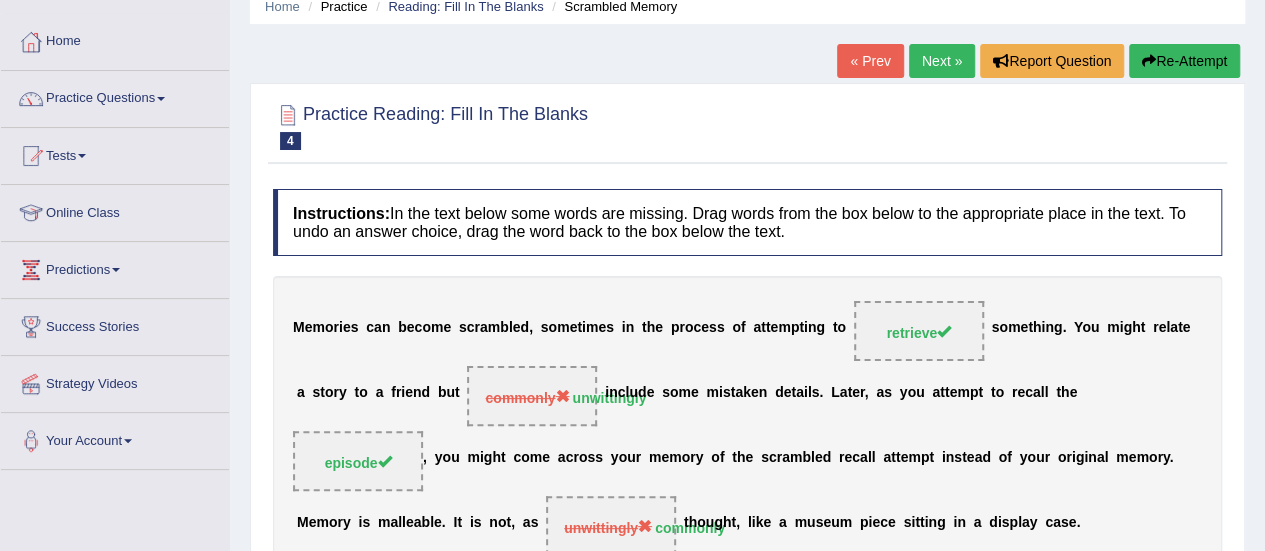 click on "Next »" at bounding box center [942, 61] 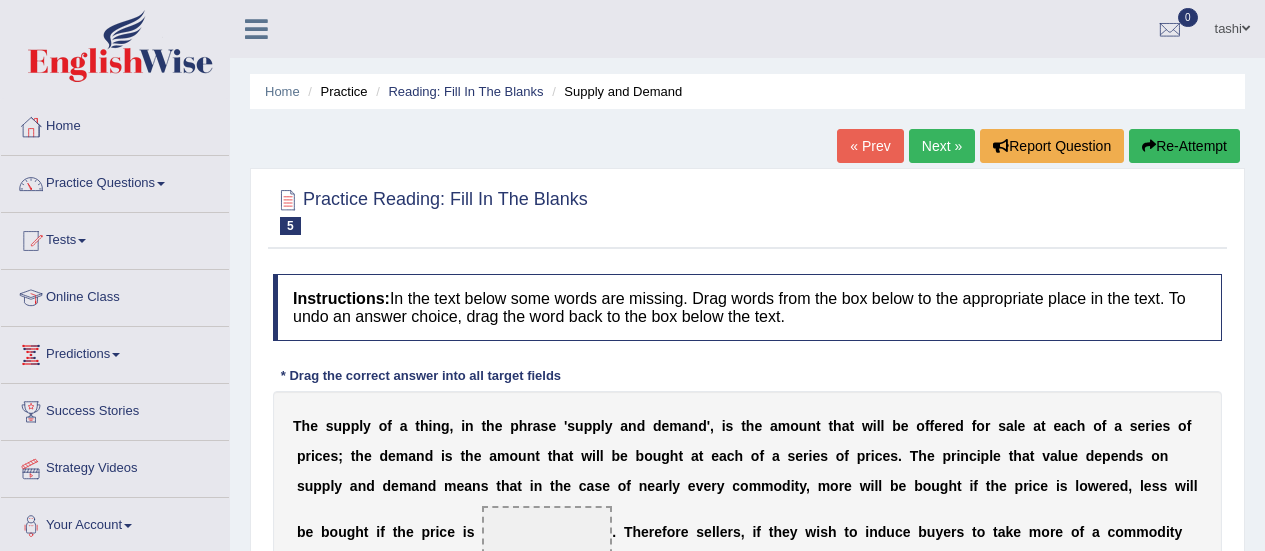 scroll, scrollTop: 0, scrollLeft: 0, axis: both 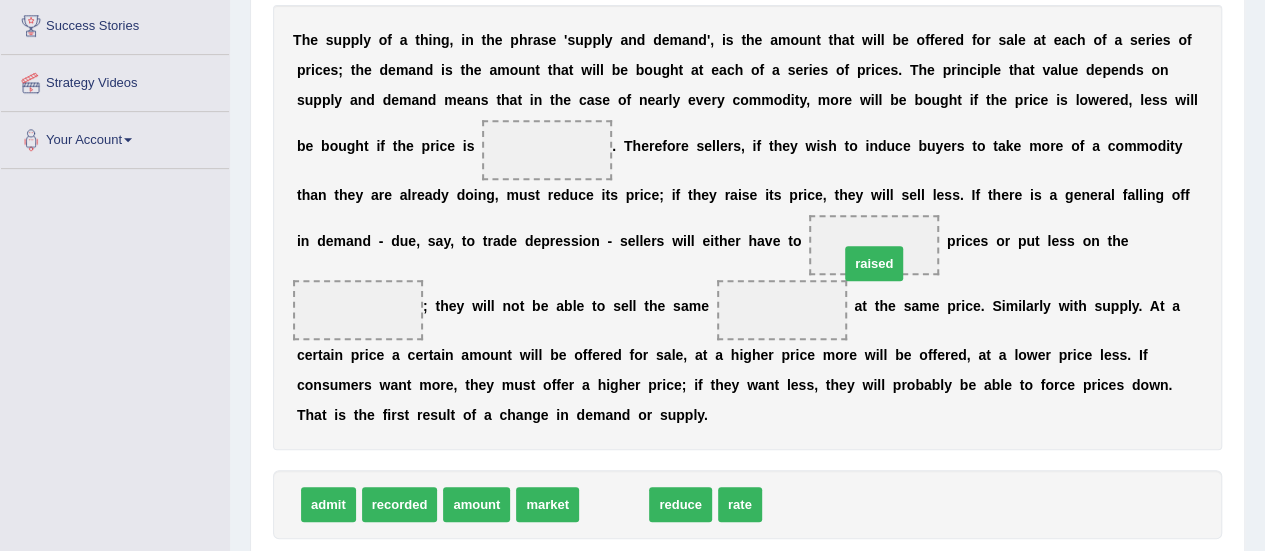 drag, startPoint x: 604, startPoint y: 507, endPoint x: 864, endPoint y: 265, distance: 355.1957 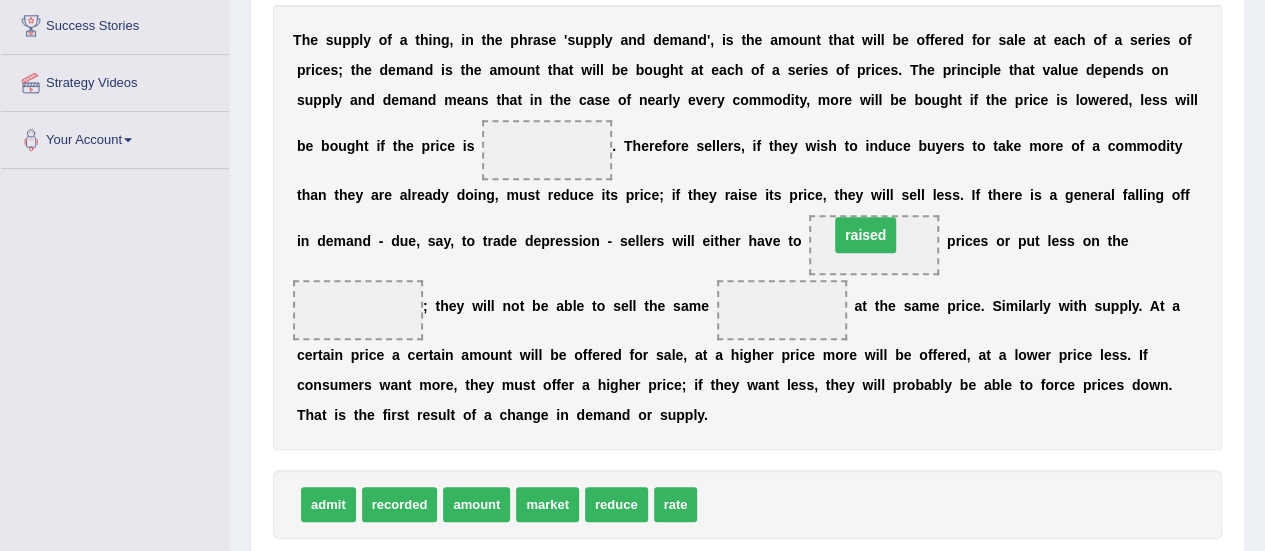 drag, startPoint x: 794, startPoint y: 309, endPoint x: 878, endPoint y: 235, distance: 111.94642 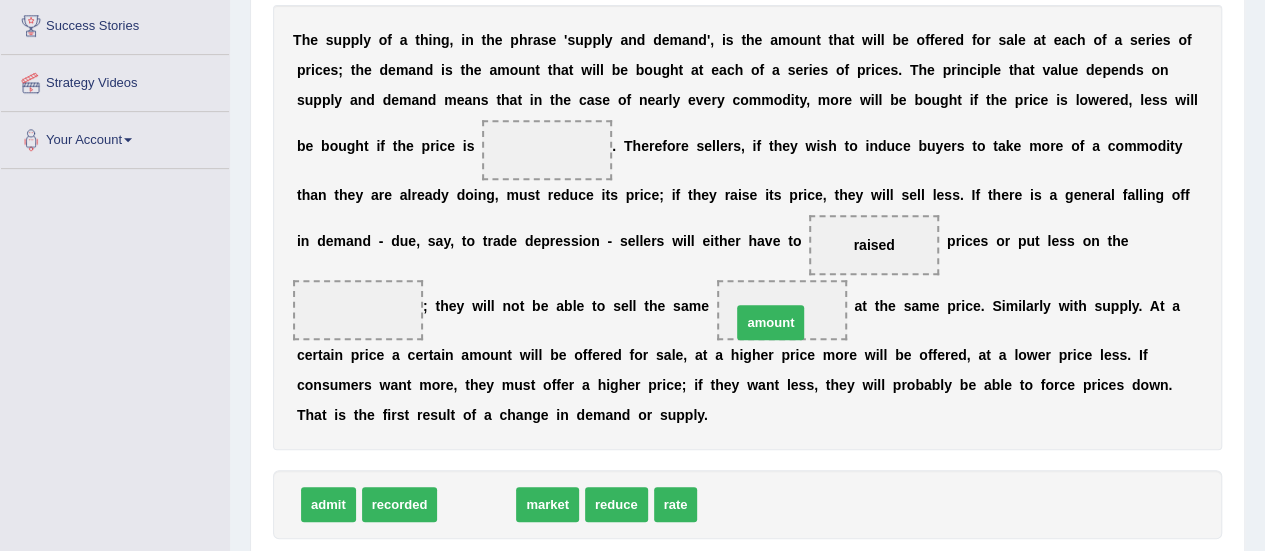 drag, startPoint x: 489, startPoint y: 496, endPoint x: 783, endPoint y: 314, distance: 345.7745 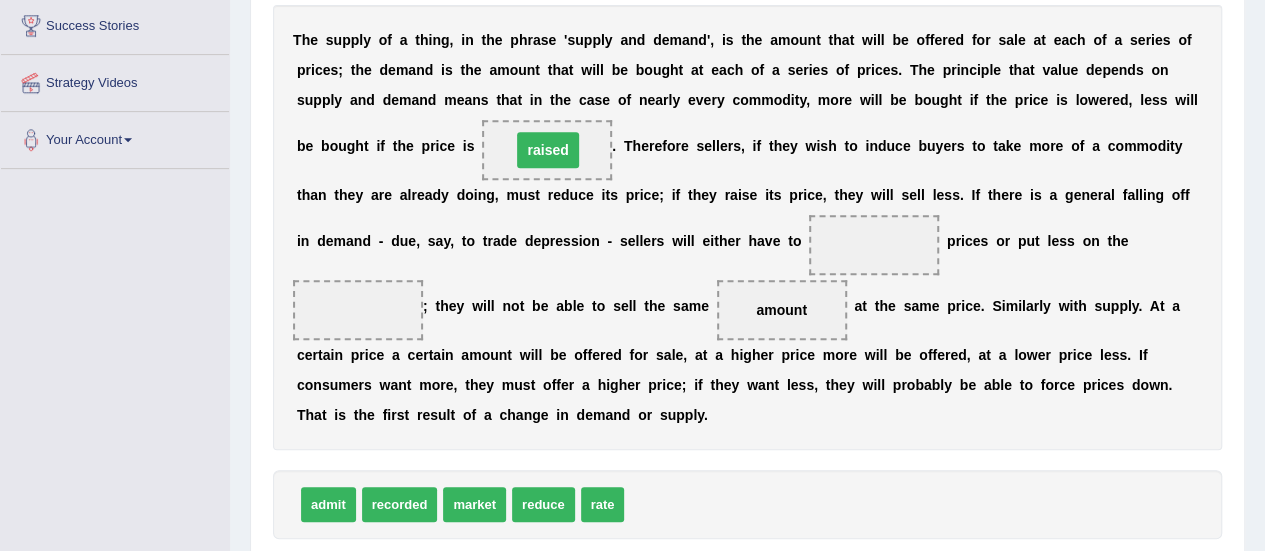 drag, startPoint x: 872, startPoint y: 234, endPoint x: 546, endPoint y: 137, distance: 340.12497 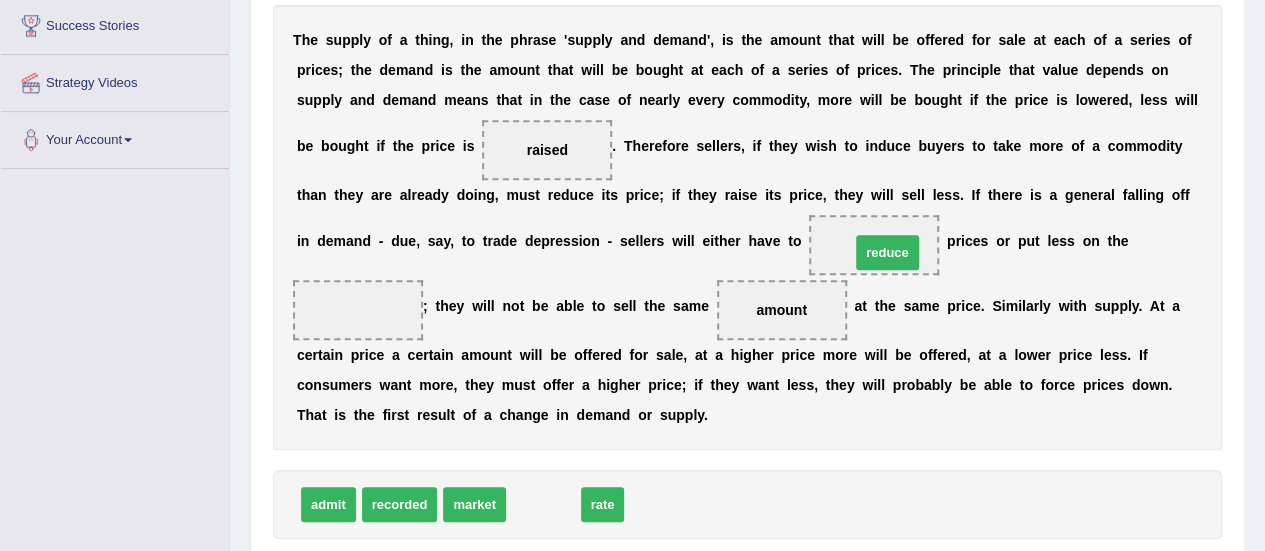 drag, startPoint x: 539, startPoint y: 485, endPoint x: 885, endPoint y: 231, distance: 429.22256 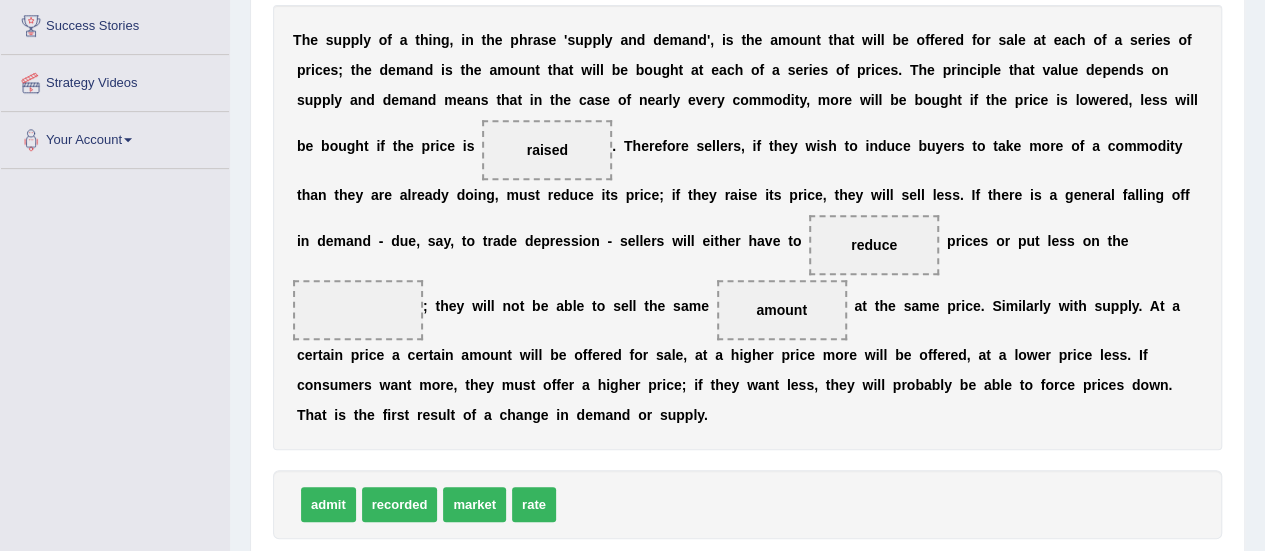 click on "T h e    s u p p l y    o f    a    t h i n g ,    i n    t h e    p h r a s e    ' s u p p l y    a n d    d e m a n d ' ,    i s    t h e    a m o u n t    t h a t    w i l l    b e    o f f e r e d    f o r    s a l e    a t    e a c h    o f    a    s e r i e s    o f    p r i c e s ;    t h e    d e m a n d    i s    t h e    a m o u n t    t h a t    w i l l    b e    b o u g h t    a t    e a c h    o f    a    s e r i e s    o f    p r i c e s .    T h e    p r i n c i p l e    t h a t    v a l u e    d e p e n d s    o n    s u p p l y    a n d    d e m a n d    m e a n s    t h a t    i n    t h e    c a s e    o f    n e a r l y    e v e r y    c o m m o d i t y ,    m o r e    w i l l    b e    b o u g h t    i f    t h e    p r i c e    i s    l o w e r e d ,    l e s s    w i l l    b e    b o u g h t    i f    t h e    p r i c e    i s    raised .    T h e r e f o r e    s e l l e r s ,    i f    t h e y    w i s" at bounding box center [747, 227] 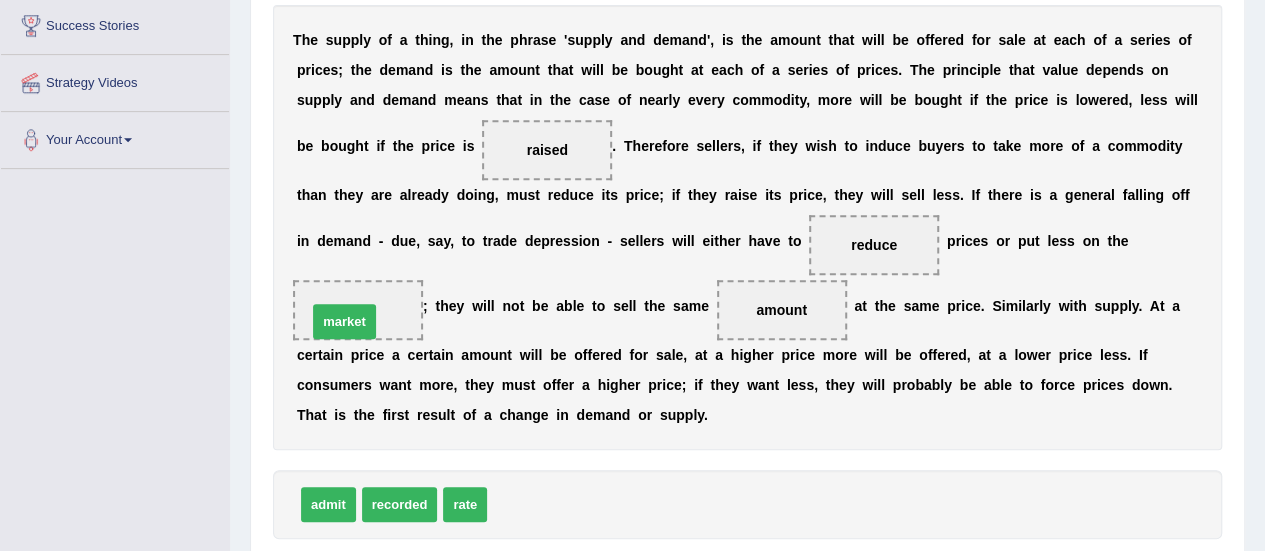 drag, startPoint x: 513, startPoint y: 482, endPoint x: 345, endPoint y: 318, distance: 234.77649 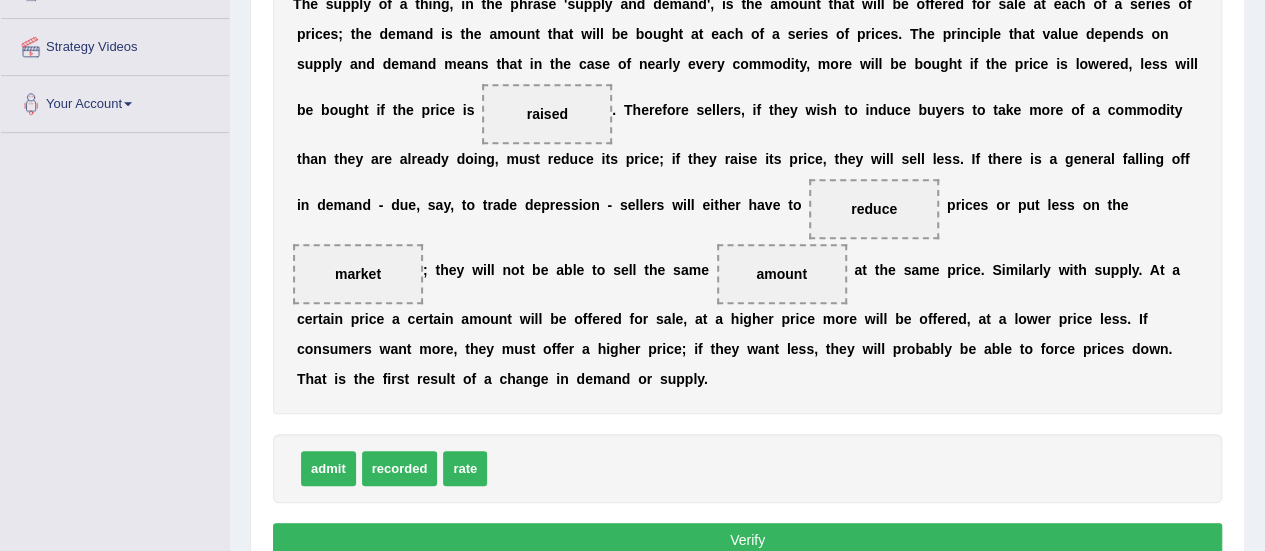 scroll, scrollTop: 424, scrollLeft: 0, axis: vertical 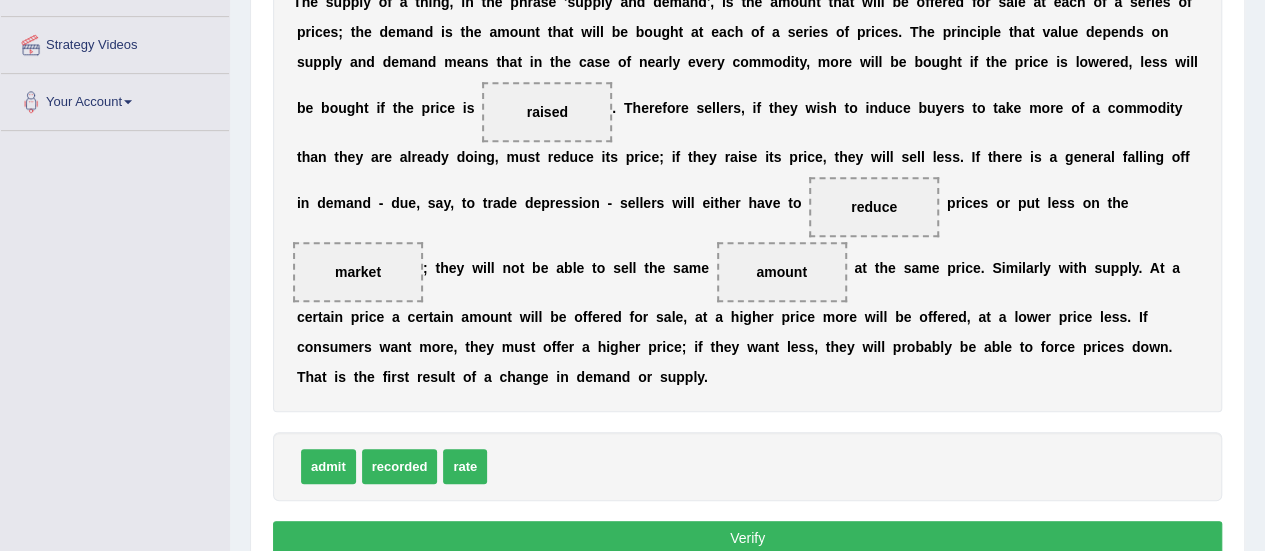 click on "Verify" at bounding box center [747, 538] 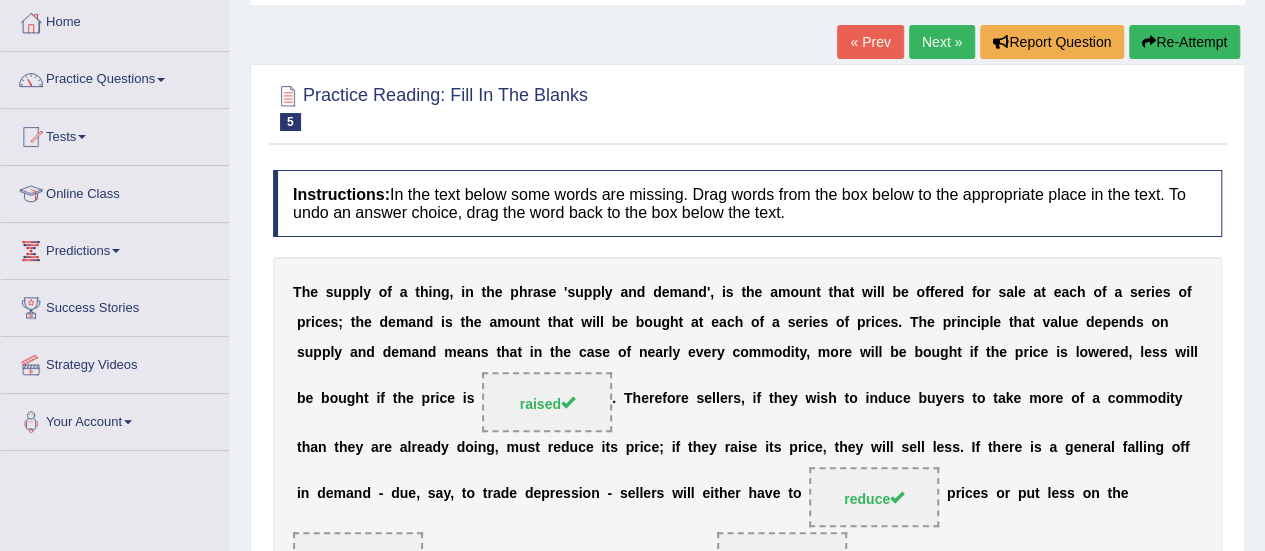 scroll, scrollTop: 0, scrollLeft: 0, axis: both 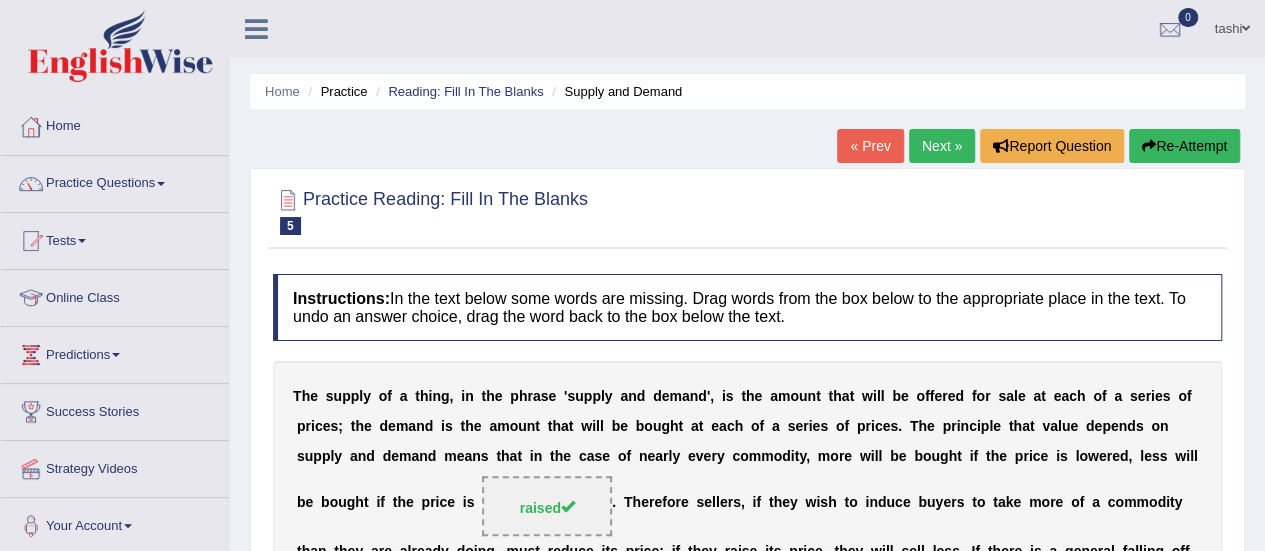 click on "Next »" at bounding box center [942, 146] 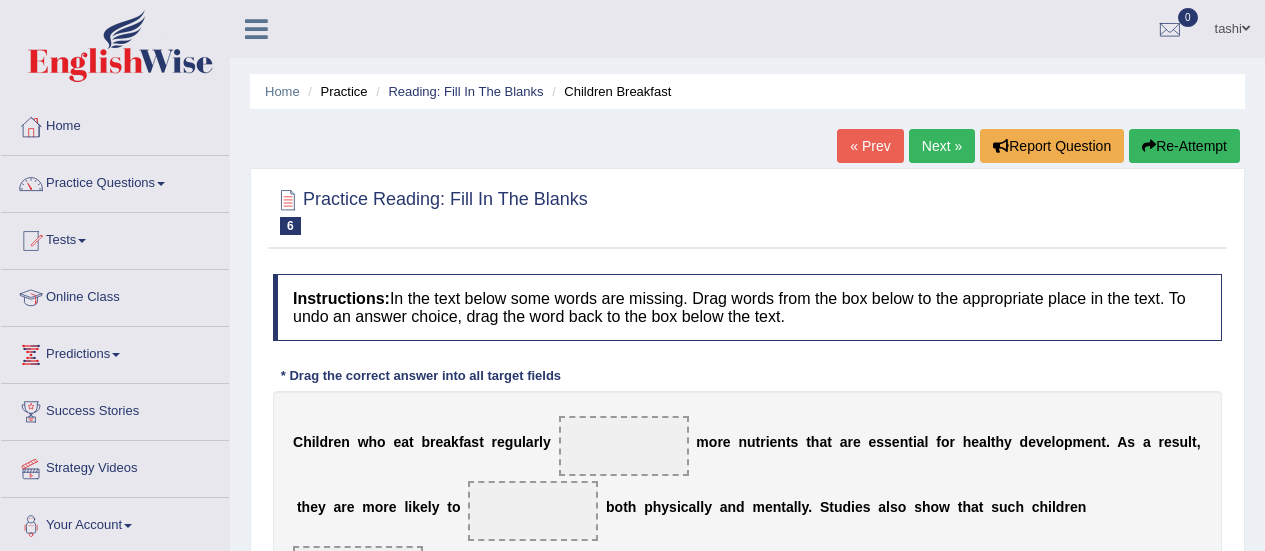 scroll, scrollTop: 221, scrollLeft: 0, axis: vertical 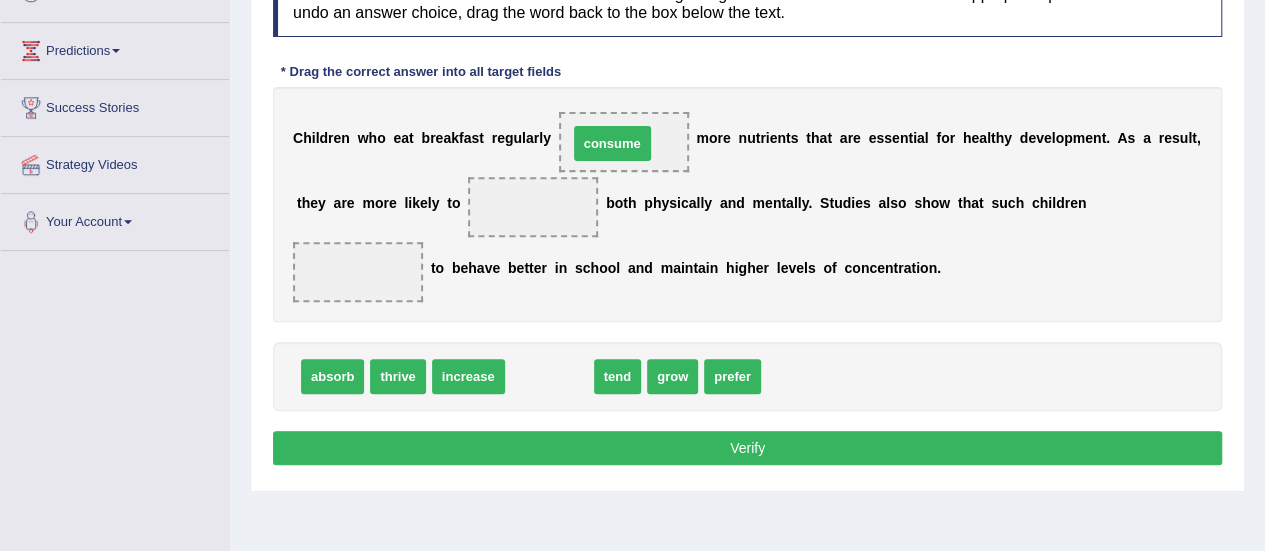 drag, startPoint x: 536, startPoint y: 378, endPoint x: 602, endPoint y: 133, distance: 253.73412 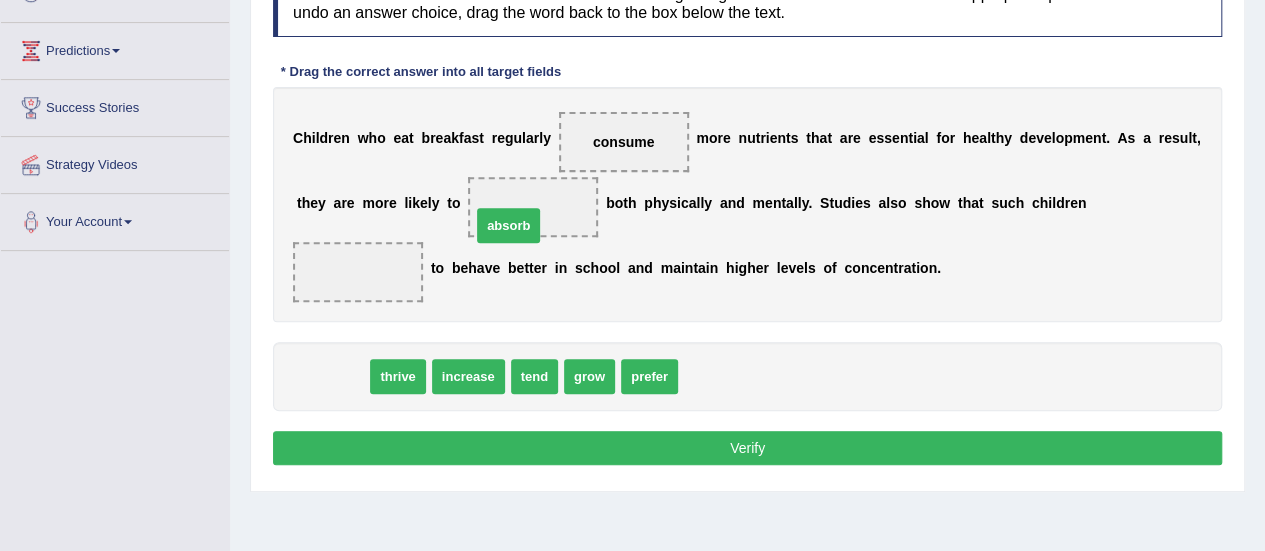 drag, startPoint x: 341, startPoint y: 378, endPoint x: 517, endPoint y: 227, distance: 231.89868 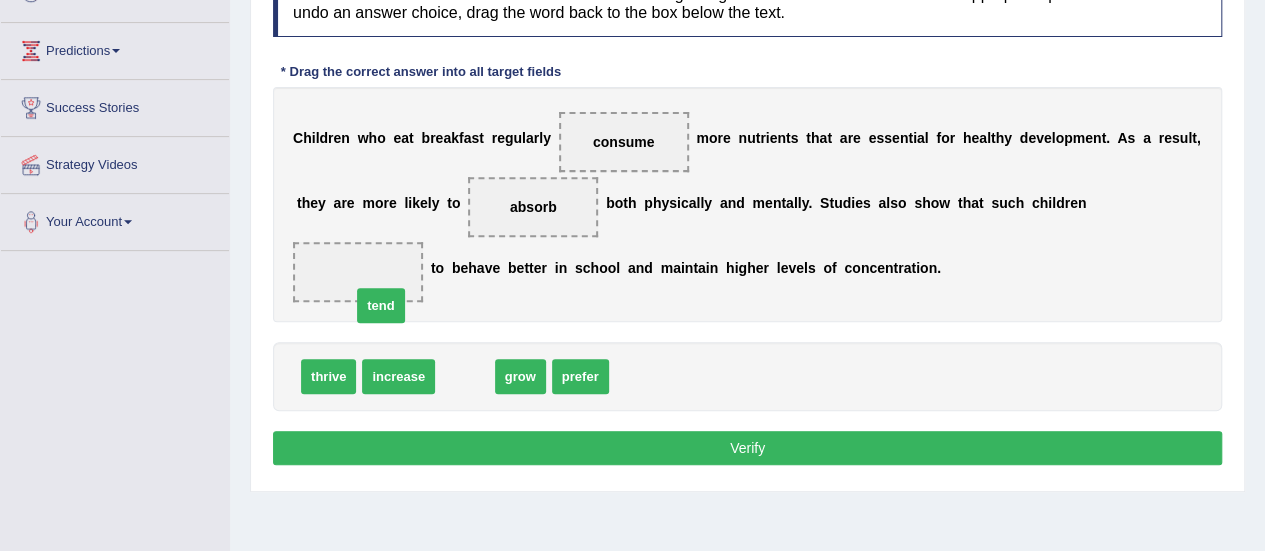 drag, startPoint x: 476, startPoint y: 371, endPoint x: 371, endPoint y: 279, distance: 139.60301 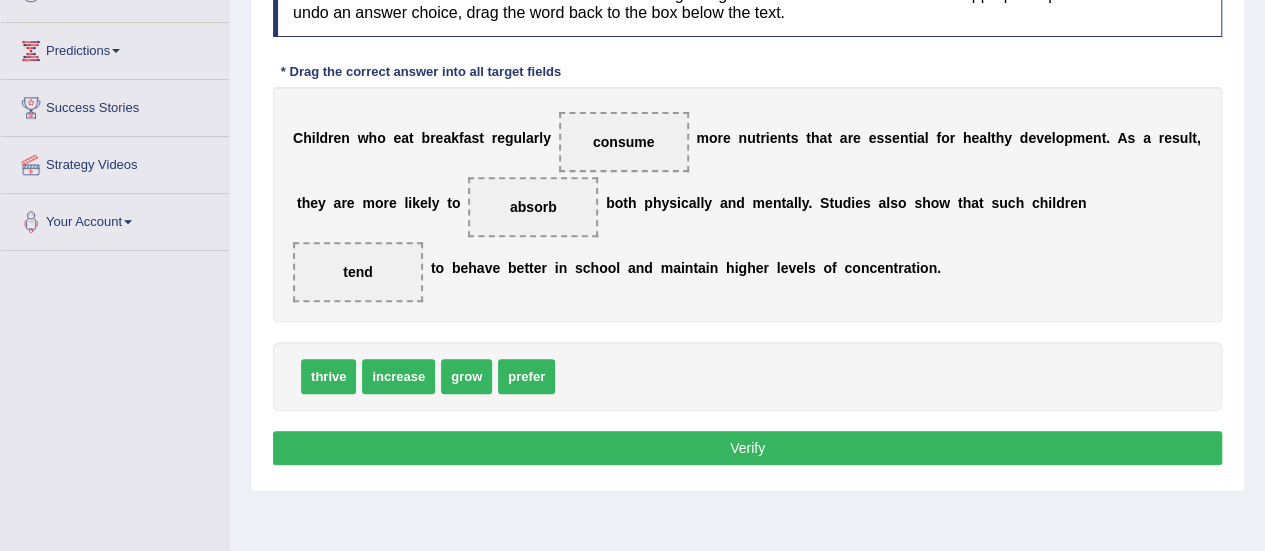 click on "Verify" at bounding box center [747, 448] 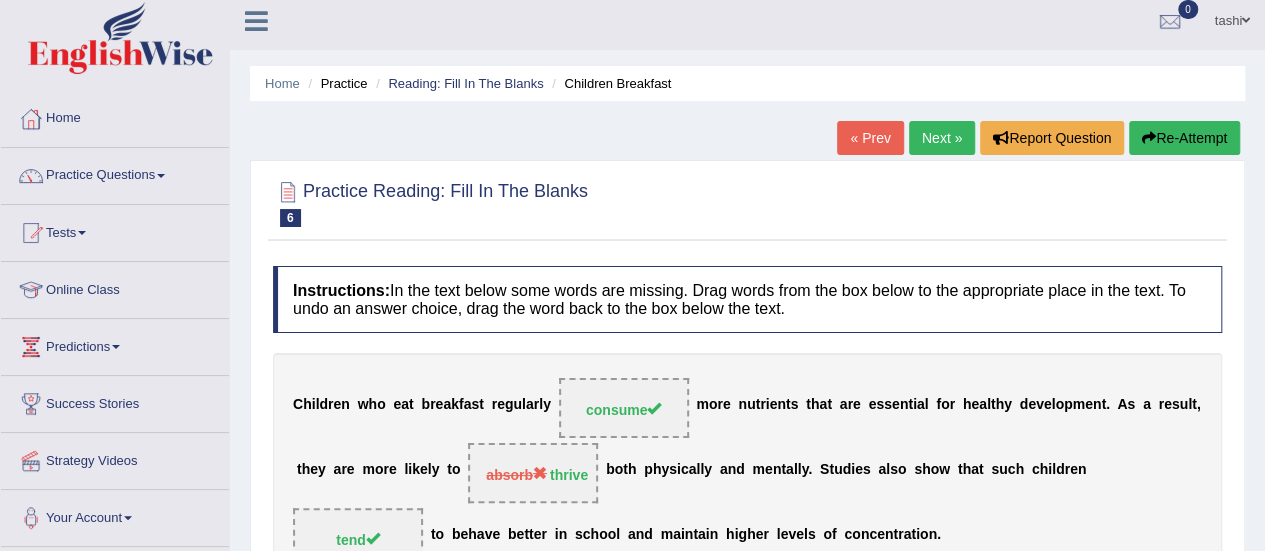scroll, scrollTop: 0, scrollLeft: 0, axis: both 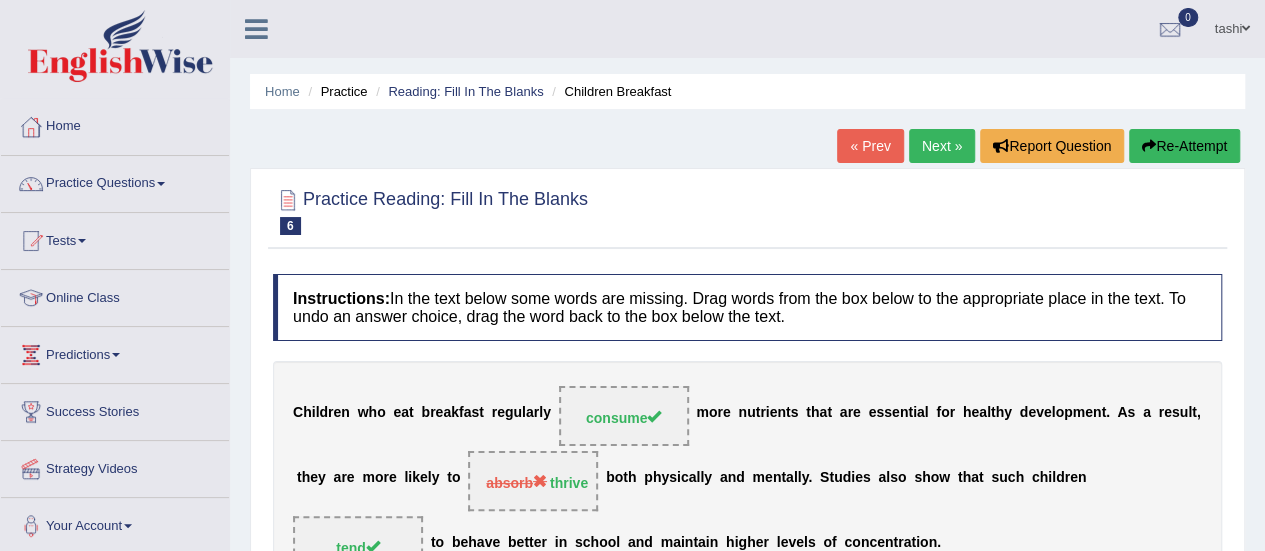 click on "Home" at bounding box center [115, 124] 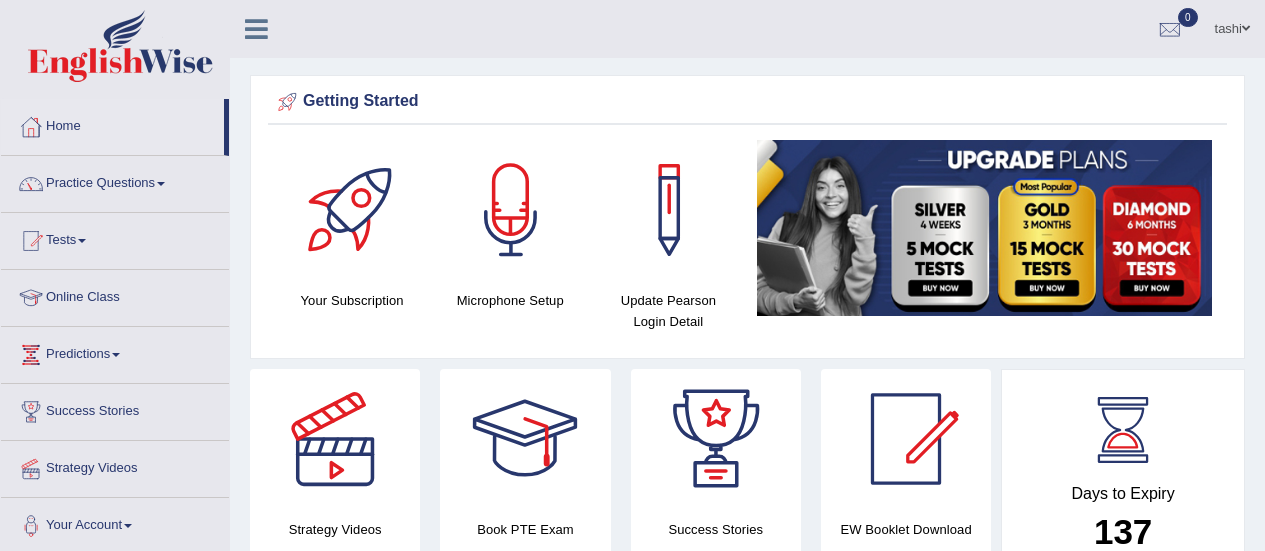 scroll, scrollTop: 0, scrollLeft: 0, axis: both 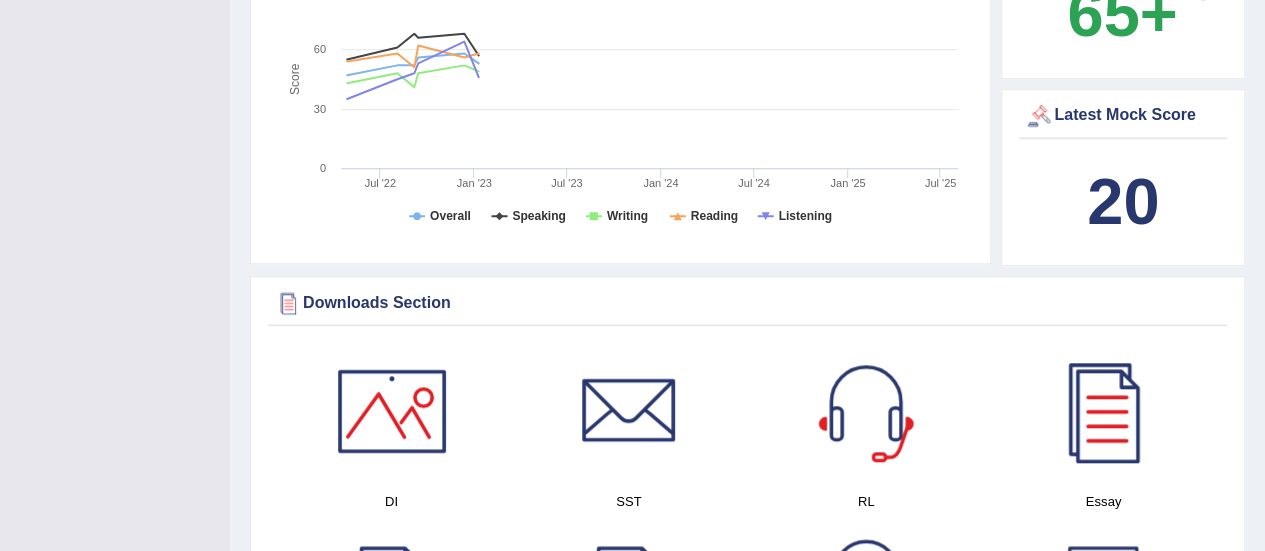 click on "Reading" 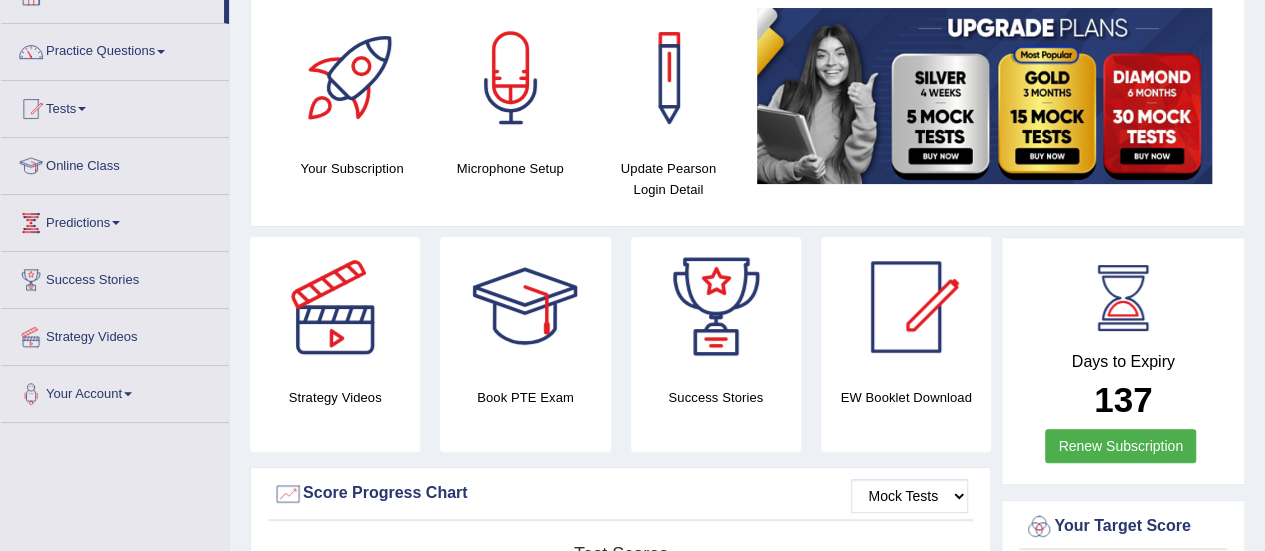 scroll, scrollTop: 0, scrollLeft: 0, axis: both 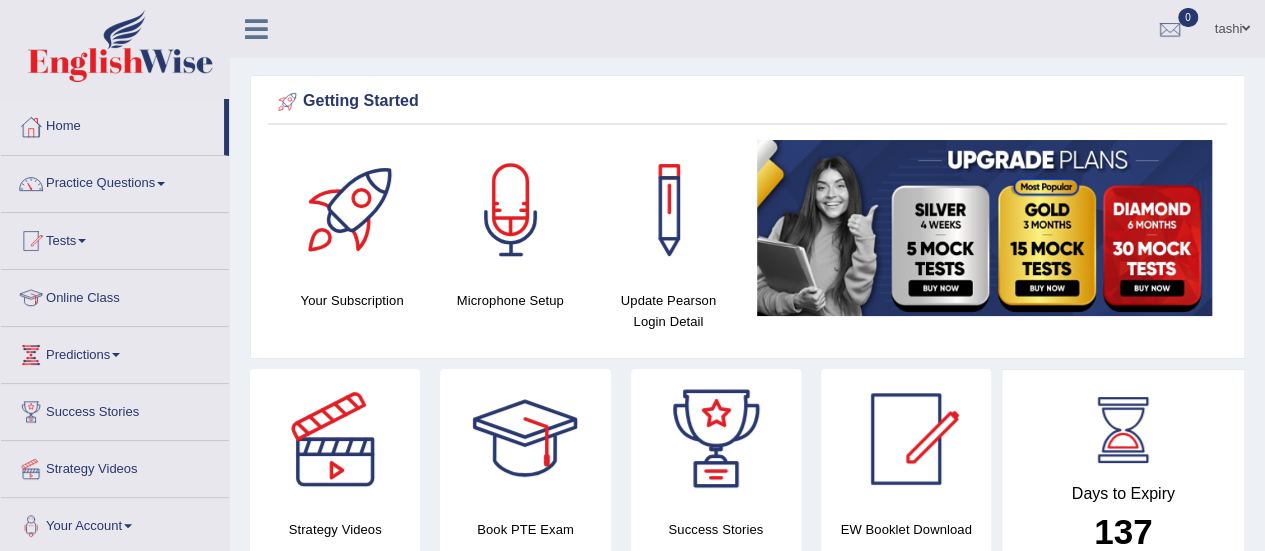 click on "Home" at bounding box center (112, 124) 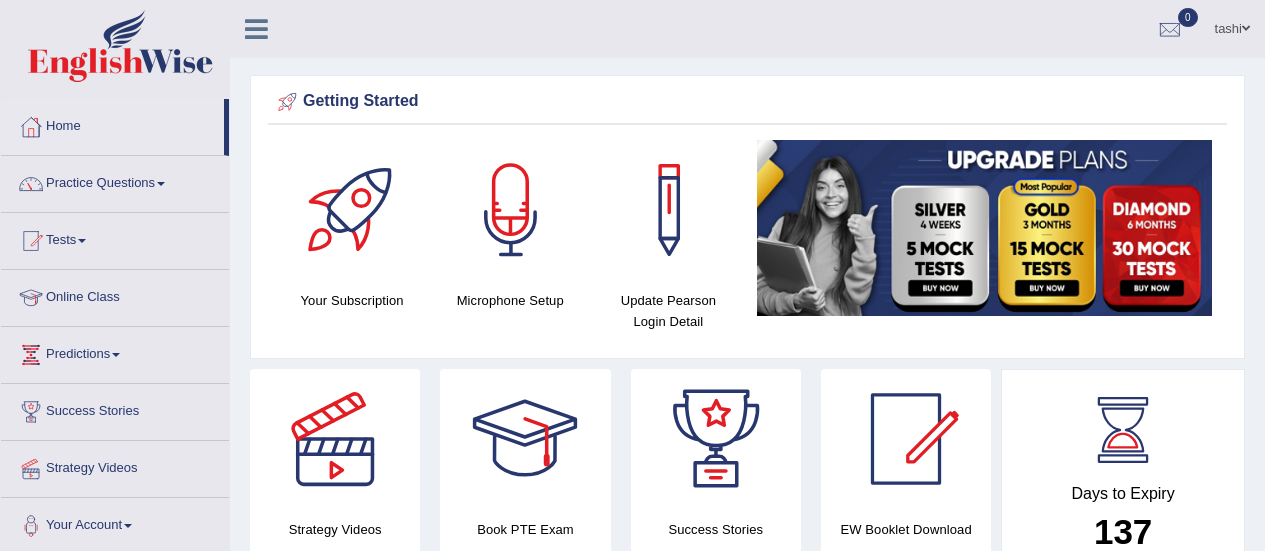 scroll, scrollTop: 0, scrollLeft: 0, axis: both 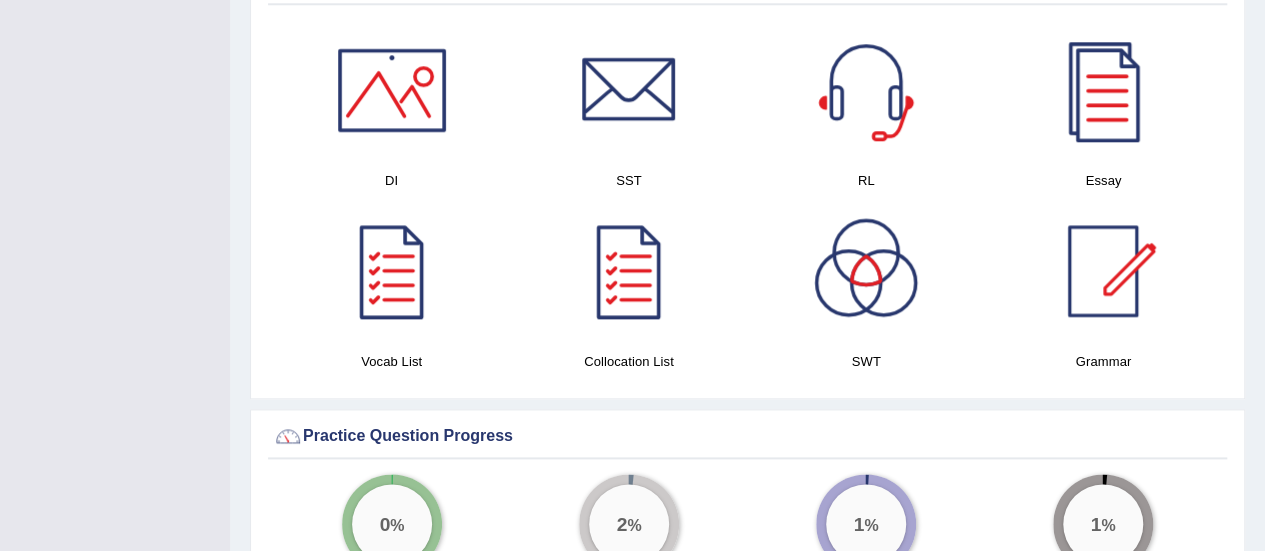 click on "Downloads Section
DI
SST
RL
Essay
Vocab List
Collocation List
SWT
Grammar
×
Sorry, Your can't download this section. Please upgrade to subscribe and acheive your PTE Target Score.  Upgrade Now" at bounding box center (747, 177) 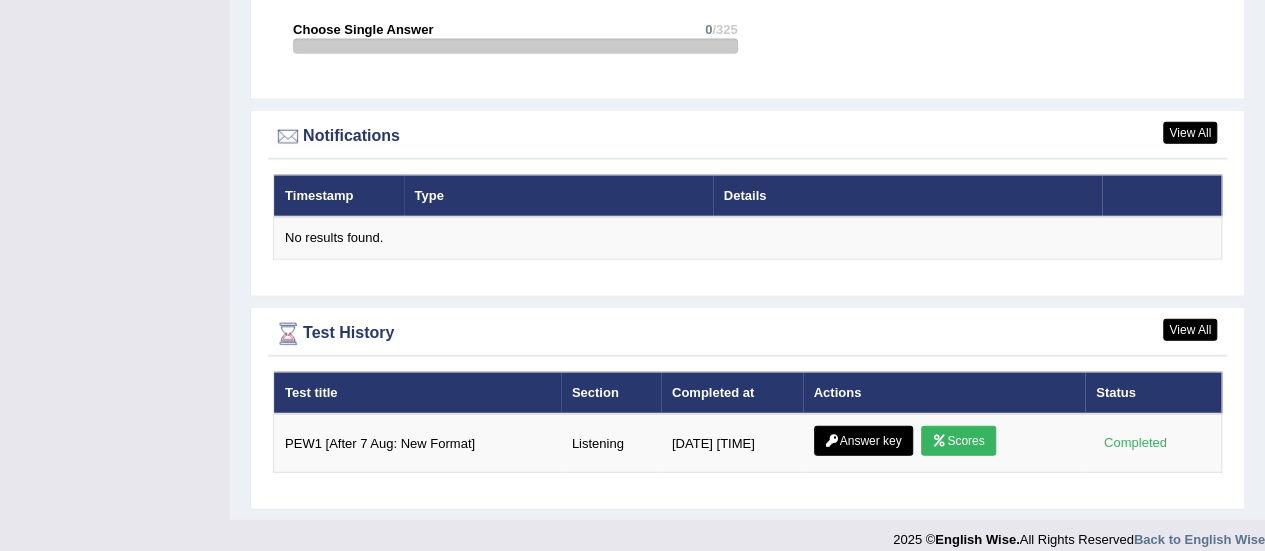scroll, scrollTop: 2337, scrollLeft: 0, axis: vertical 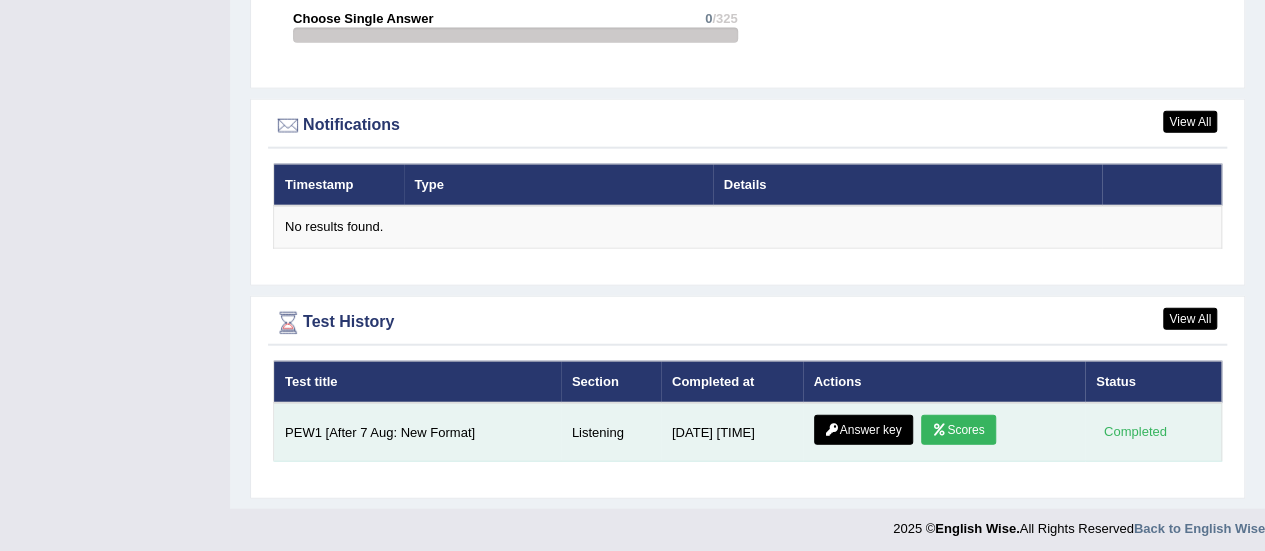click on "Scores" at bounding box center [958, 430] 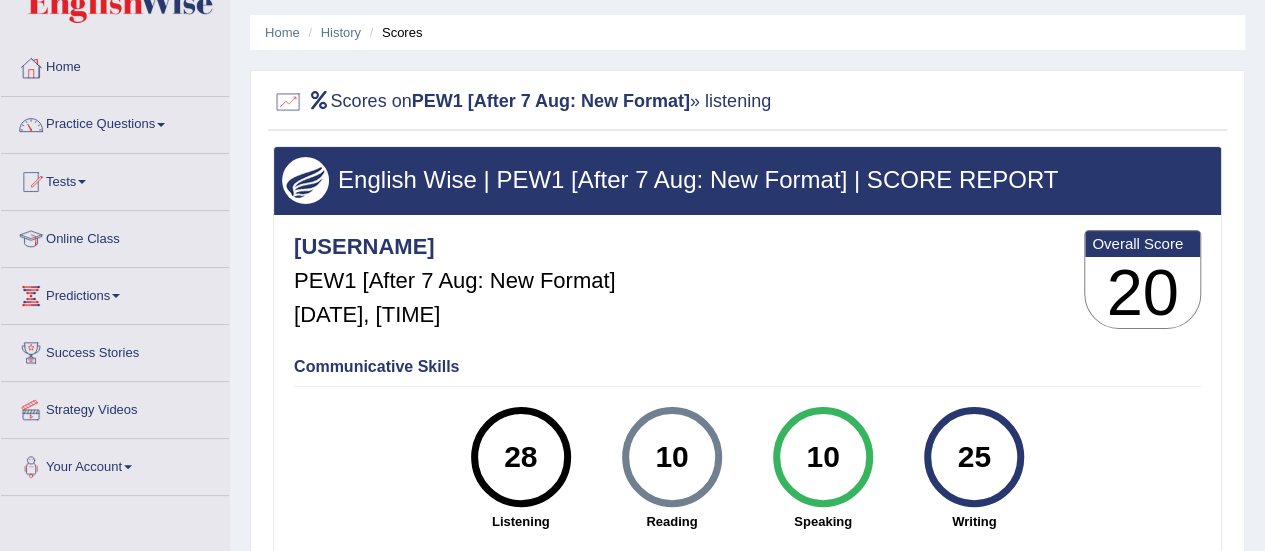 scroll, scrollTop: 0, scrollLeft: 0, axis: both 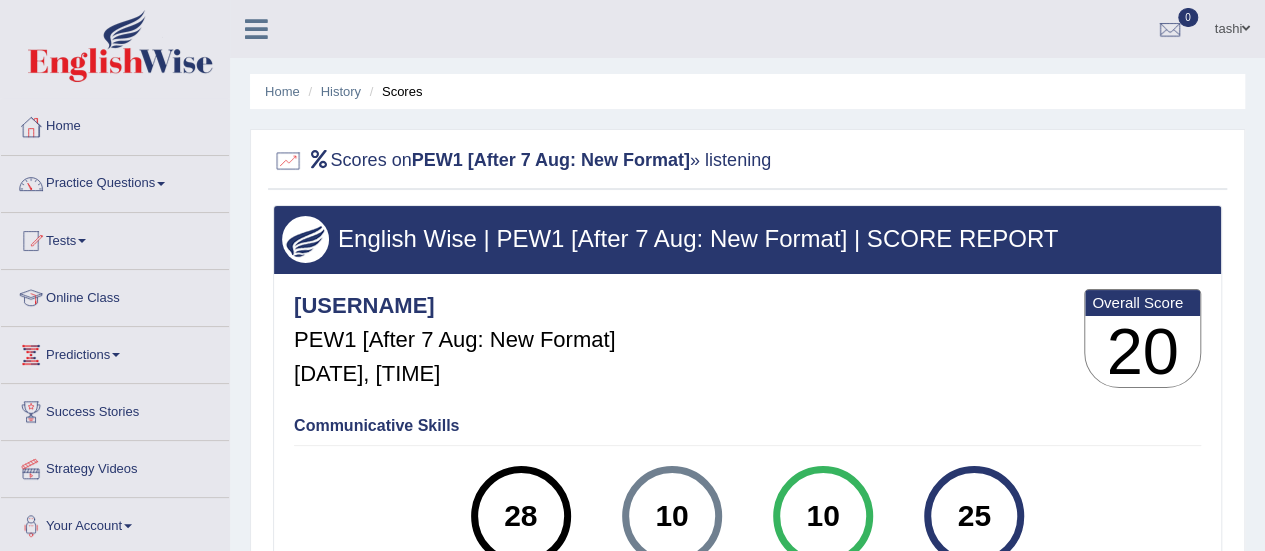 click on "Home" at bounding box center (115, 124) 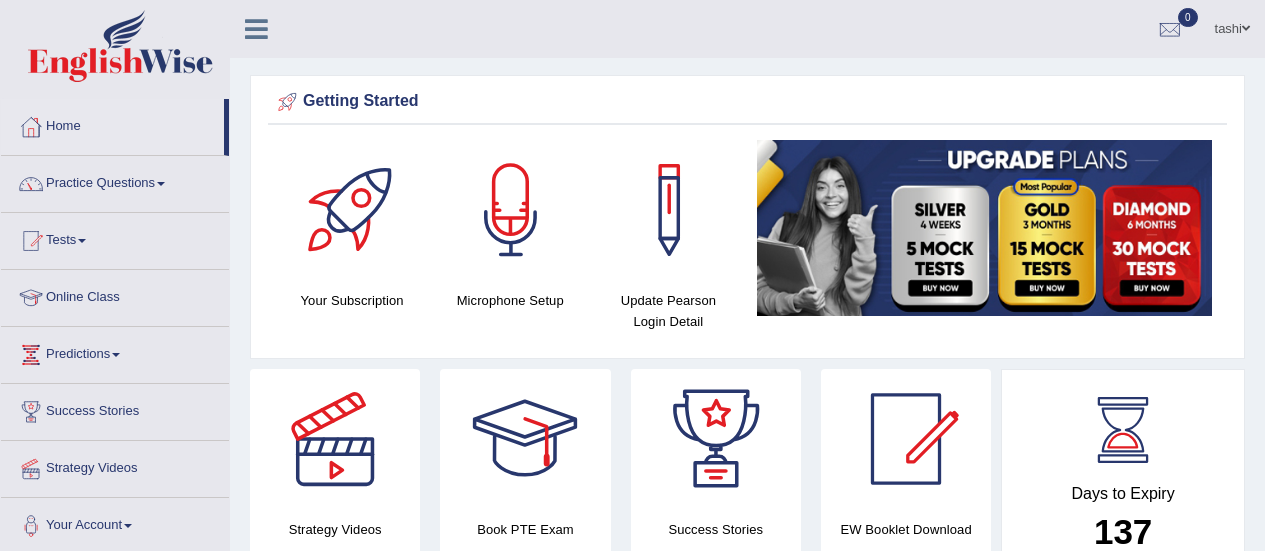 scroll, scrollTop: 0, scrollLeft: 0, axis: both 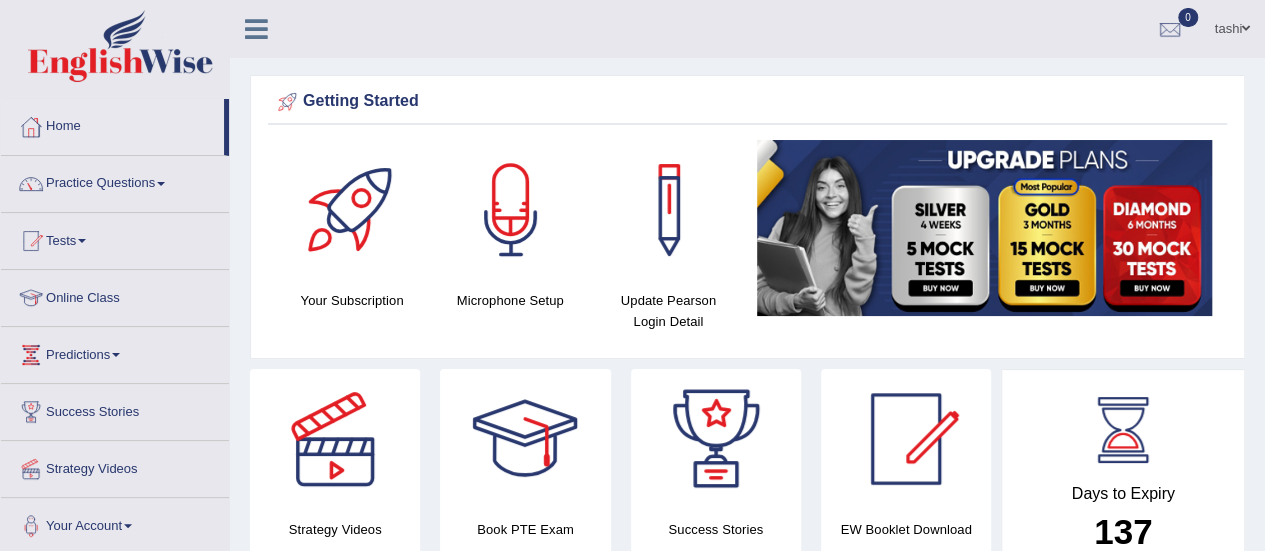 click on "Home" at bounding box center [112, 124] 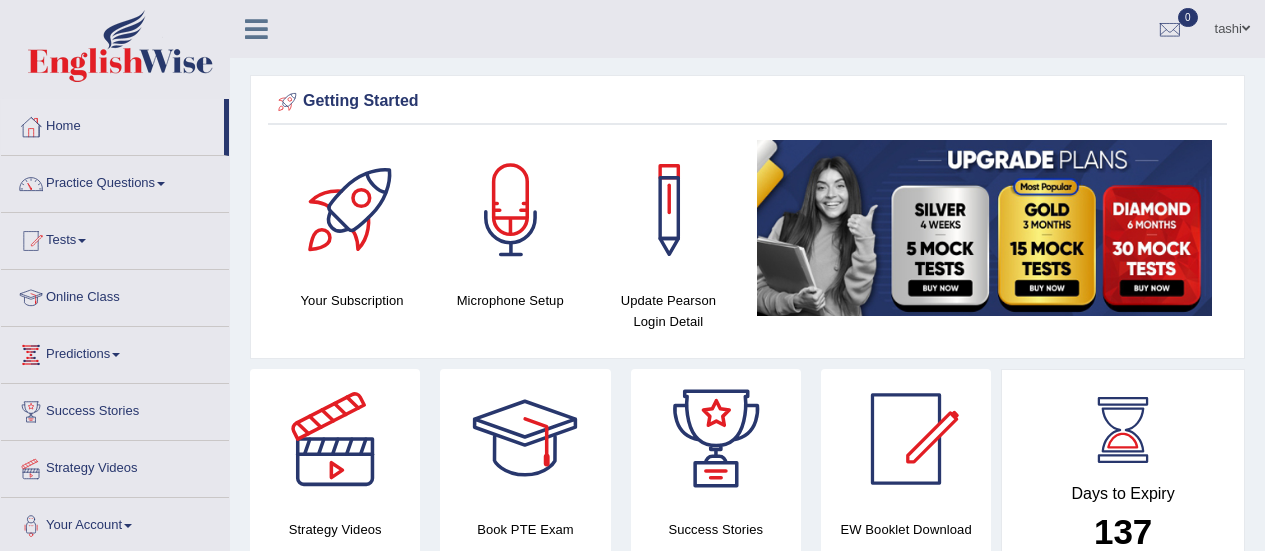 scroll, scrollTop: 0, scrollLeft: 0, axis: both 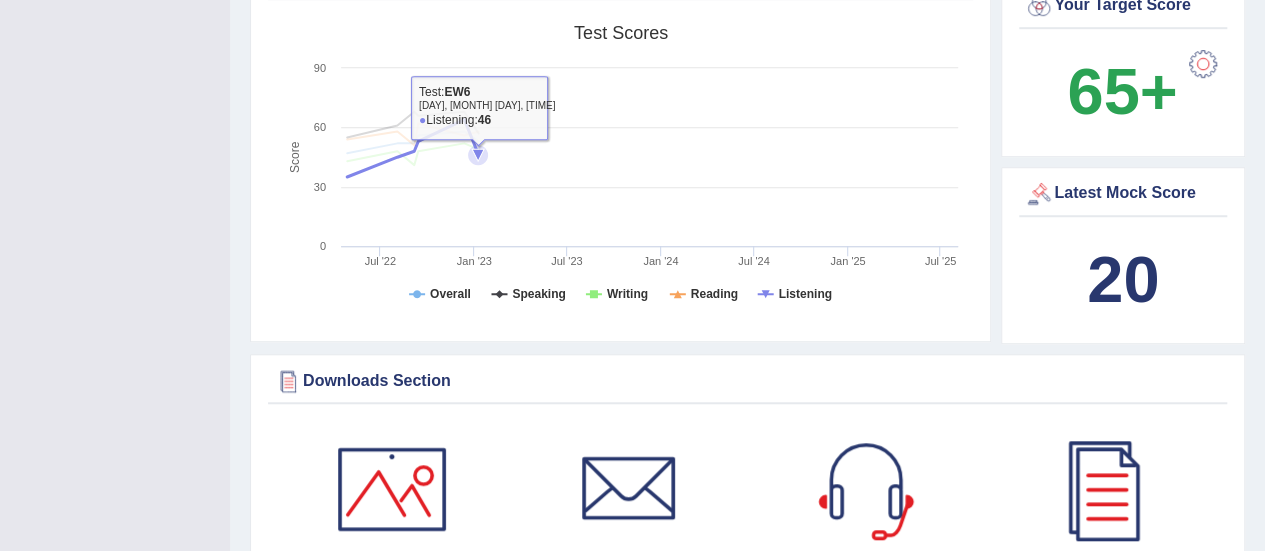 click 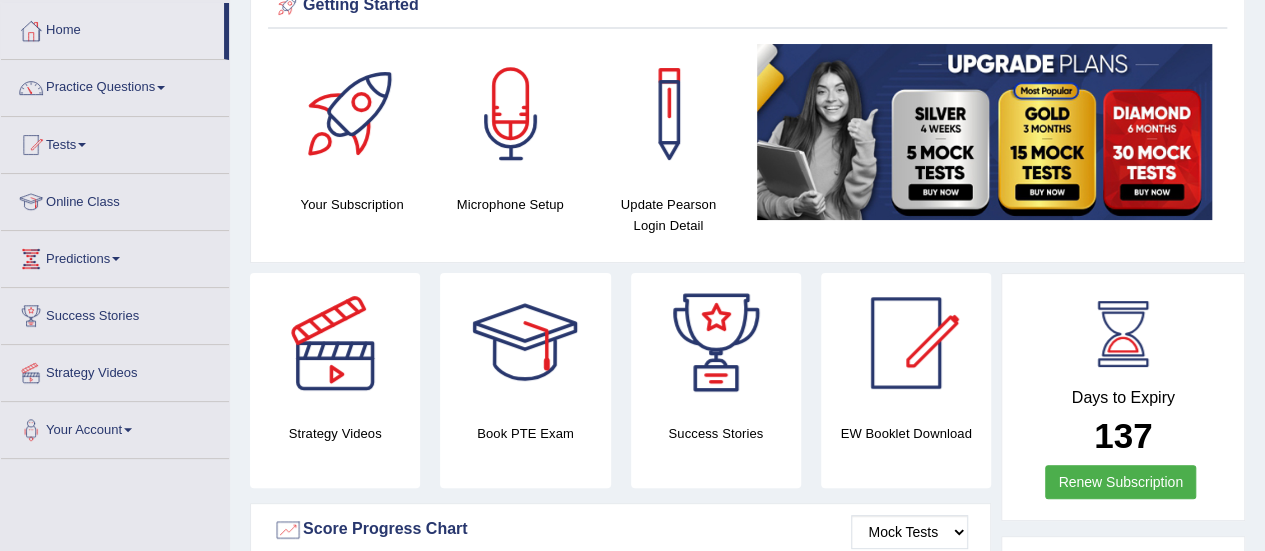 scroll, scrollTop: 0, scrollLeft: 0, axis: both 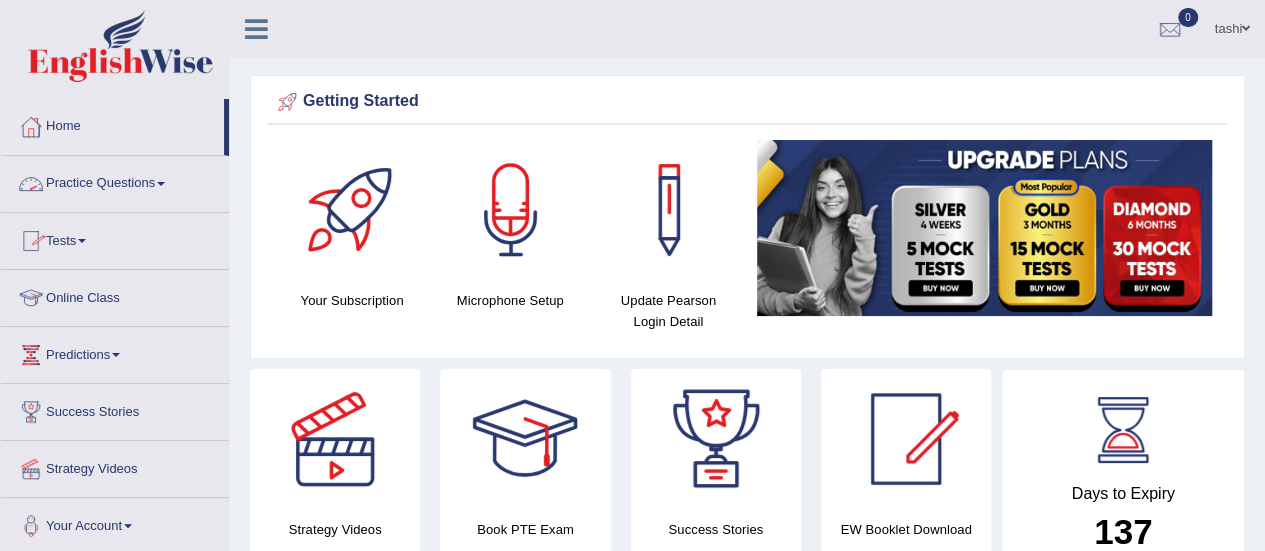click on "Practice Questions" at bounding box center [115, 181] 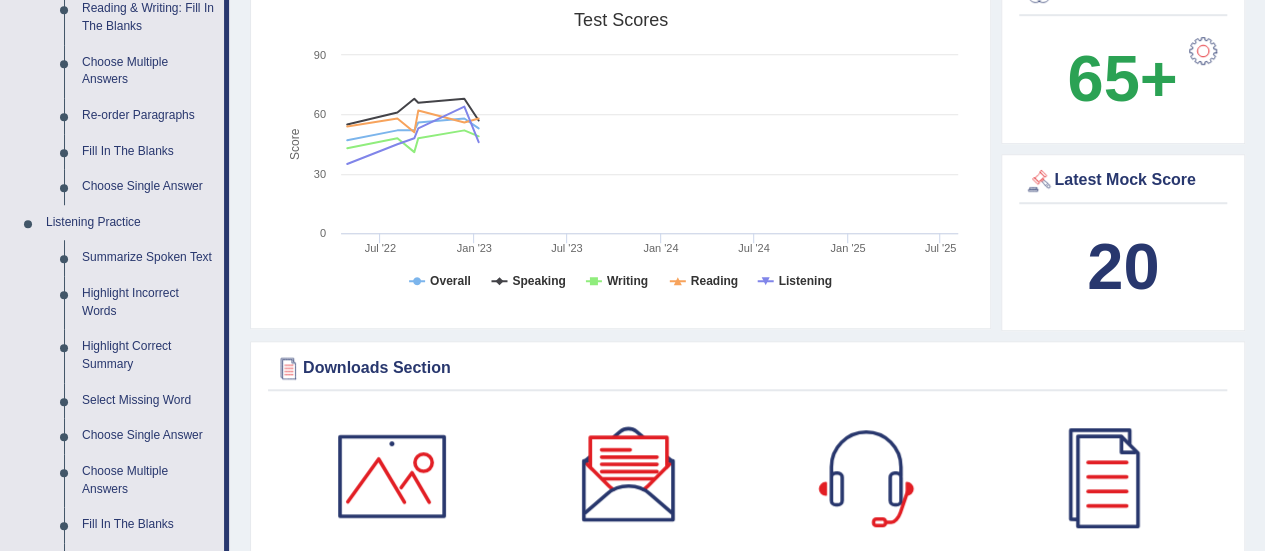 scroll, scrollTop: 702, scrollLeft: 0, axis: vertical 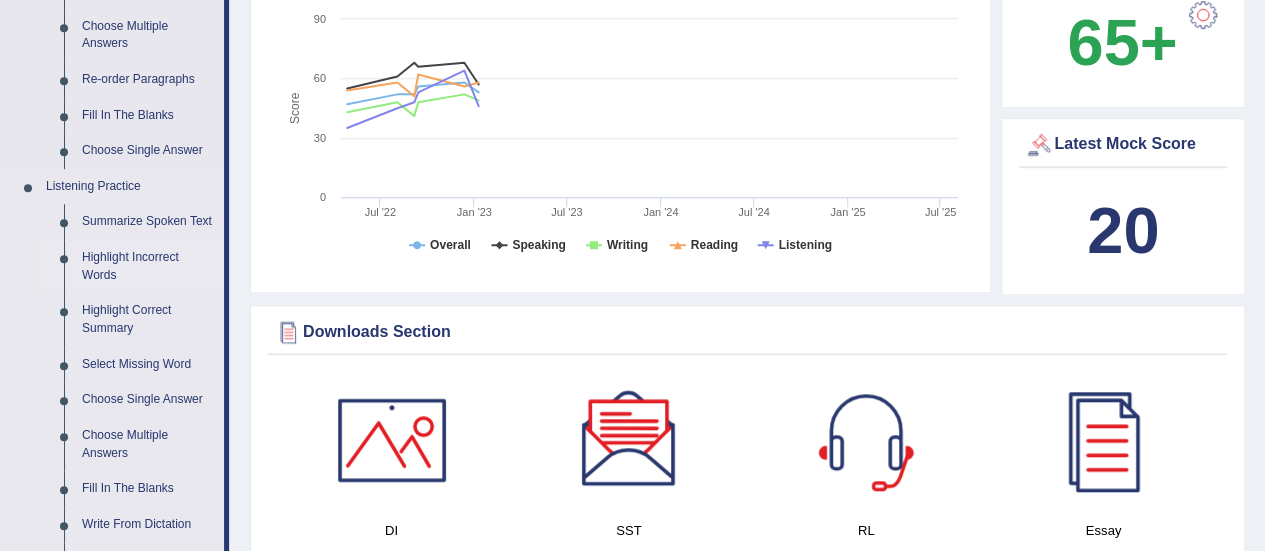 click on "Highlight Incorrect Words" at bounding box center (148, 266) 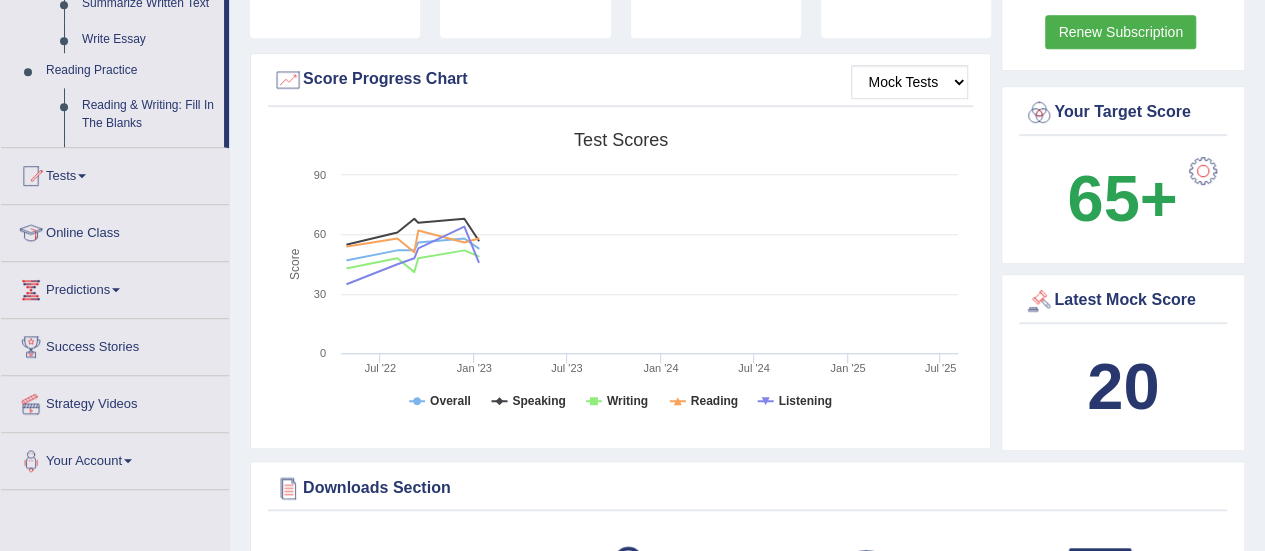 scroll, scrollTop: 583, scrollLeft: 0, axis: vertical 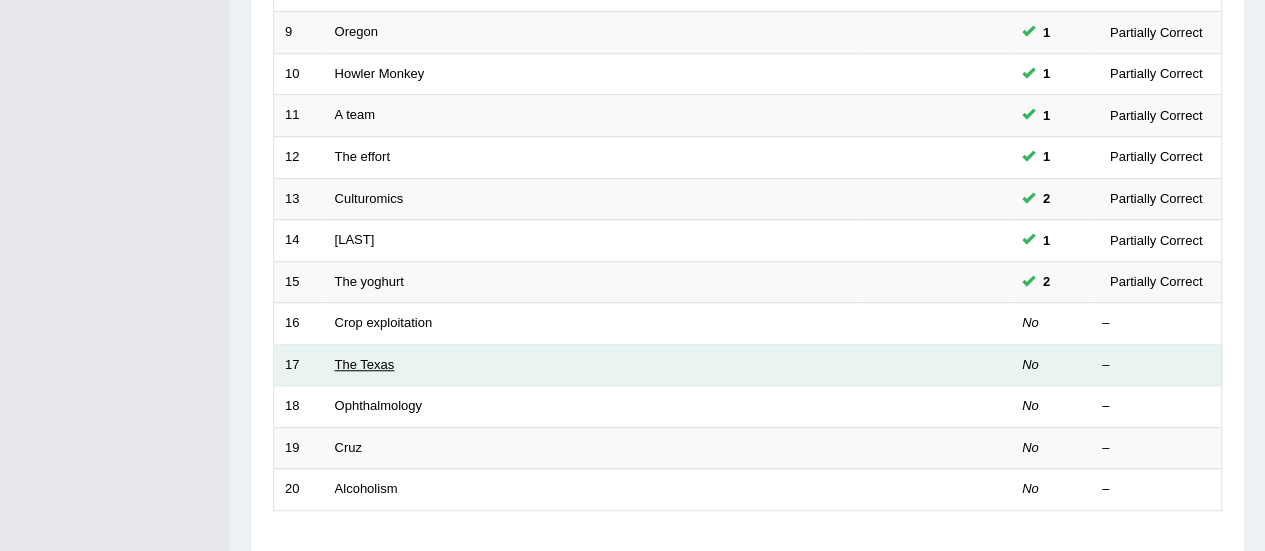 click on "The Texas" at bounding box center (365, 364) 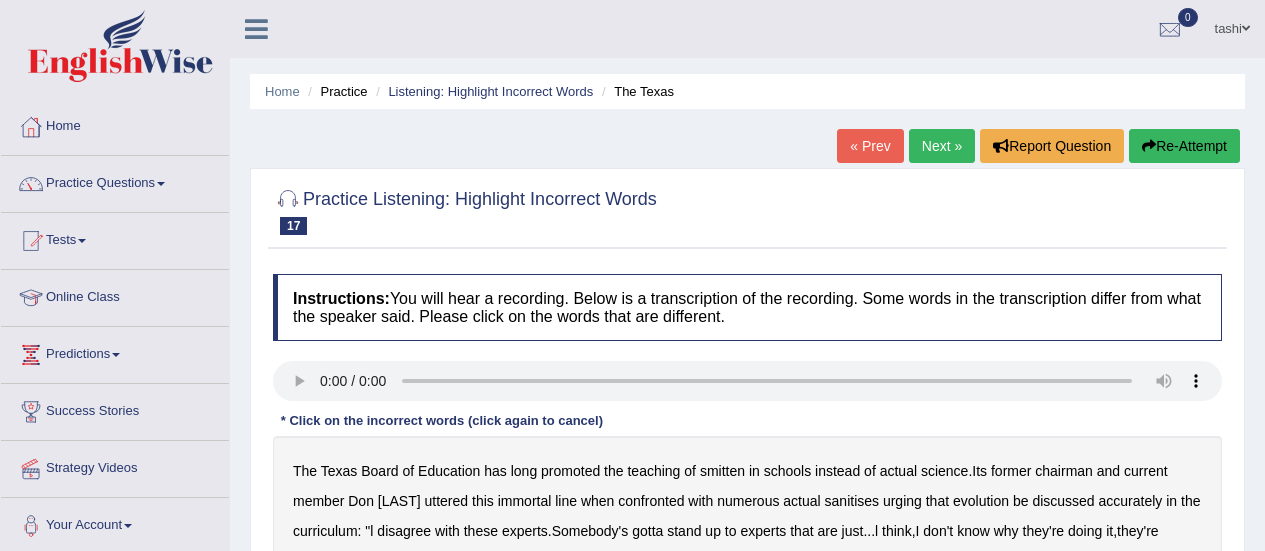 scroll, scrollTop: 0, scrollLeft: 0, axis: both 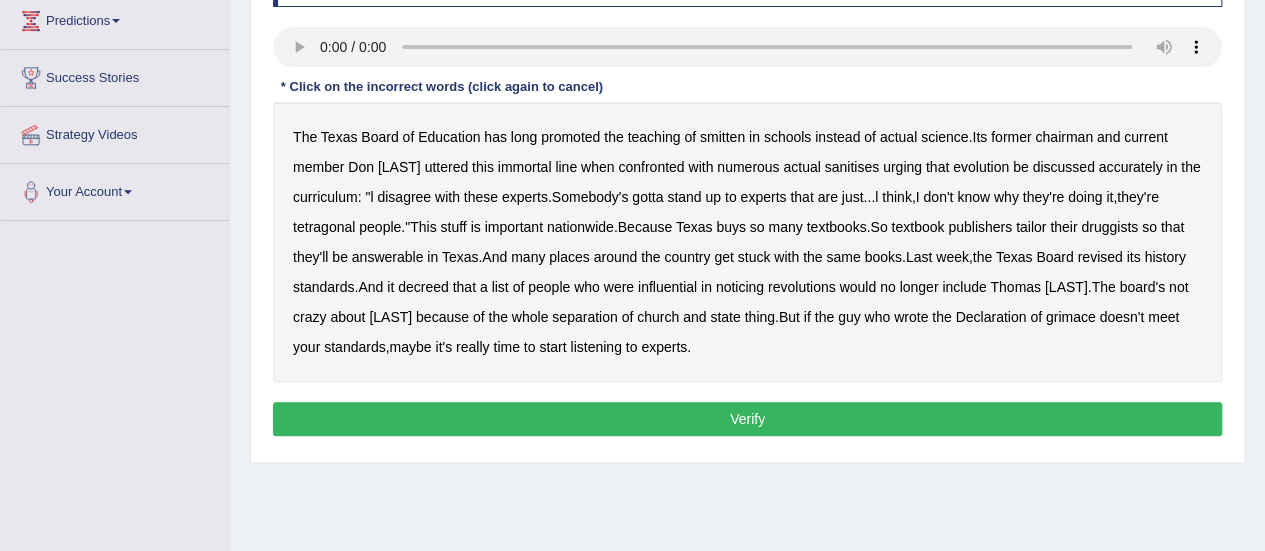 click on "smitten" at bounding box center [722, 137] 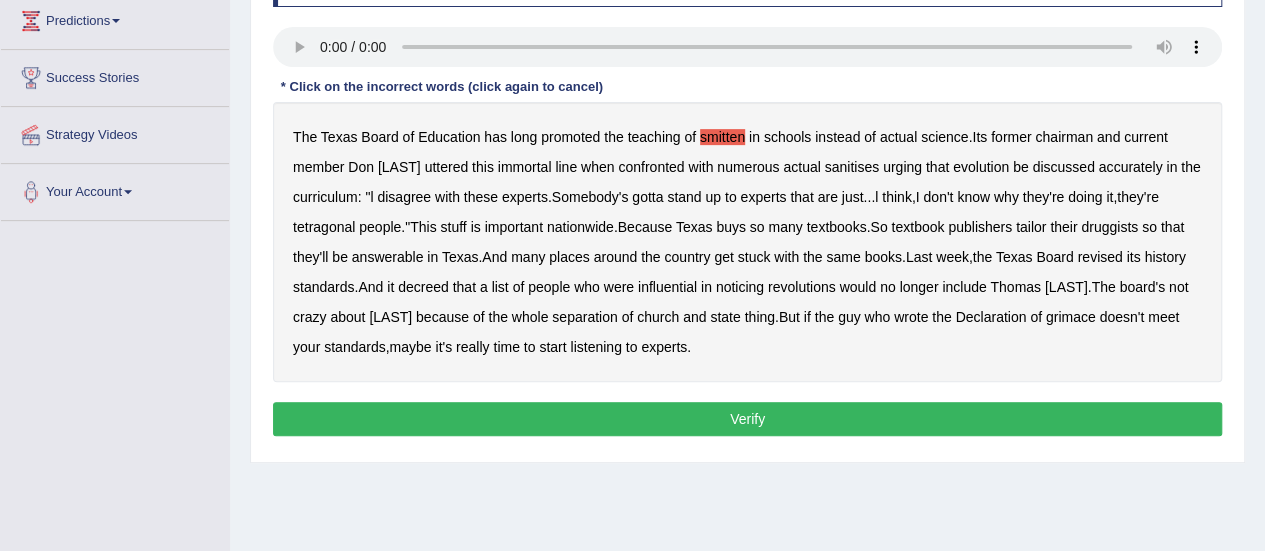 click on "tetragonal" at bounding box center (324, 227) 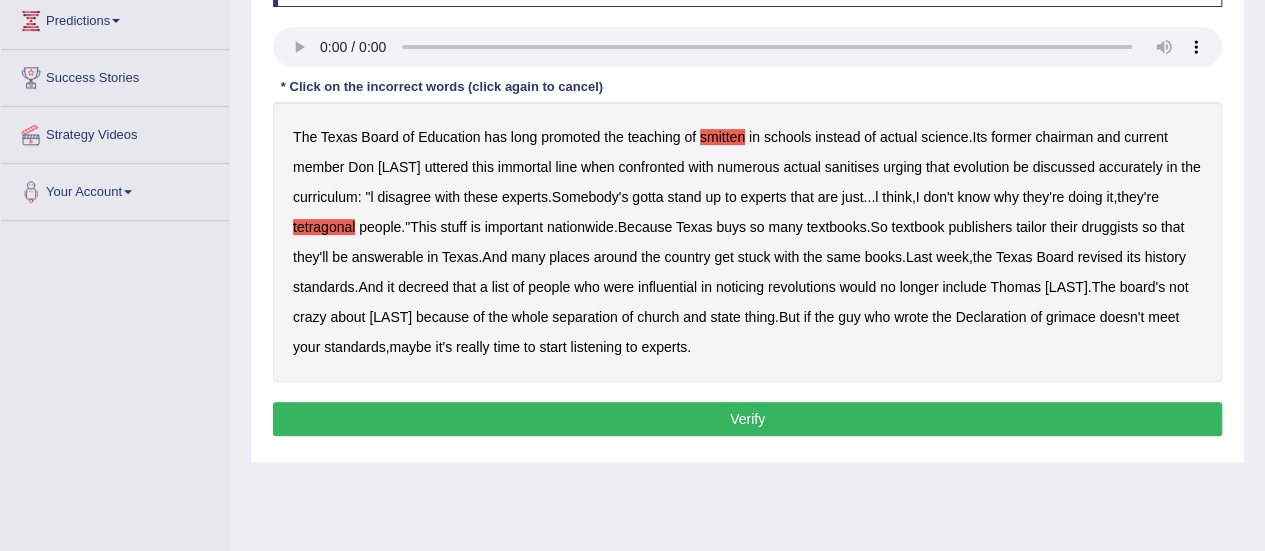 click on "druggists" at bounding box center [1109, 227] 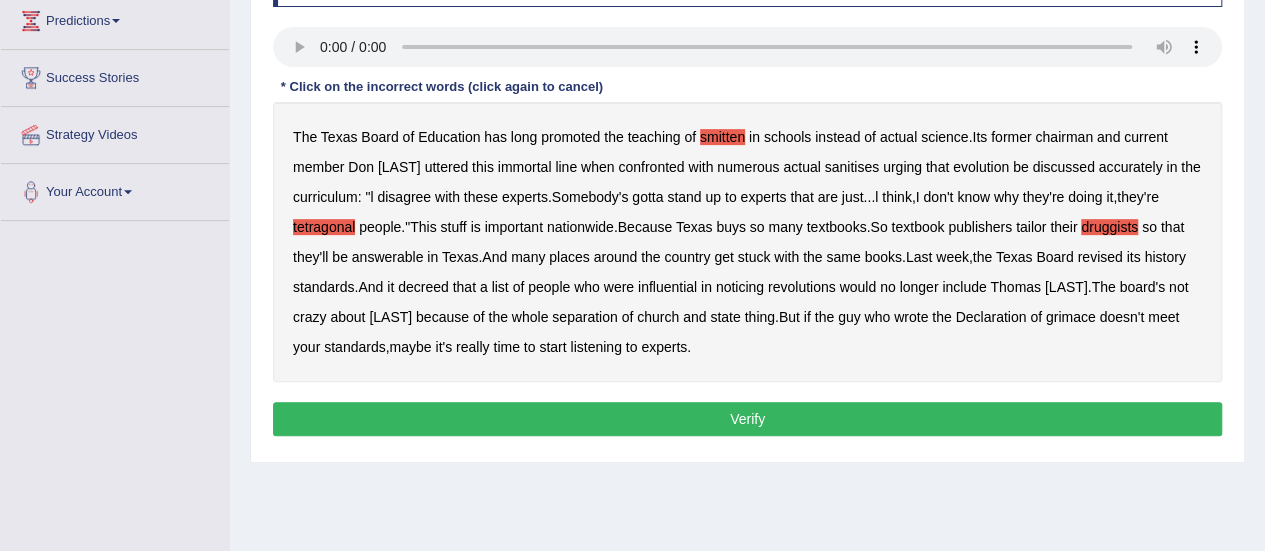 click on "answerable" at bounding box center [388, 257] 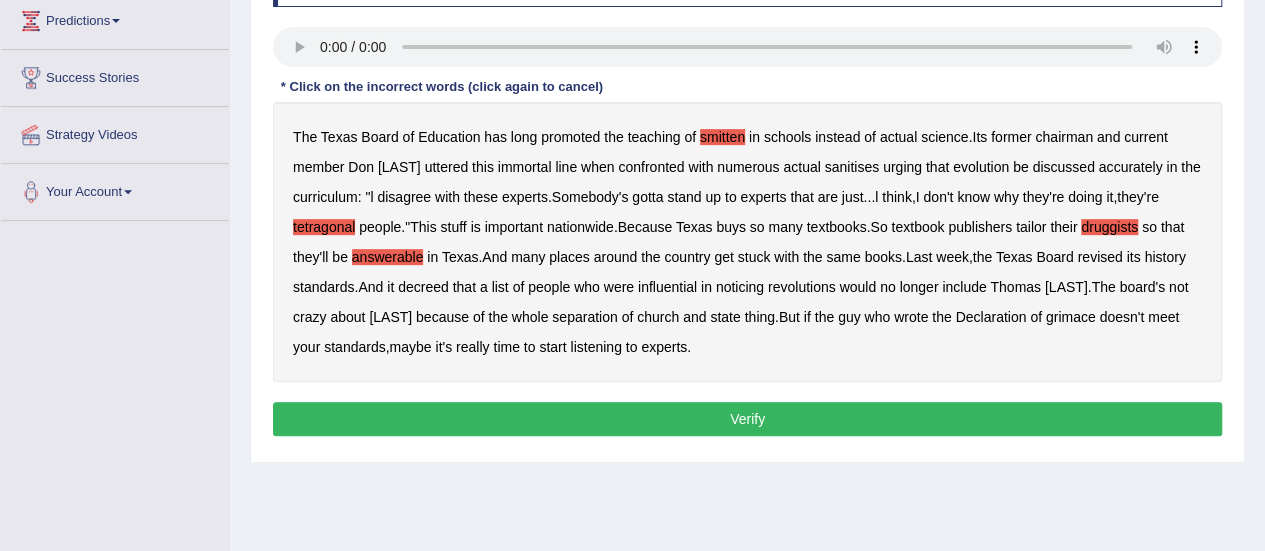 click on "grimace" at bounding box center (1071, 317) 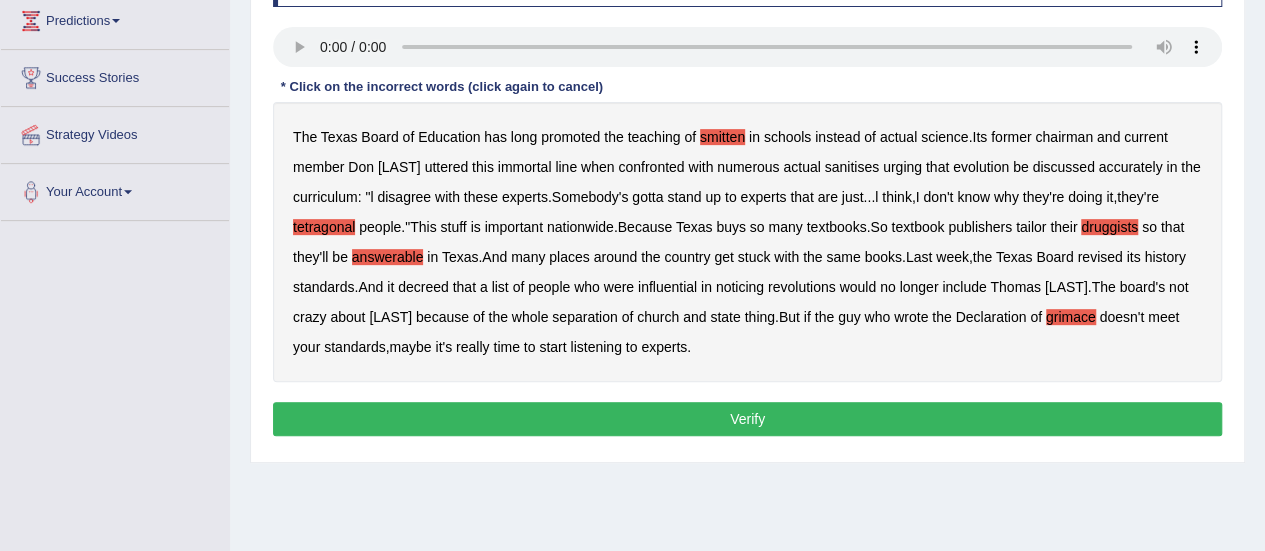 click on "Verify" at bounding box center [747, 419] 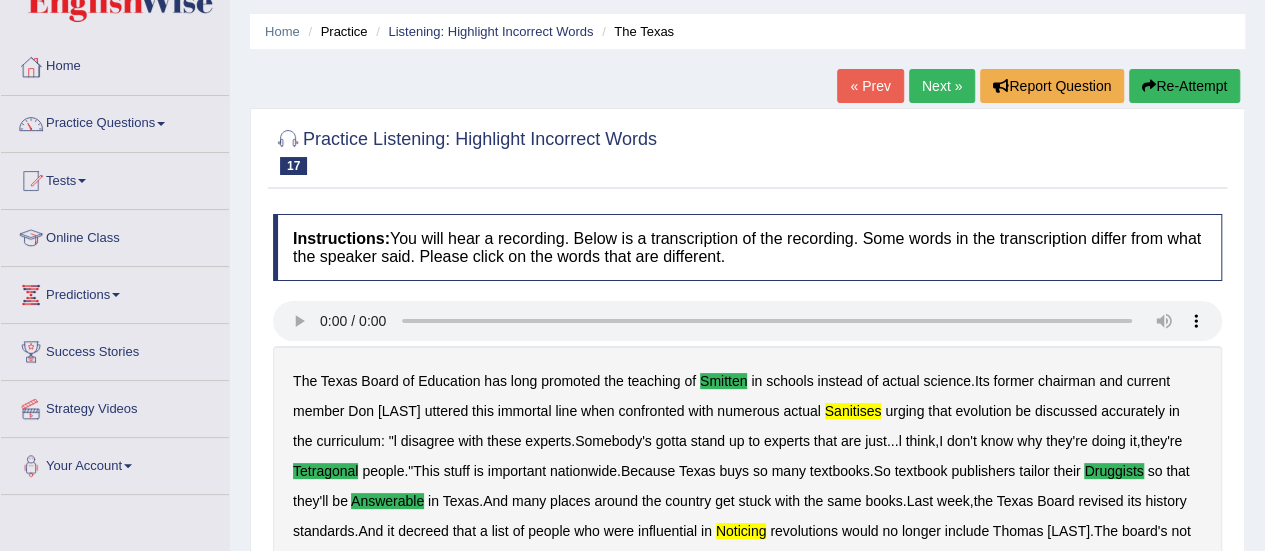 scroll, scrollTop: 55, scrollLeft: 0, axis: vertical 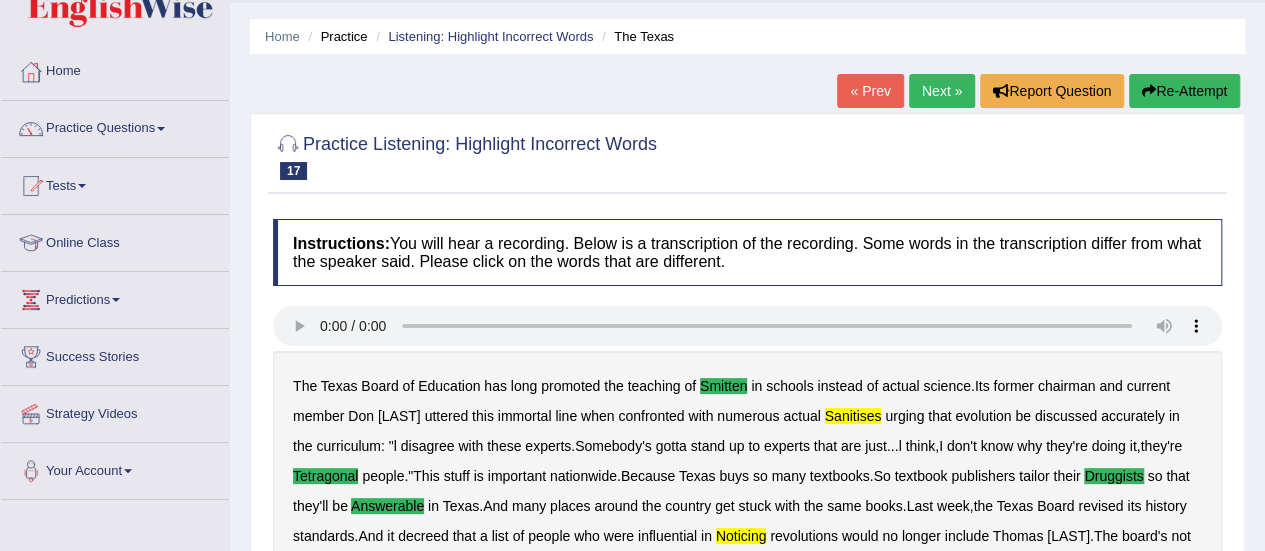 click on "Next »" at bounding box center [942, 91] 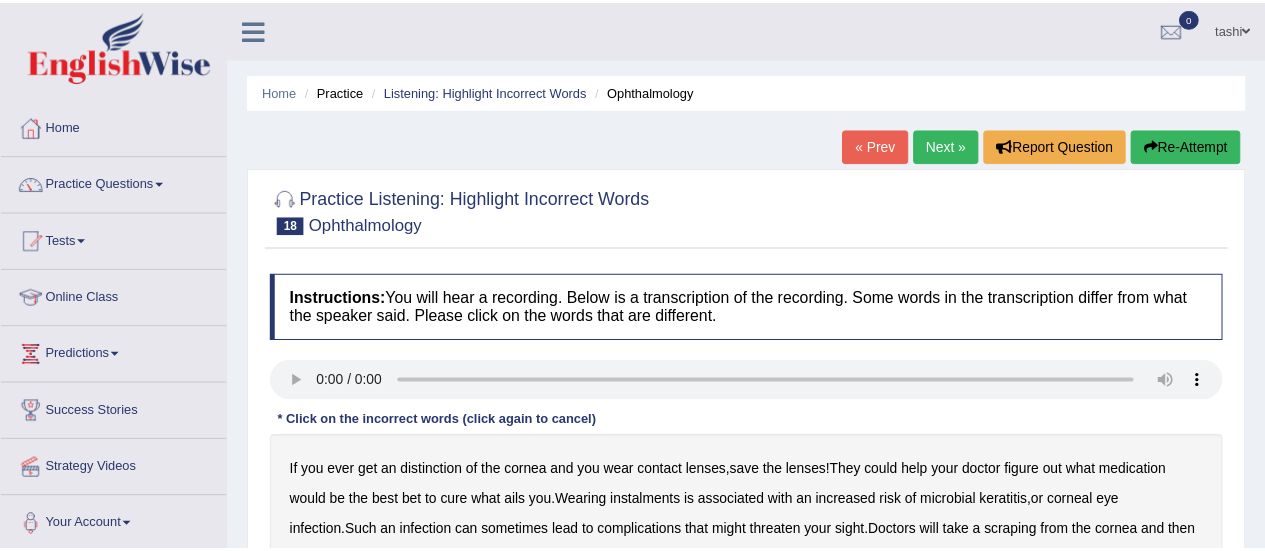 scroll, scrollTop: 0, scrollLeft: 0, axis: both 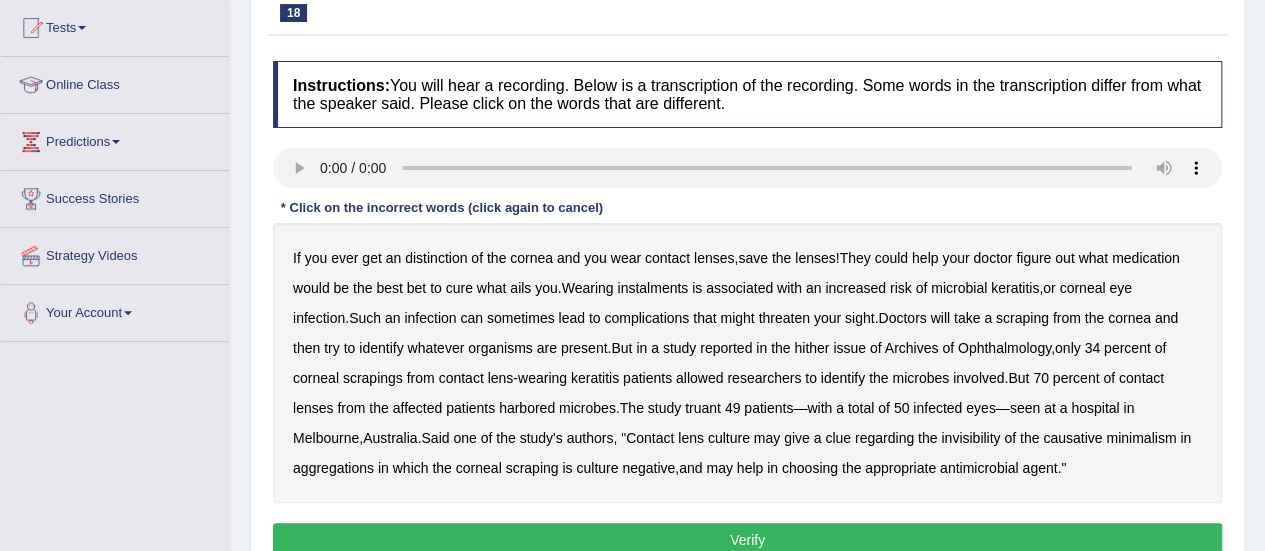 click on "distinction" at bounding box center [436, 258] 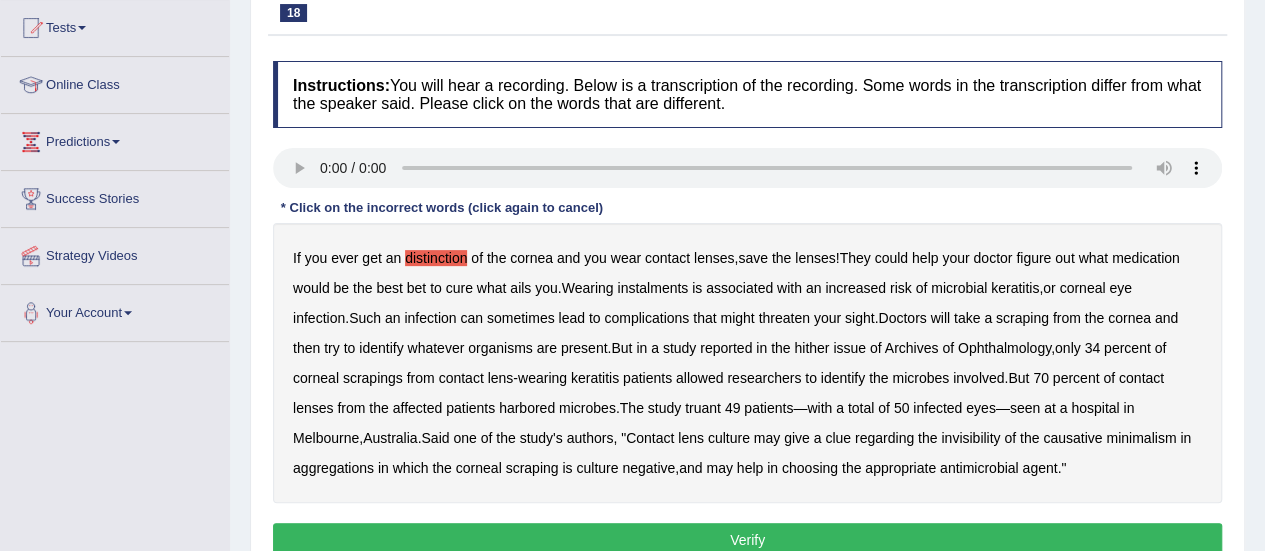 click on "instalments" at bounding box center (652, 288) 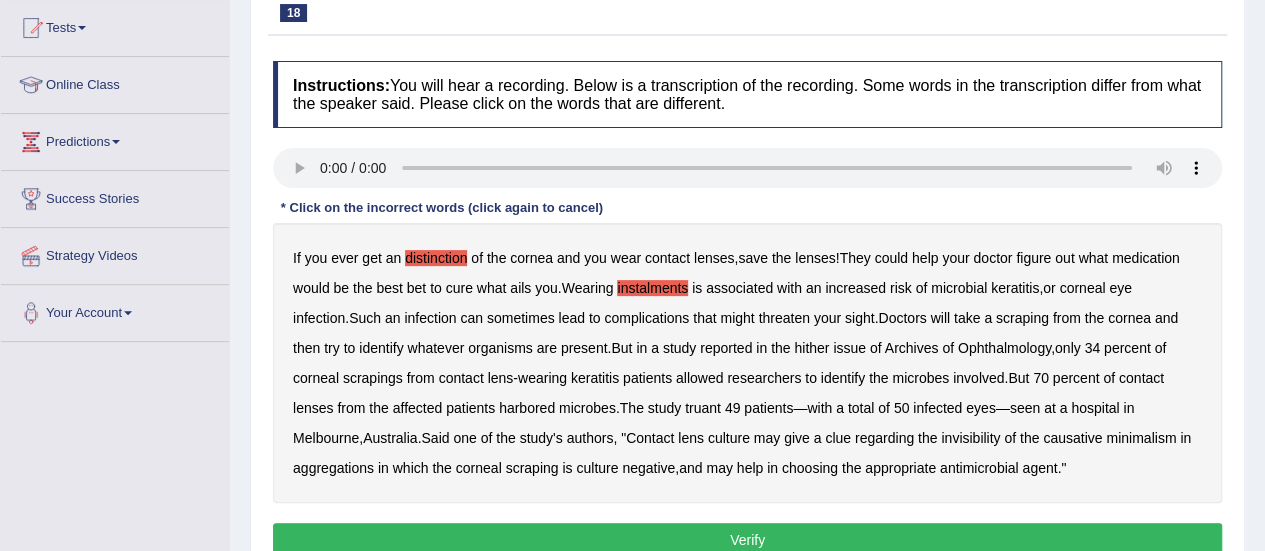 click on "hither" at bounding box center (811, 348) 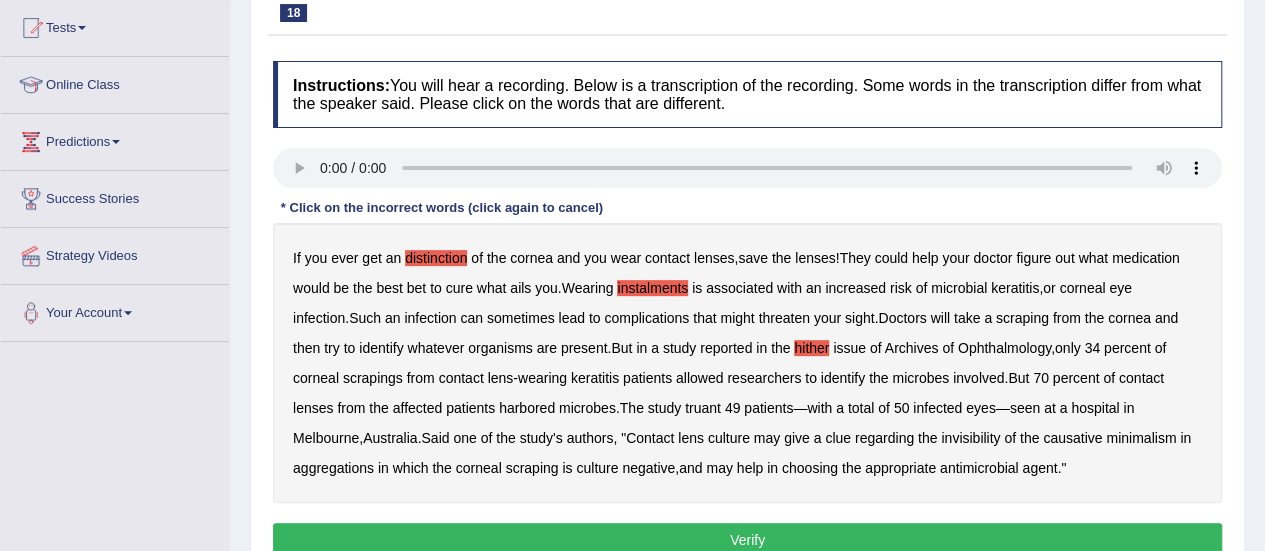 click on "truant" at bounding box center (703, 408) 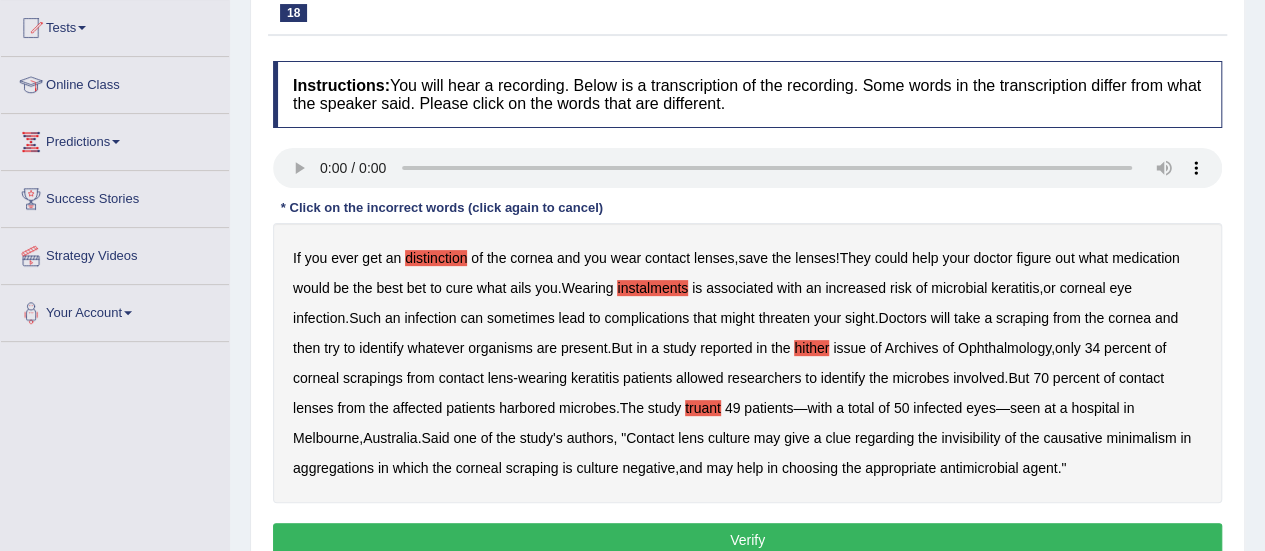 click on "invisibility" at bounding box center [970, 438] 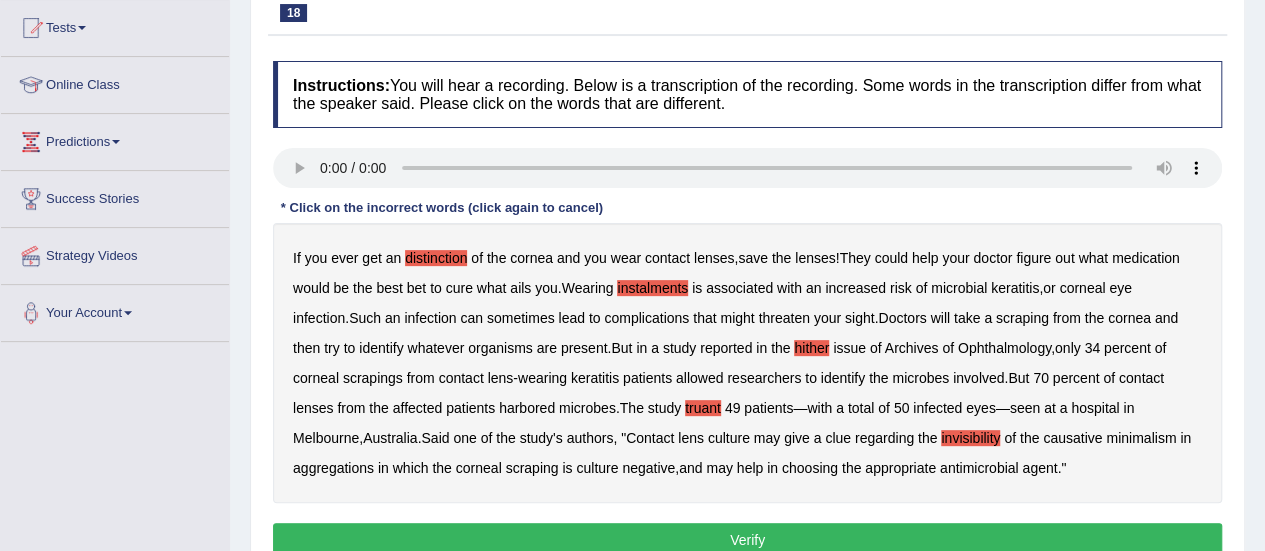 click on "minimalism" at bounding box center (1141, 438) 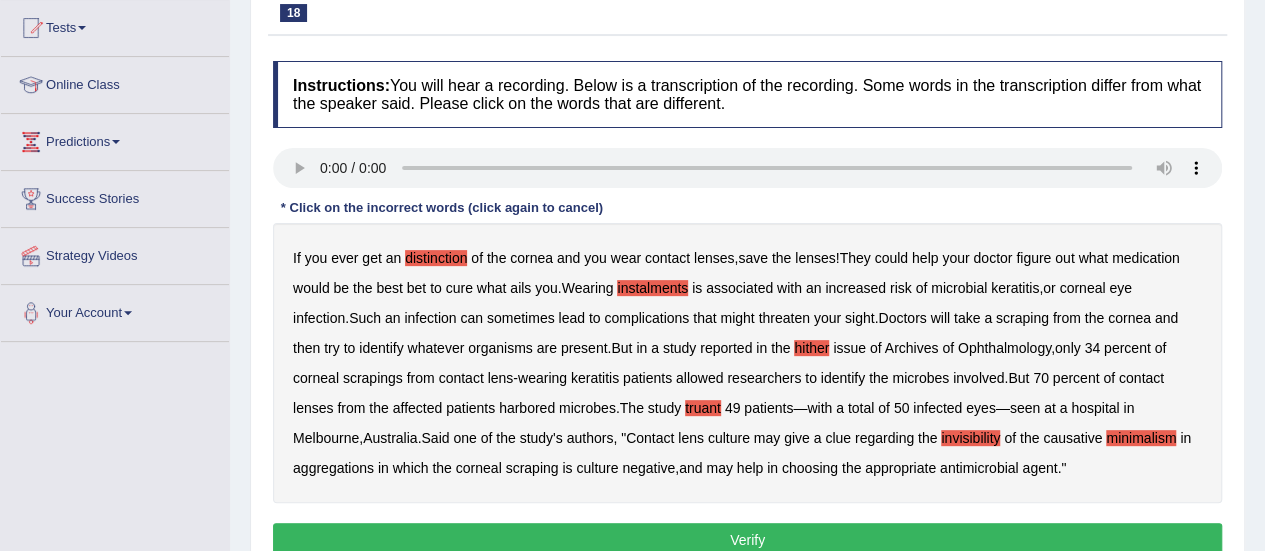 click on "Verify" at bounding box center [747, 540] 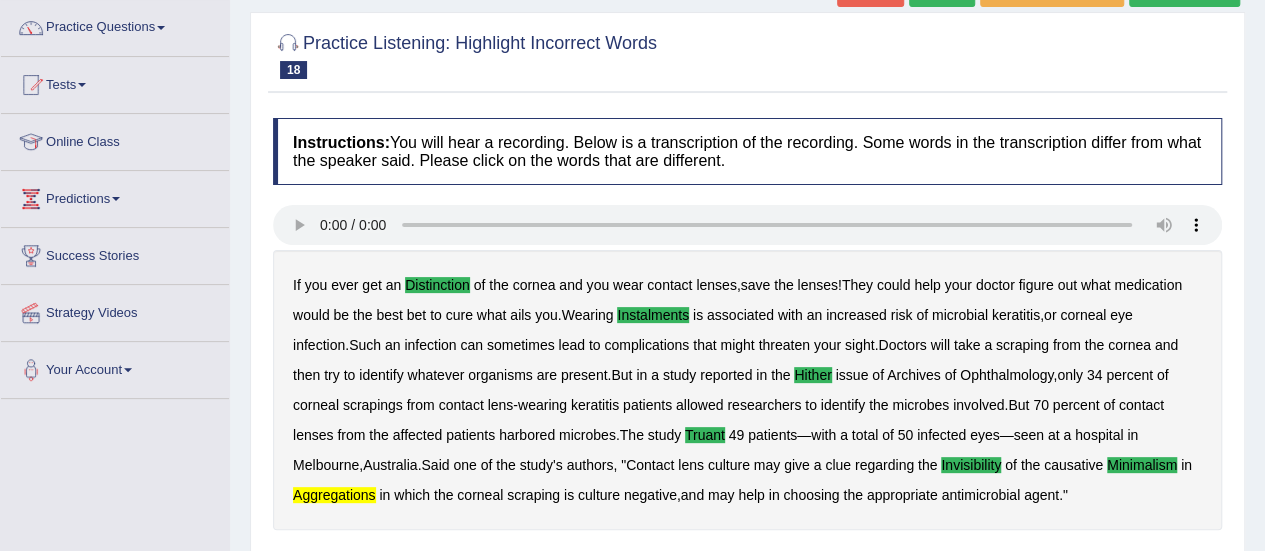 scroll, scrollTop: 0, scrollLeft: 0, axis: both 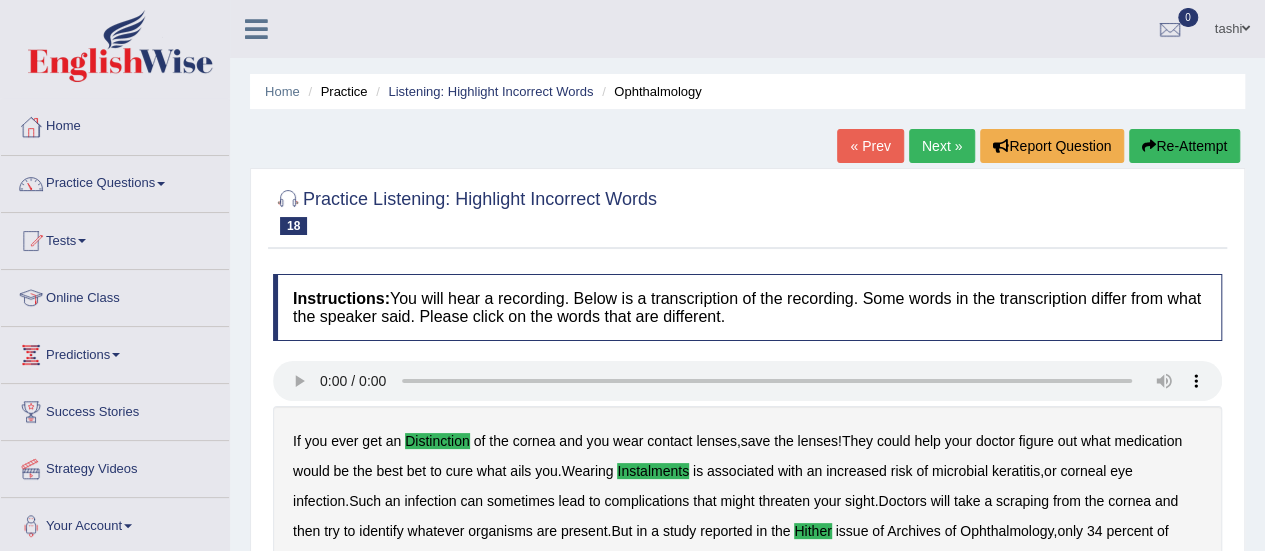 click on "Next »" at bounding box center (942, 146) 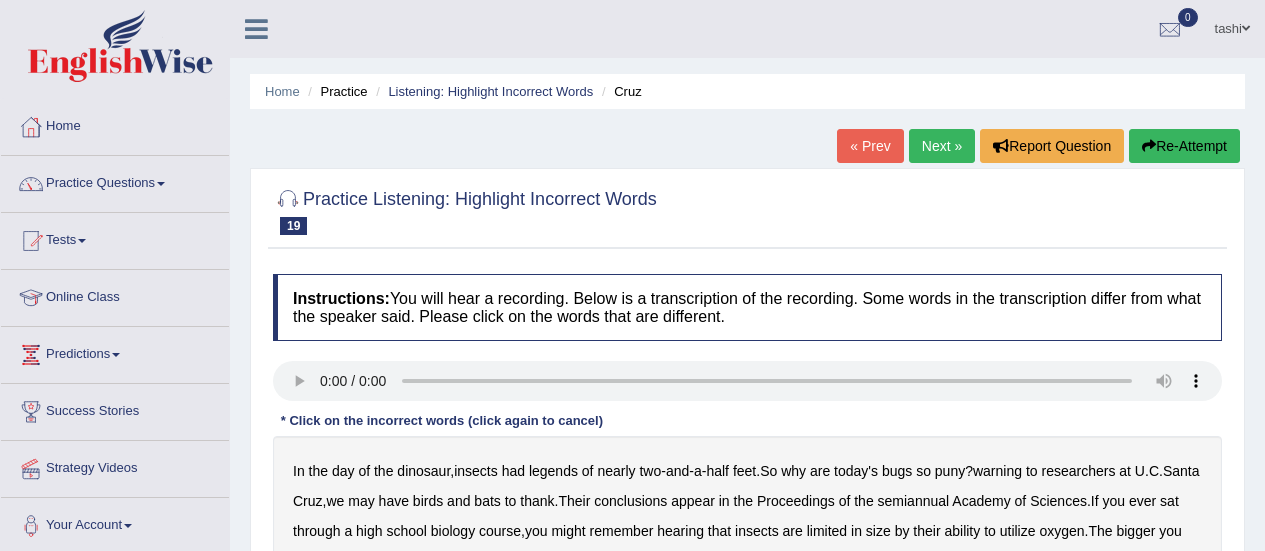 scroll, scrollTop: 0, scrollLeft: 0, axis: both 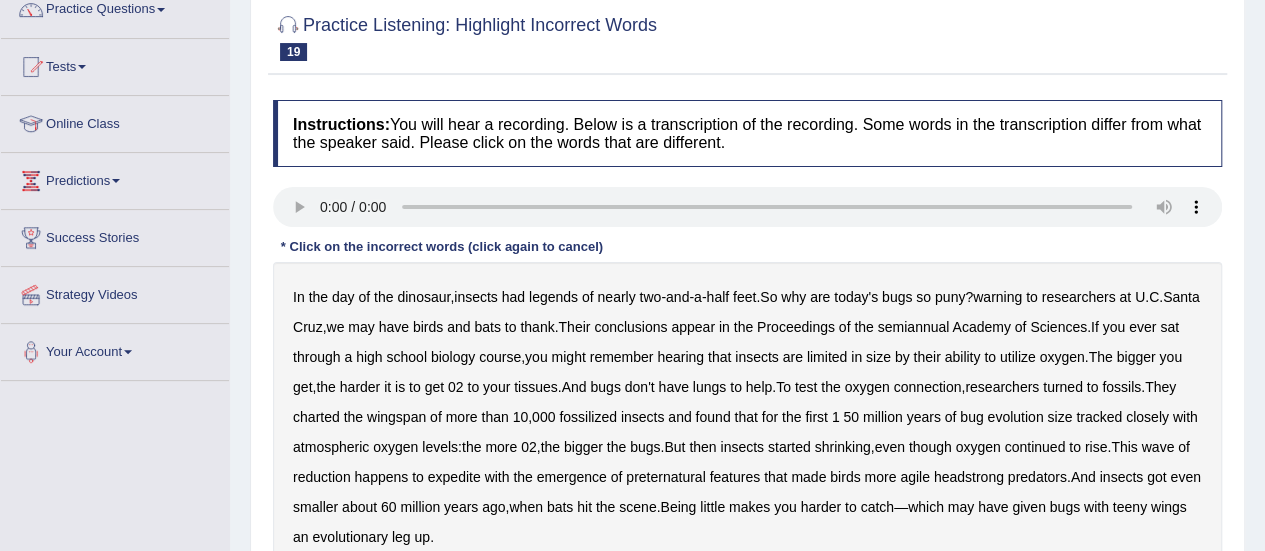 click on "legends" at bounding box center (553, 297) 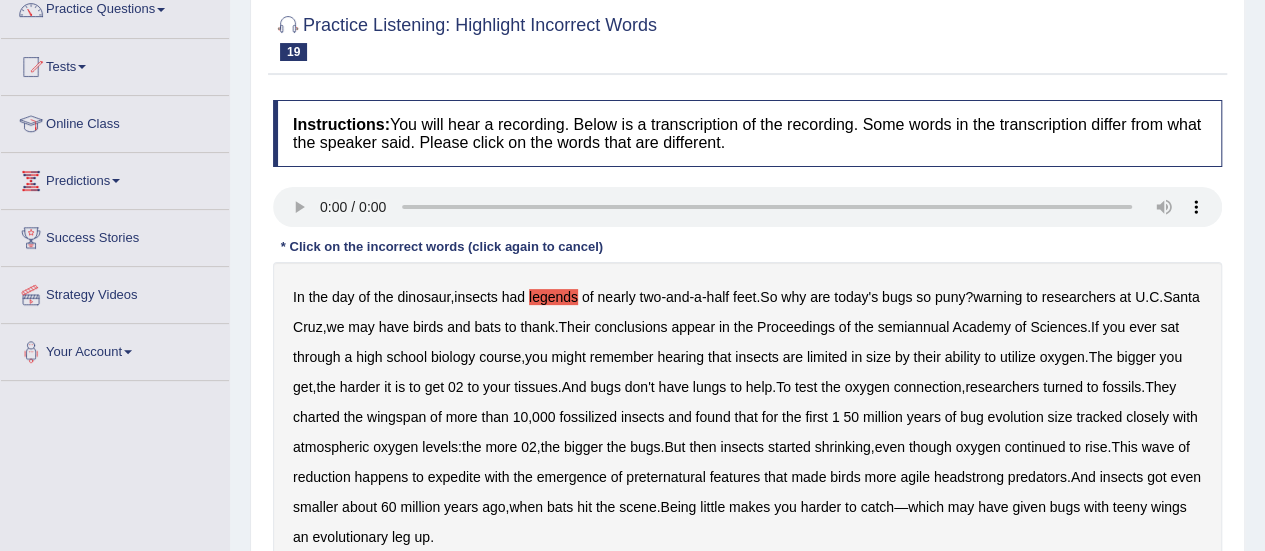 click on "warning" at bounding box center (997, 297) 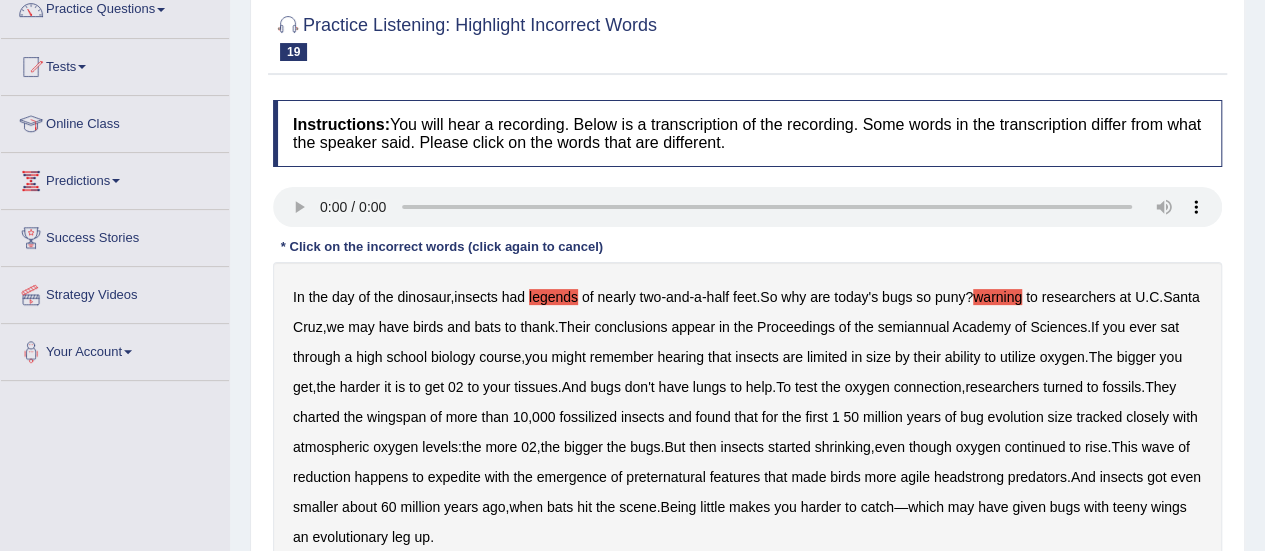 click on "oxygen" at bounding box center [1061, 357] 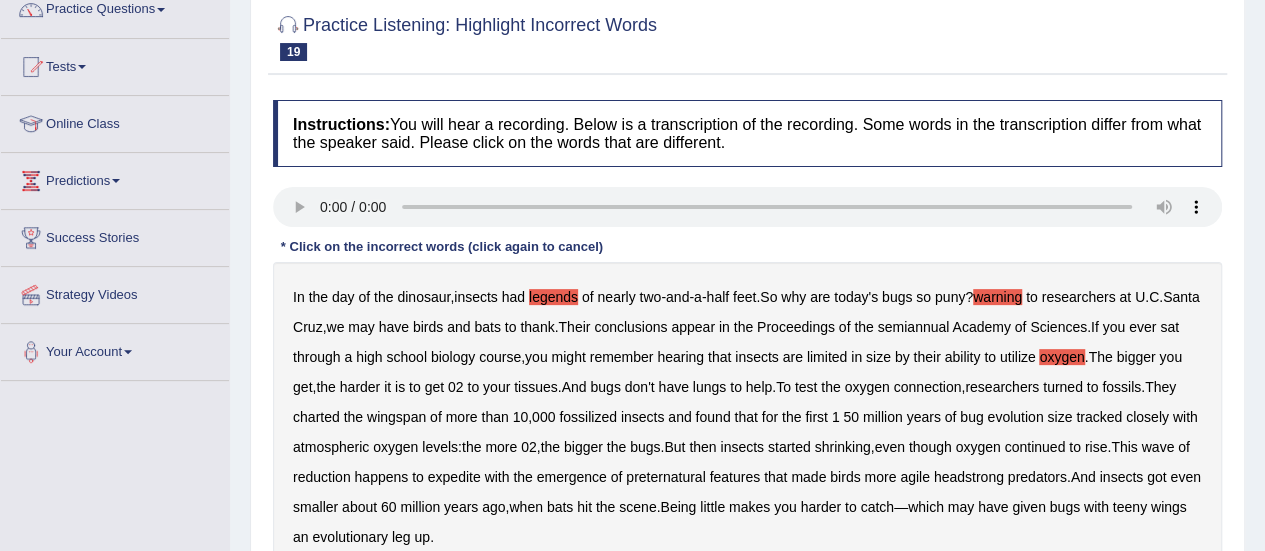 click on "oxygen" at bounding box center (1061, 357) 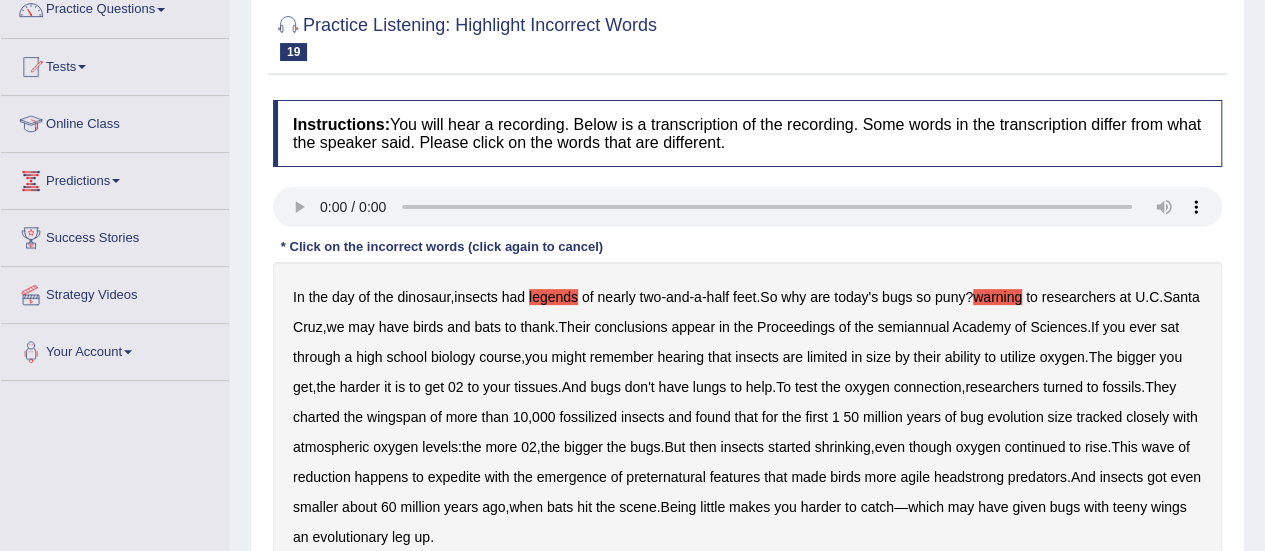 click on "semiannual" at bounding box center (914, 327) 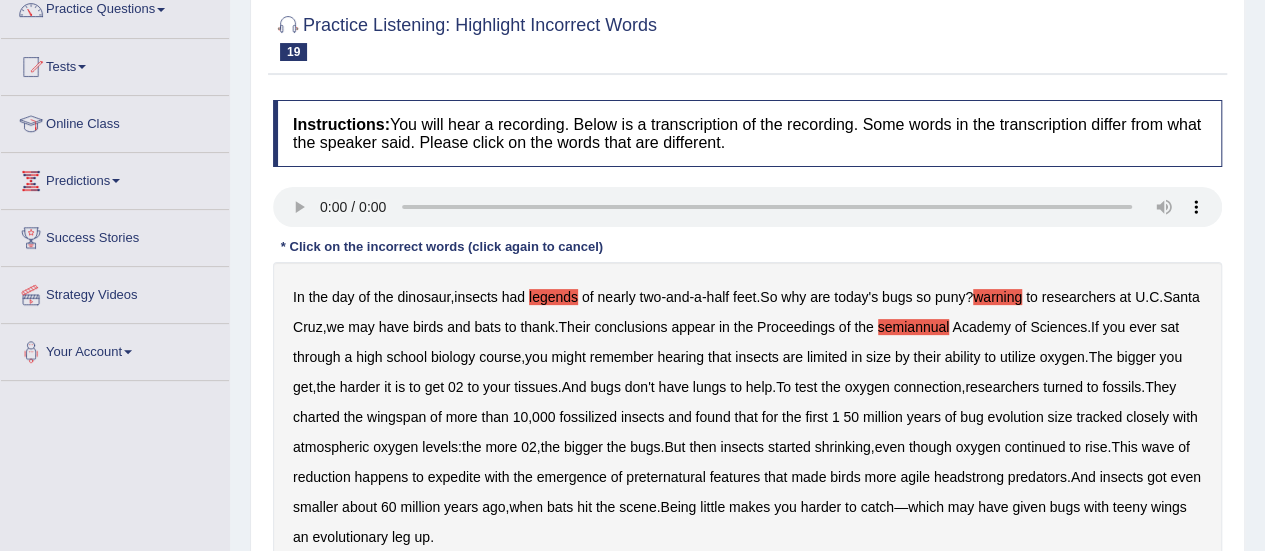 click on "of" at bounding box center [1184, 447] 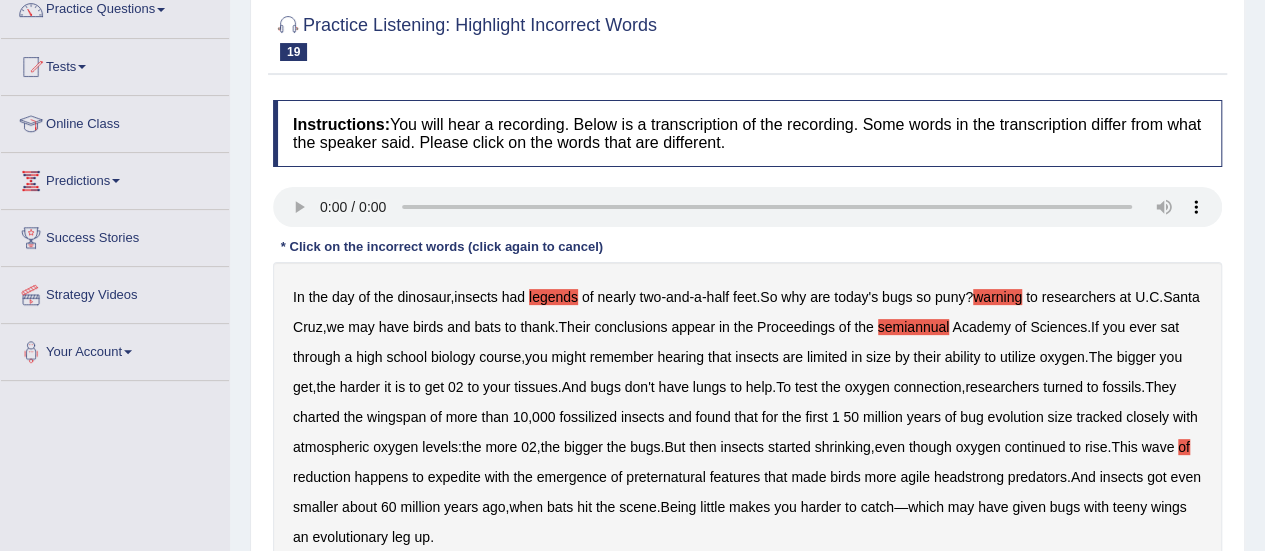 click on "of" at bounding box center [1184, 447] 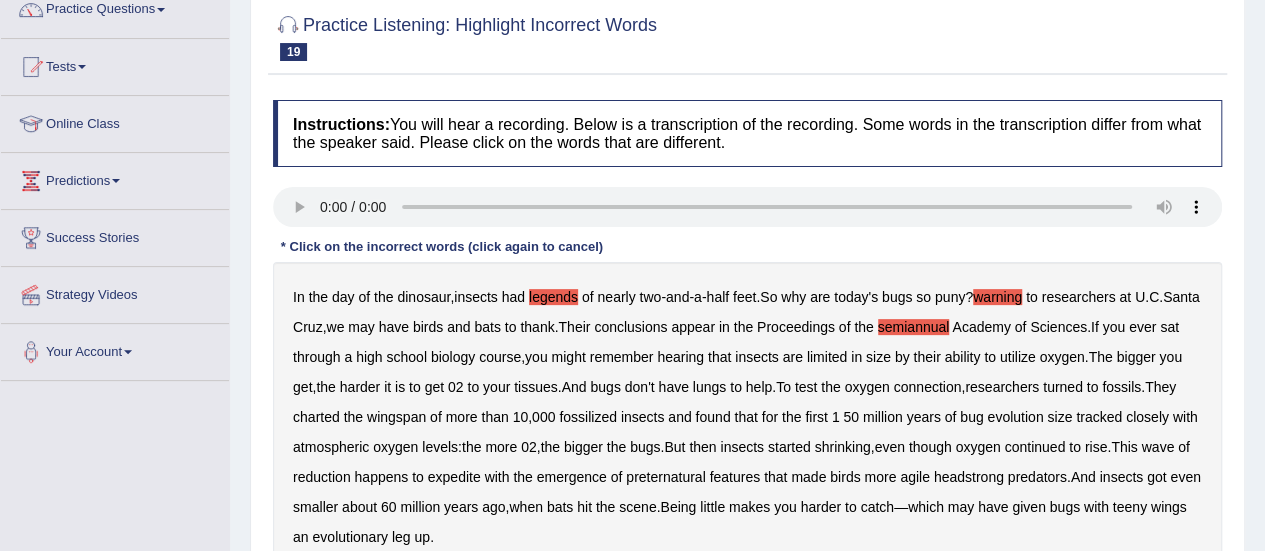 click on "expedite" at bounding box center [454, 477] 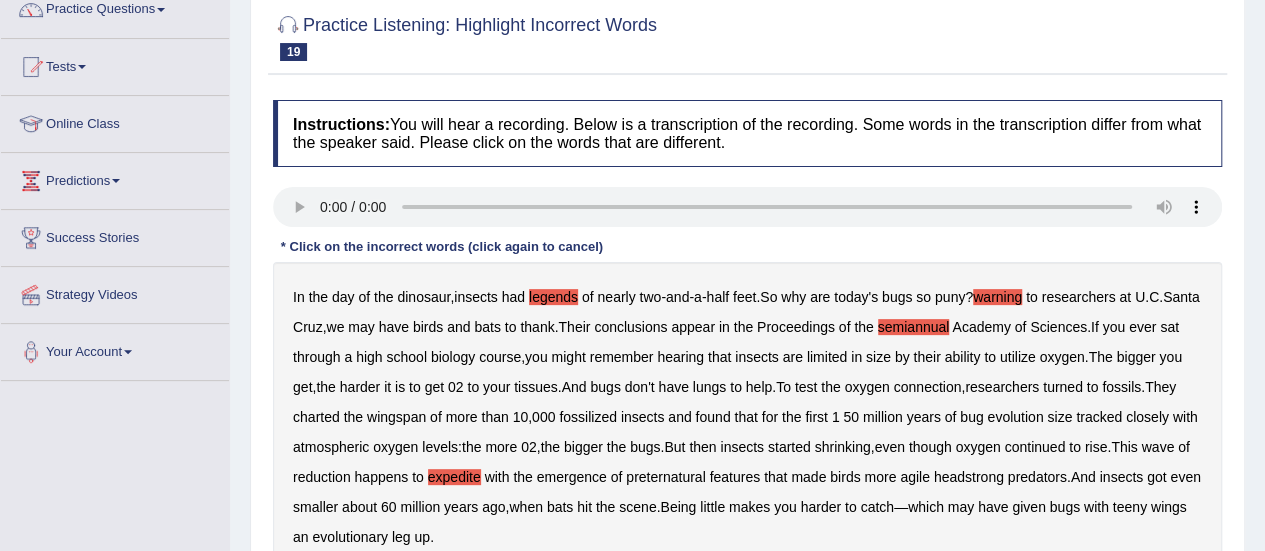 click on "preternatural" at bounding box center [665, 477] 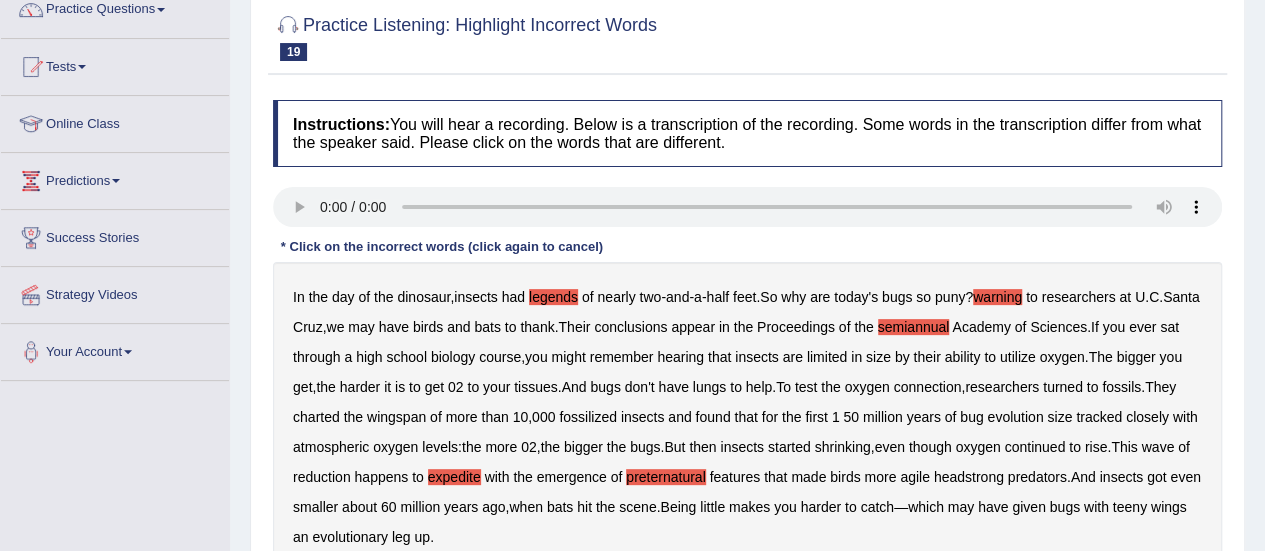 click on "headstrong" at bounding box center [969, 477] 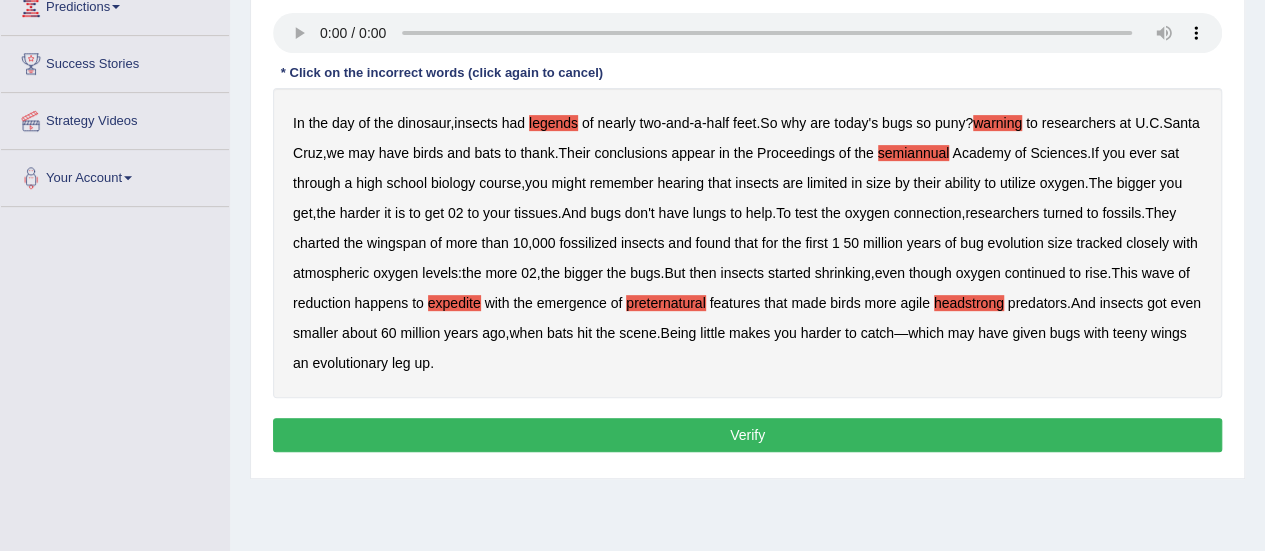 scroll, scrollTop: 356, scrollLeft: 0, axis: vertical 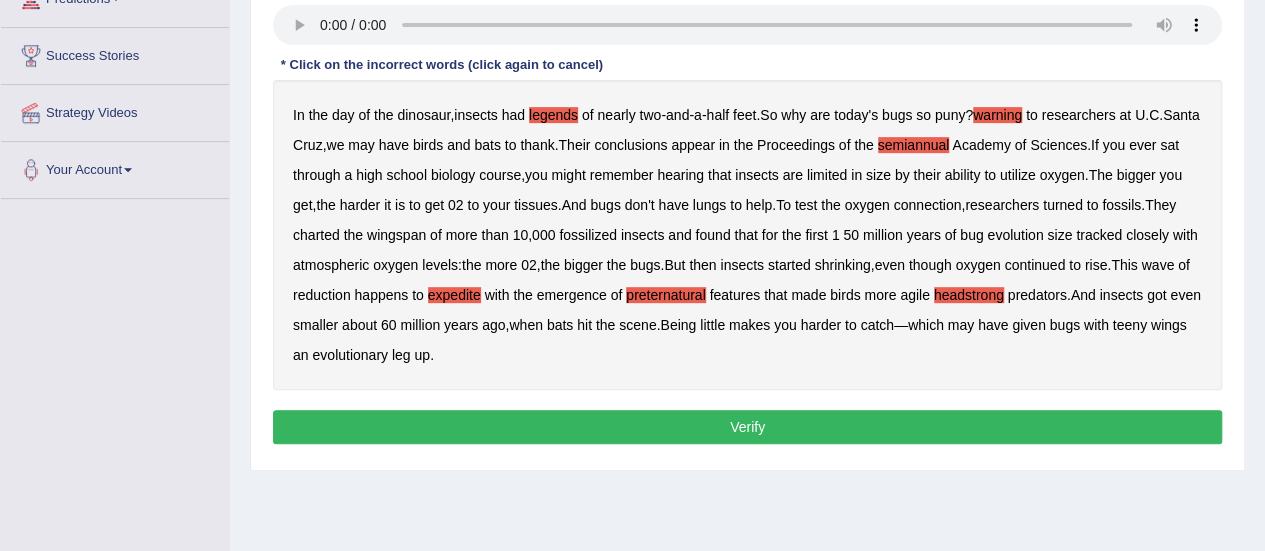 click on "Verify" at bounding box center [747, 427] 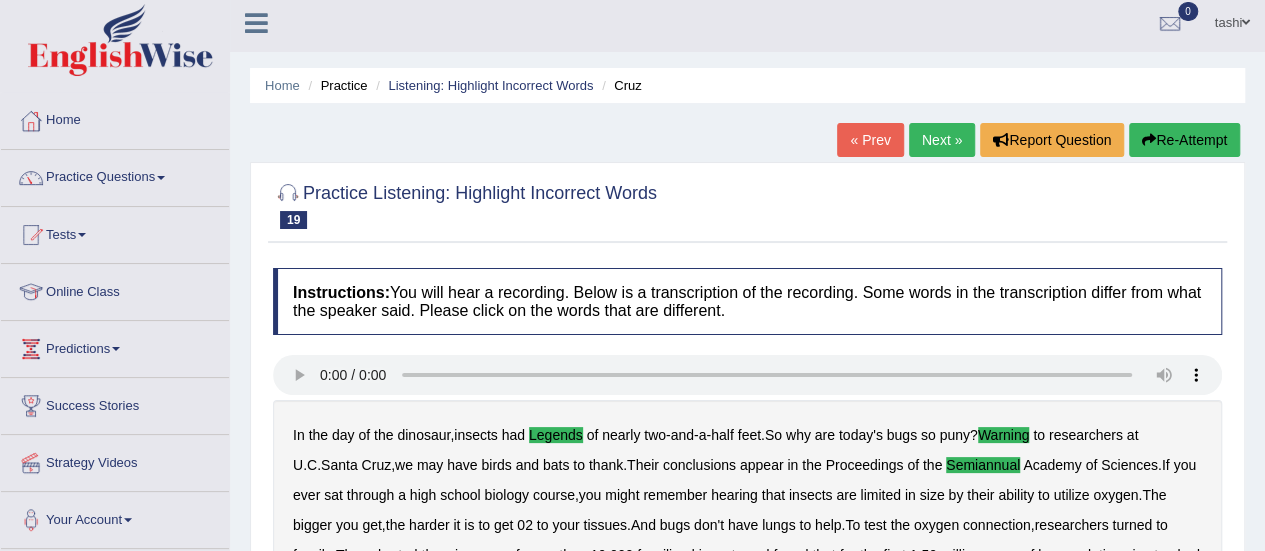 scroll, scrollTop: 0, scrollLeft: 0, axis: both 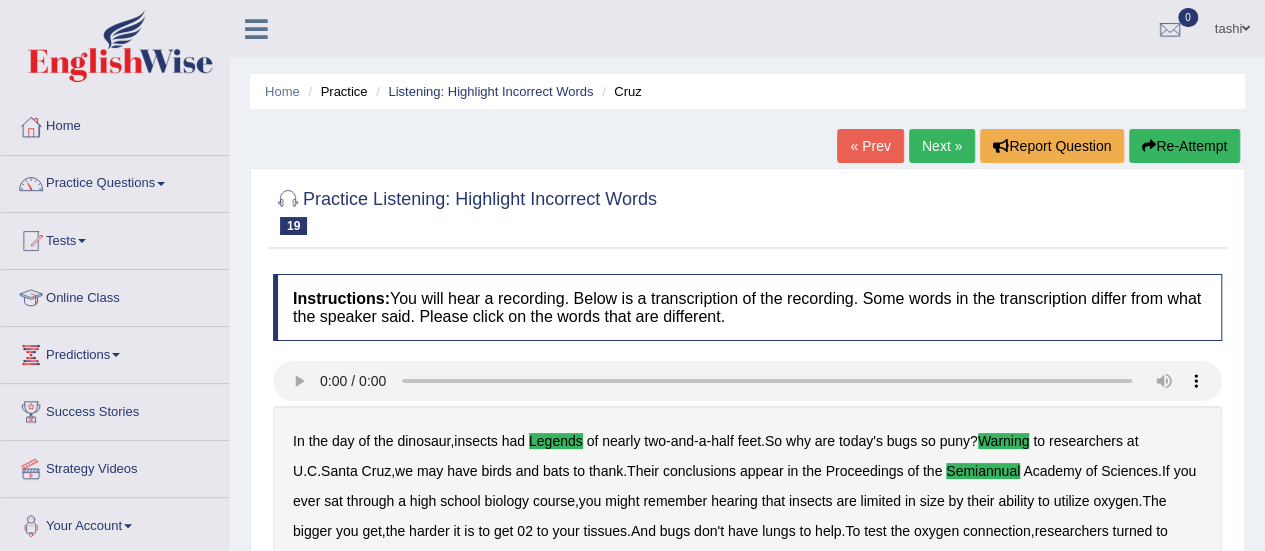 click on "Next »" at bounding box center (942, 146) 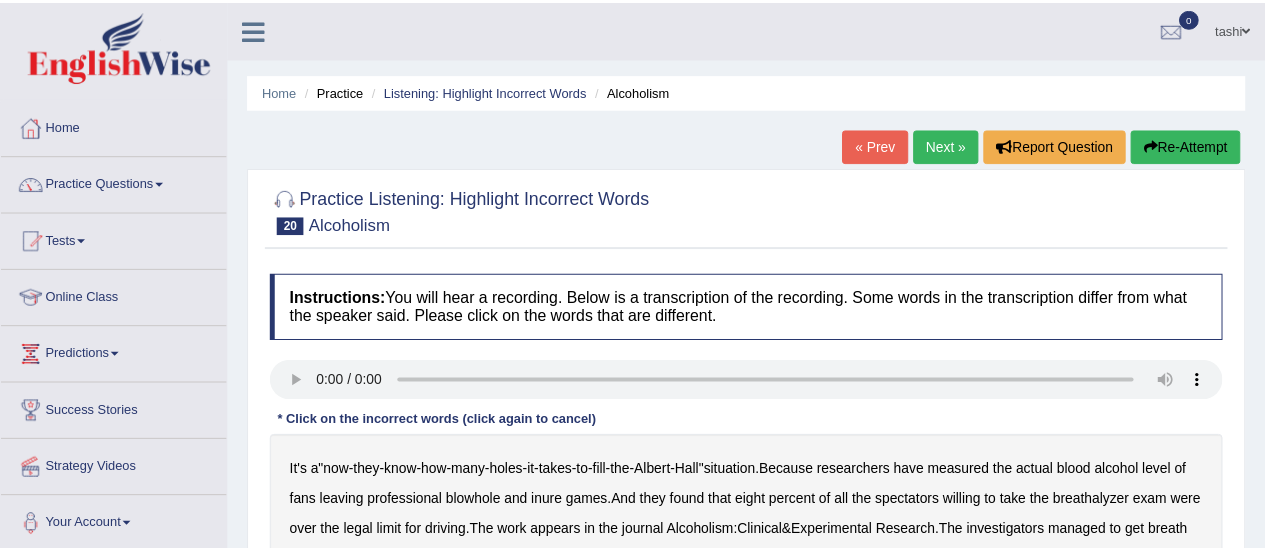 scroll, scrollTop: 0, scrollLeft: 0, axis: both 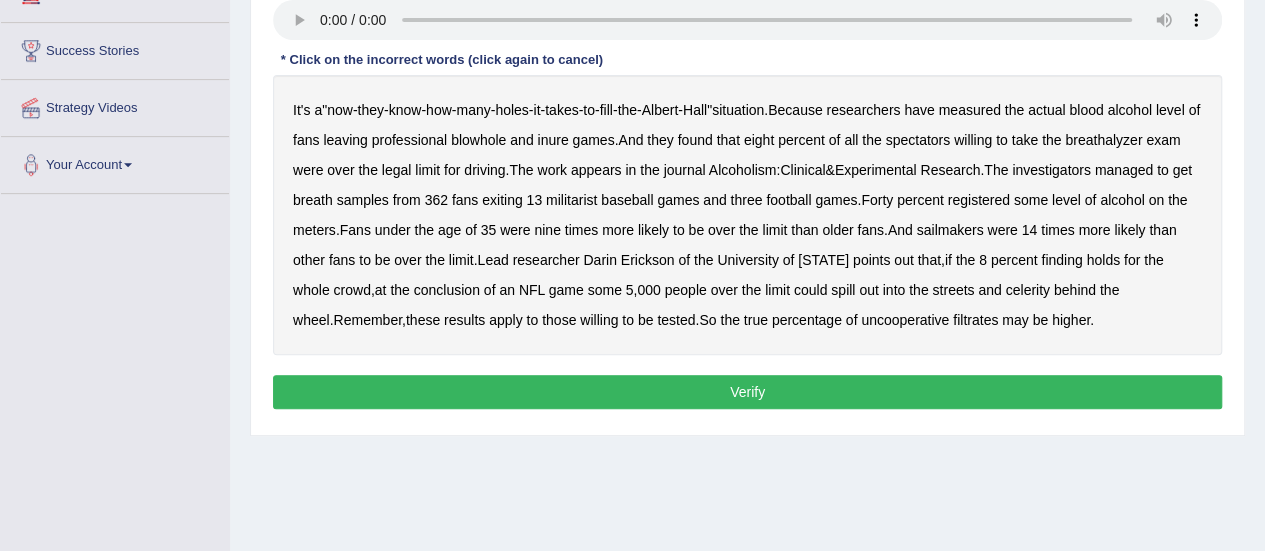 click on "blowhole" at bounding box center (478, 140) 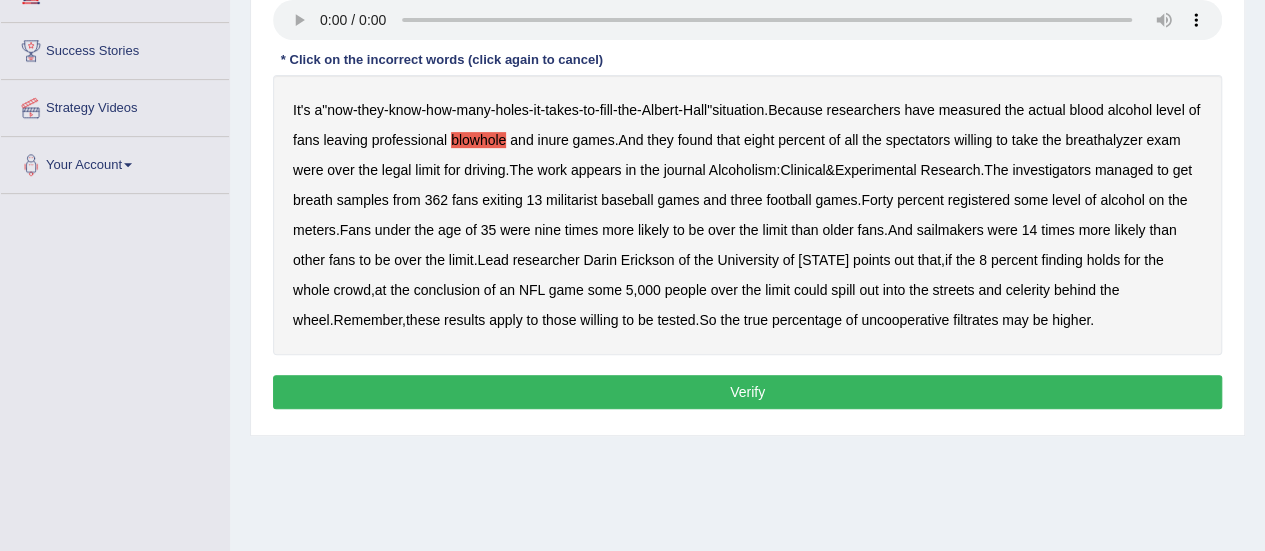 click on "exiting" at bounding box center [502, 200] 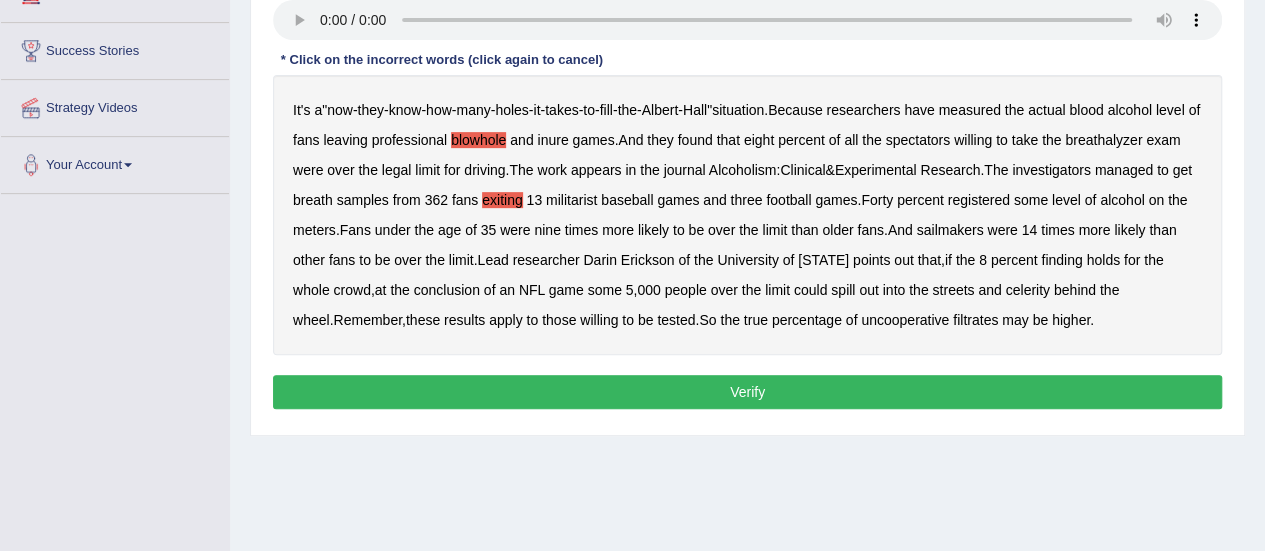 click on "exiting" at bounding box center (502, 200) 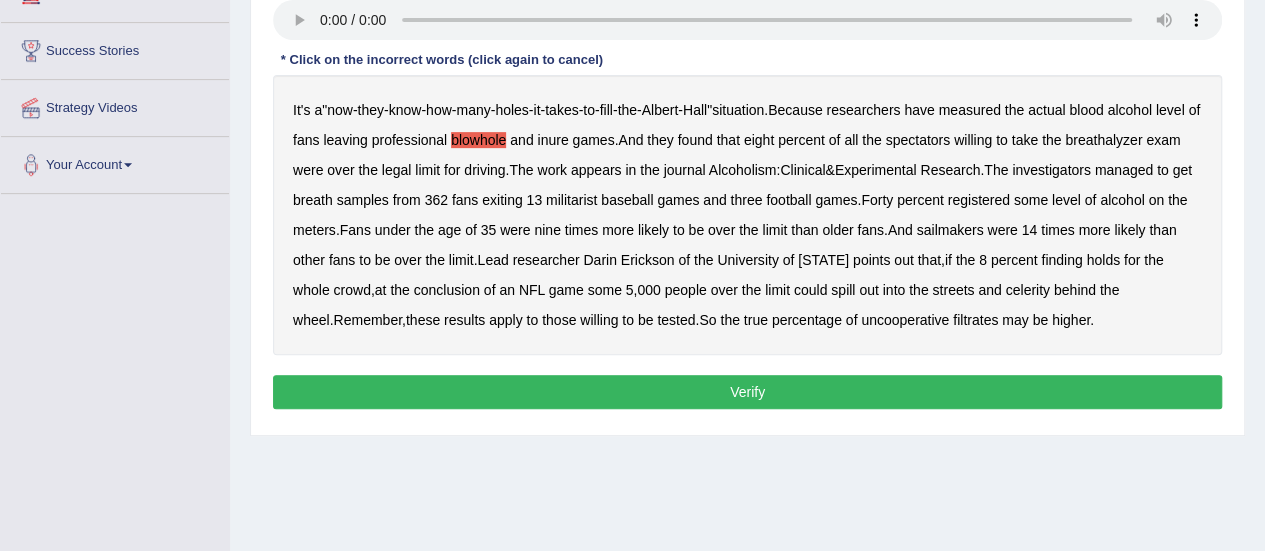 click on "times" at bounding box center [581, 230] 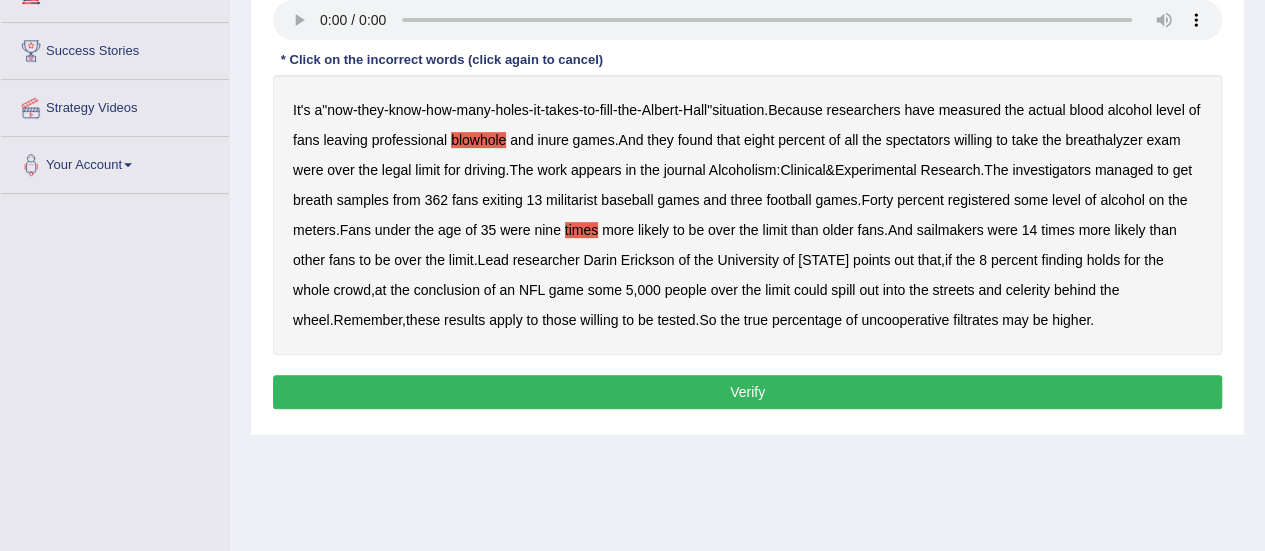 click on "times" at bounding box center (581, 230) 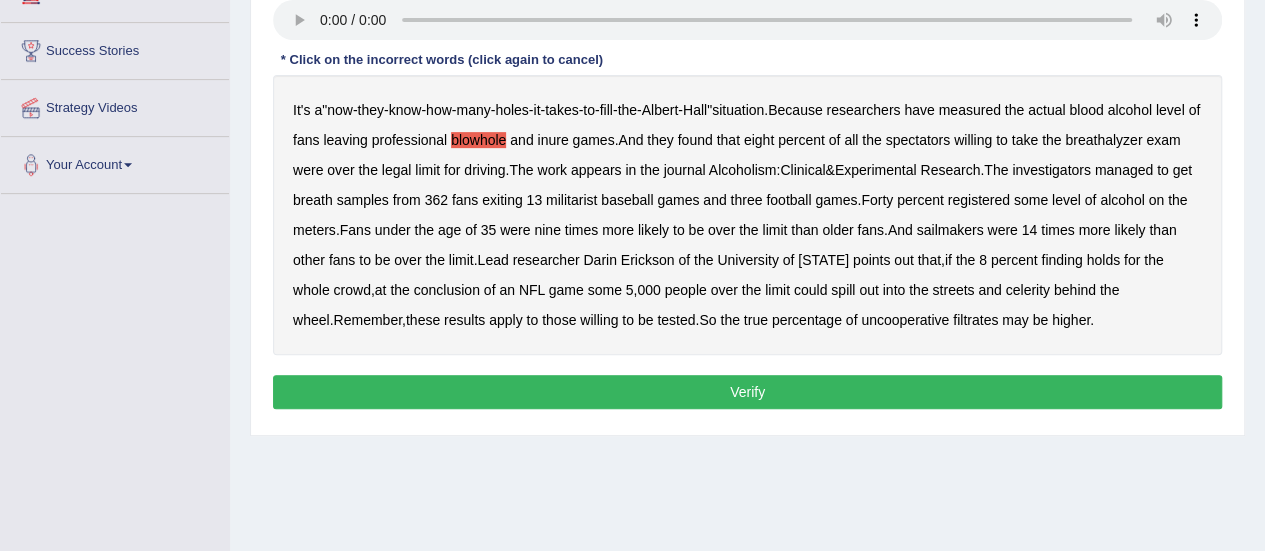 click on "militarist" at bounding box center [571, 200] 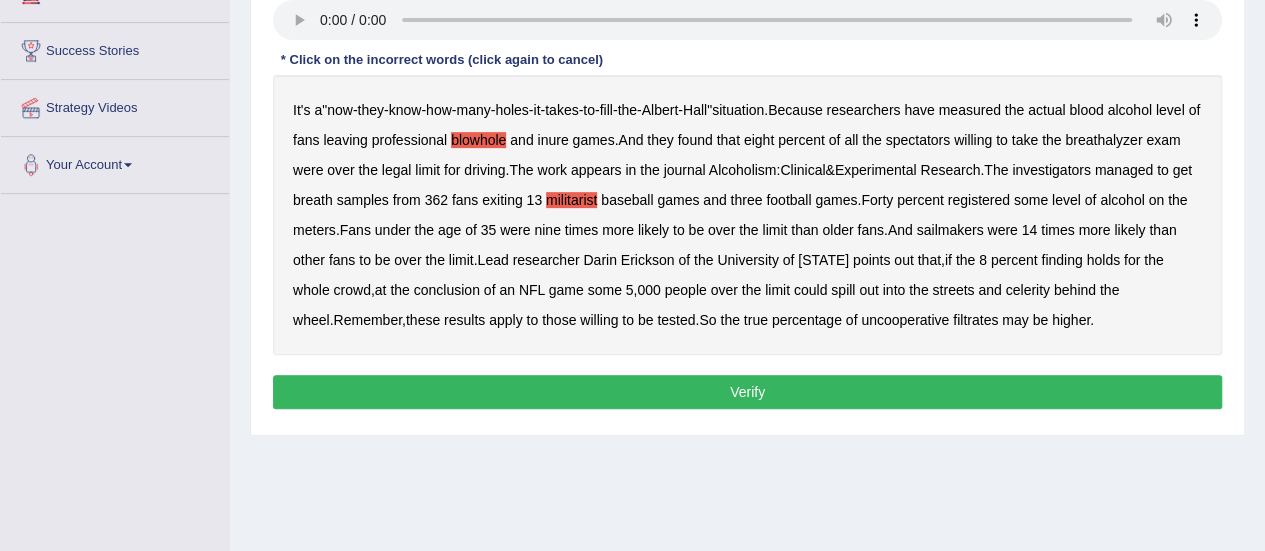 click on "sailmakers" at bounding box center (949, 230) 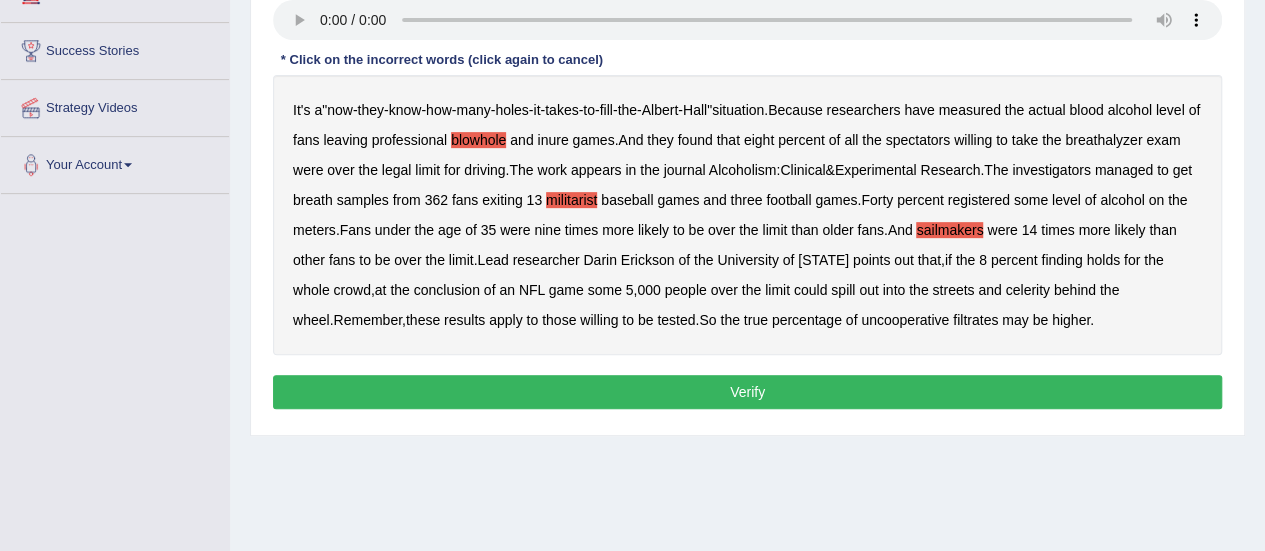 click on "celerity" at bounding box center (1028, 290) 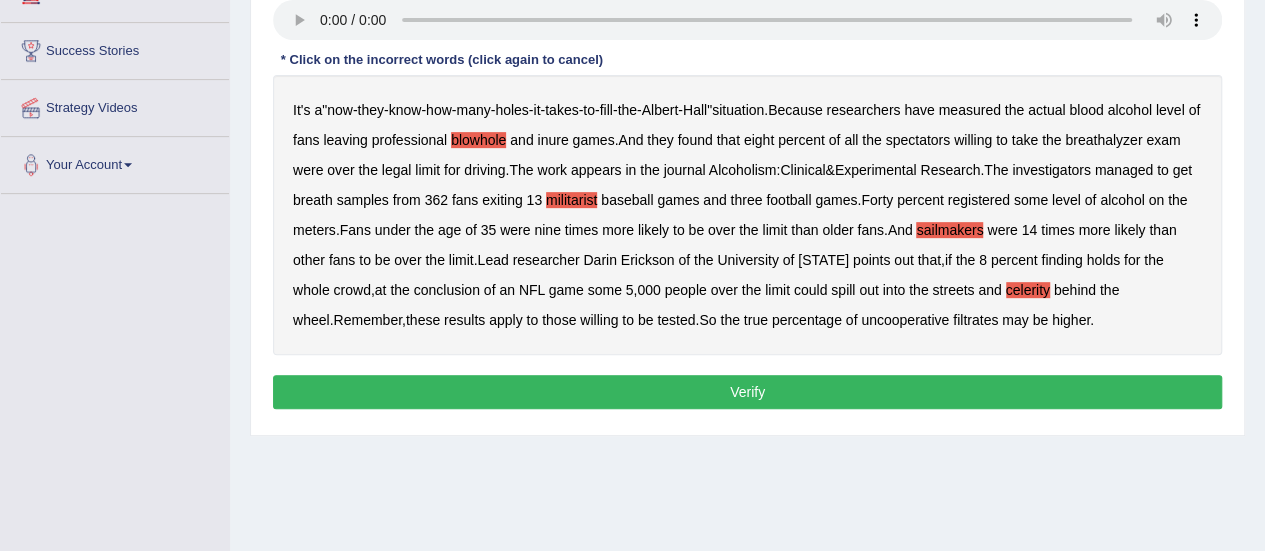 click on "Verify" at bounding box center (747, 392) 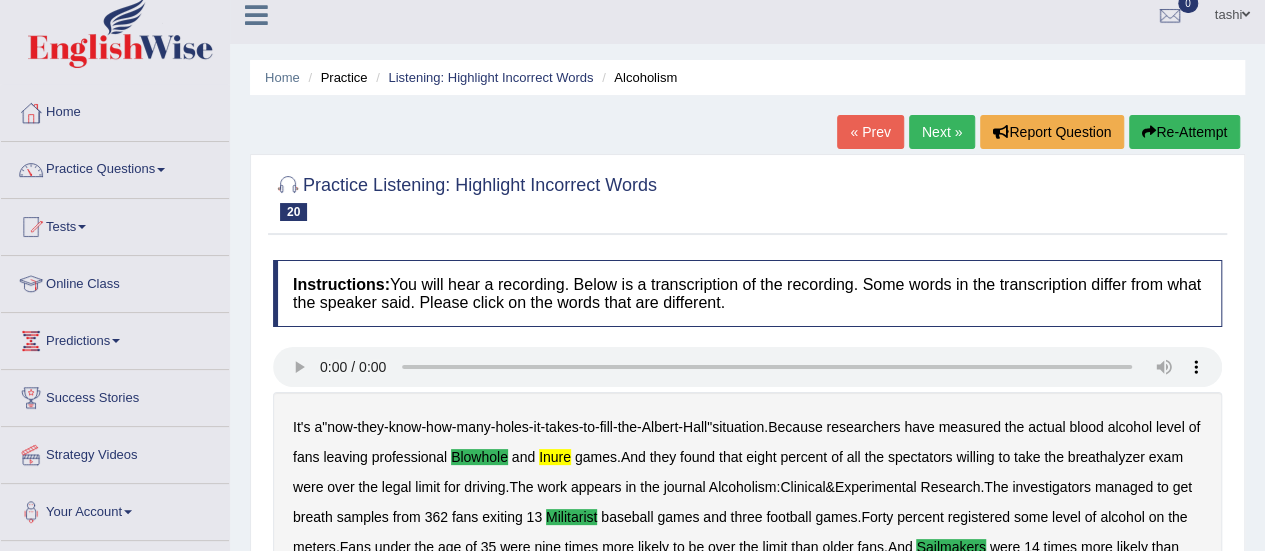 scroll, scrollTop: 0, scrollLeft: 0, axis: both 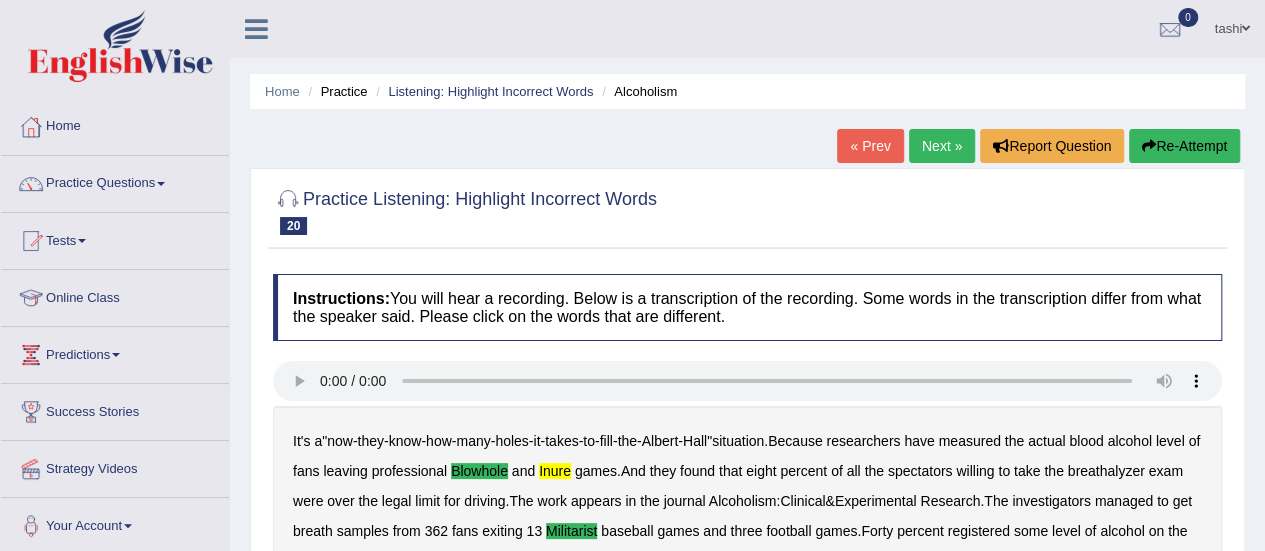 click on "Next »" at bounding box center (942, 146) 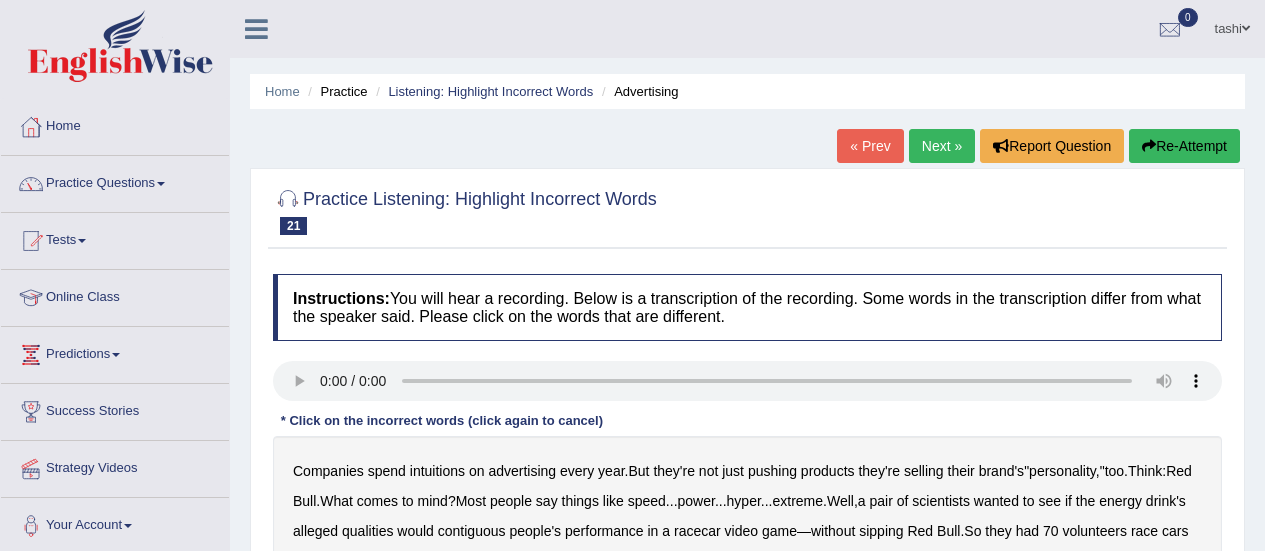 scroll, scrollTop: 0, scrollLeft: 0, axis: both 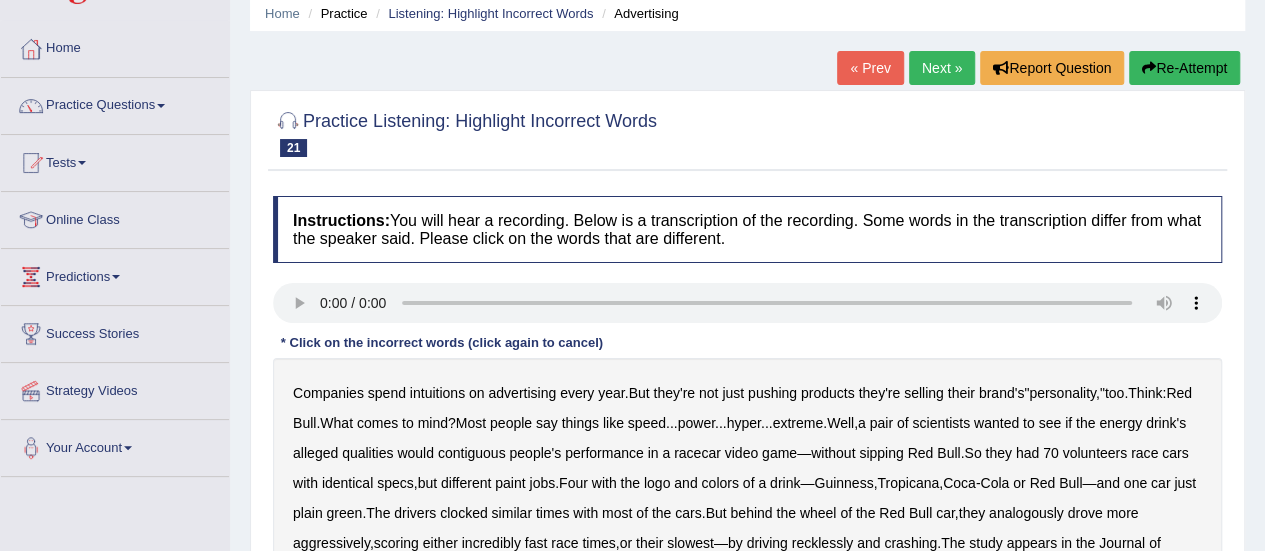 click on "intuitions" at bounding box center [437, 393] 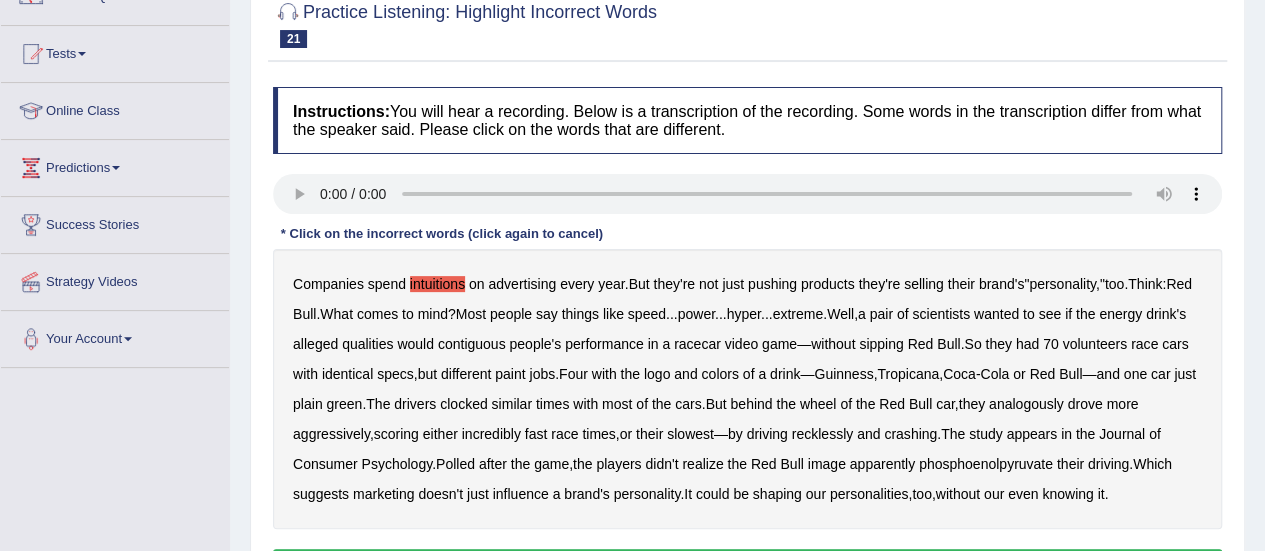 scroll, scrollTop: 188, scrollLeft: 0, axis: vertical 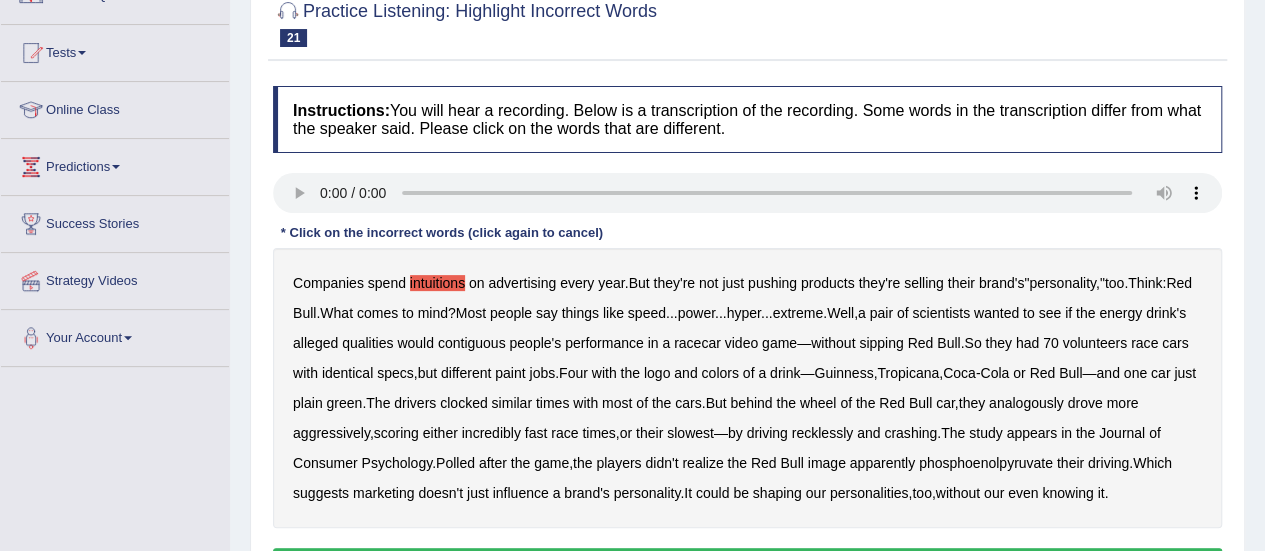 click on "analogously" at bounding box center (1026, 403) 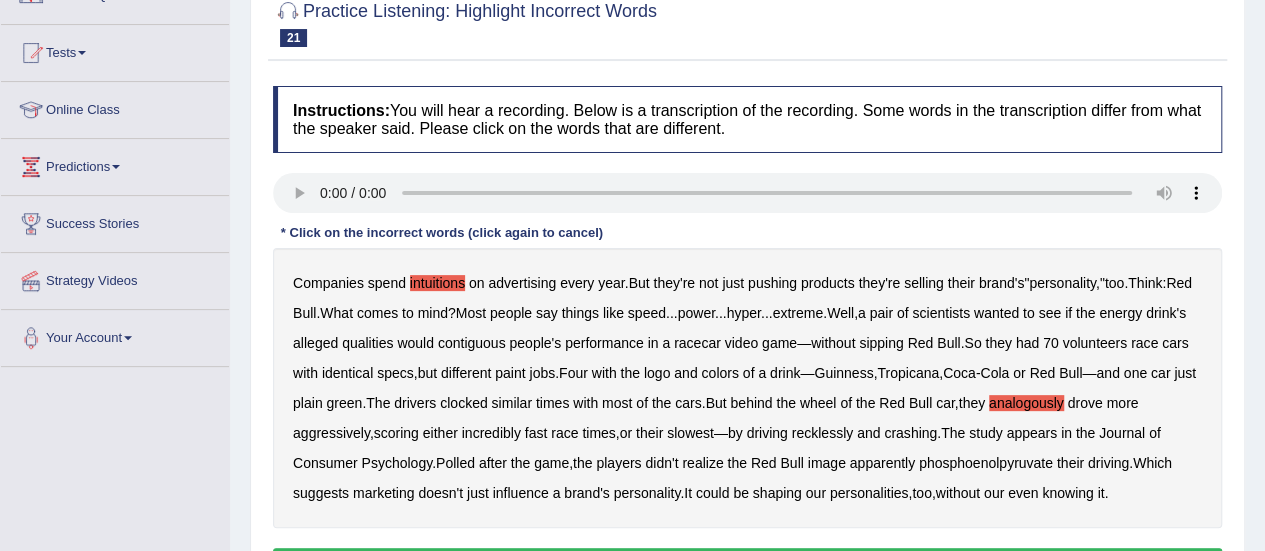 click on "without" at bounding box center [958, 493] 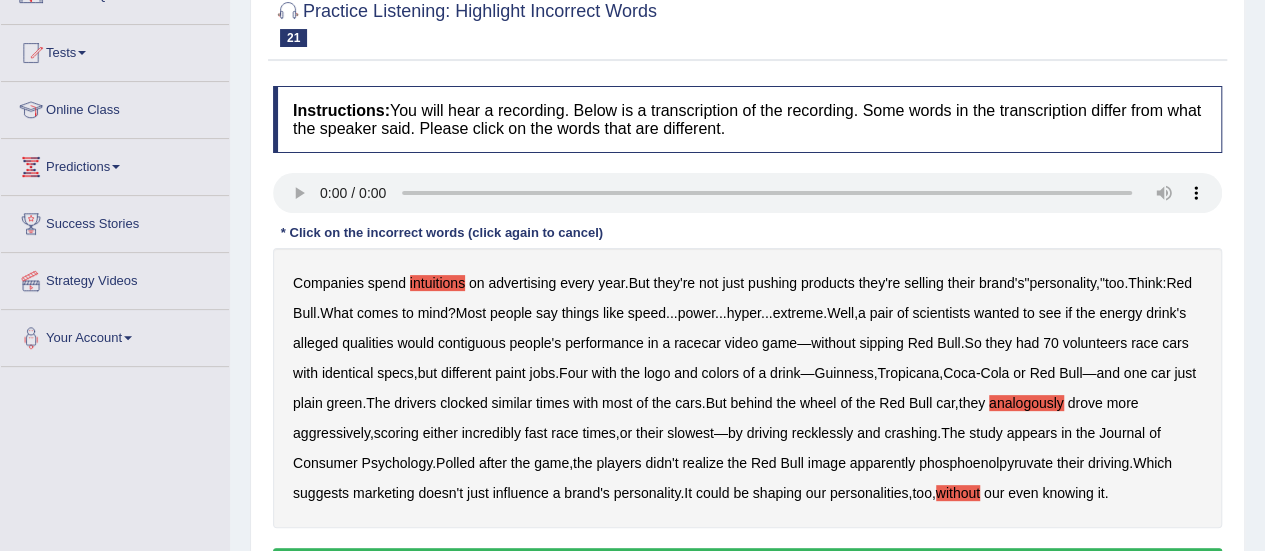 click on "without" at bounding box center [958, 493] 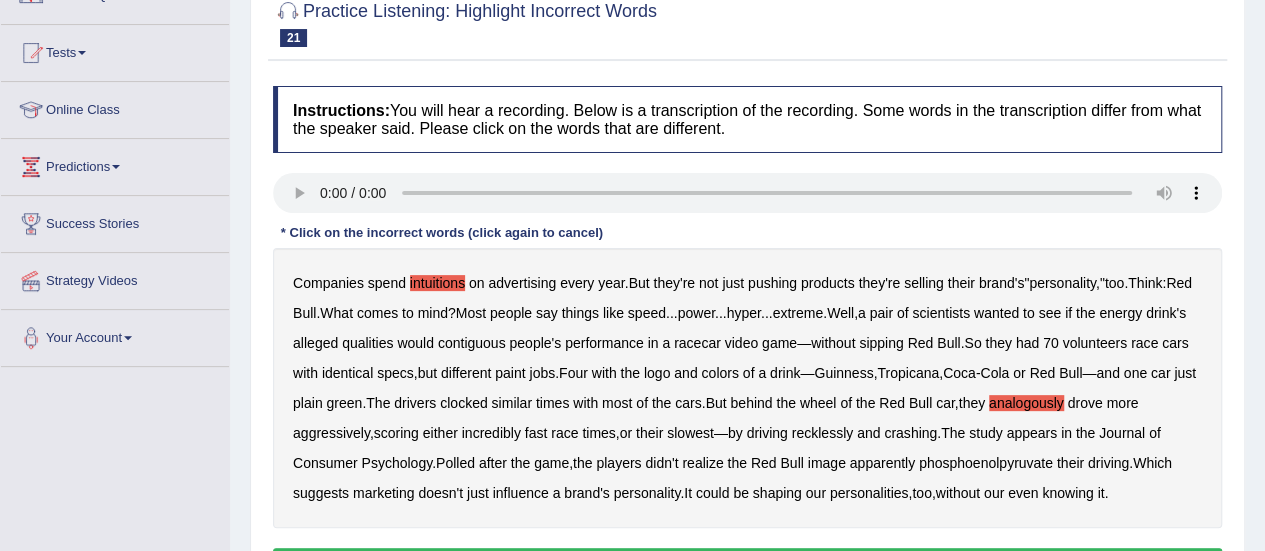 click on "phosphoenolpyruvate" at bounding box center (986, 463) 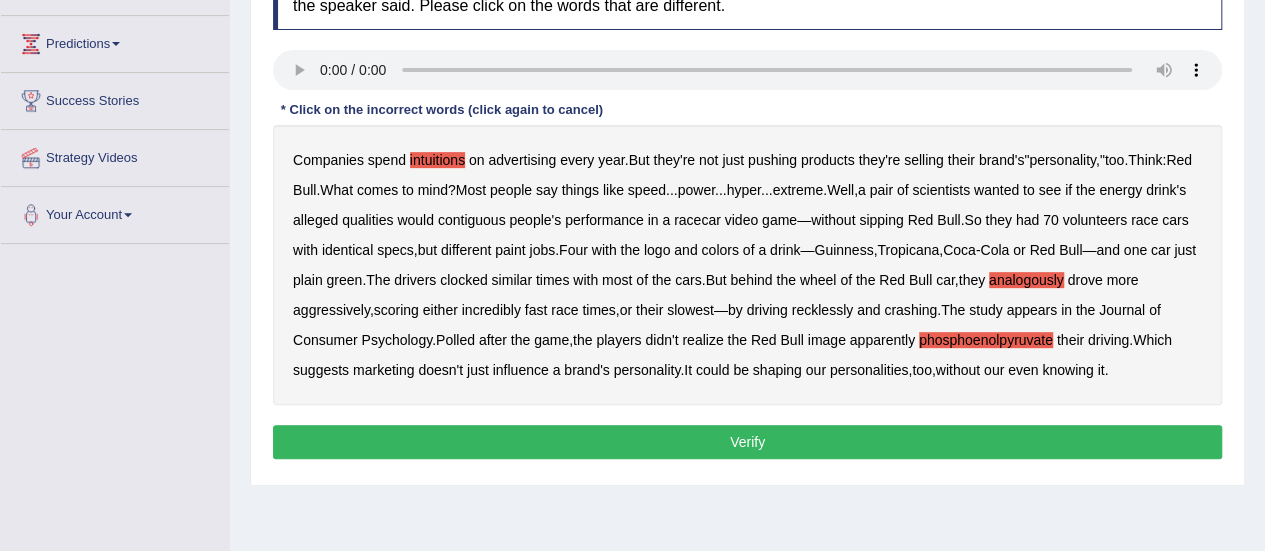 scroll, scrollTop: 322, scrollLeft: 0, axis: vertical 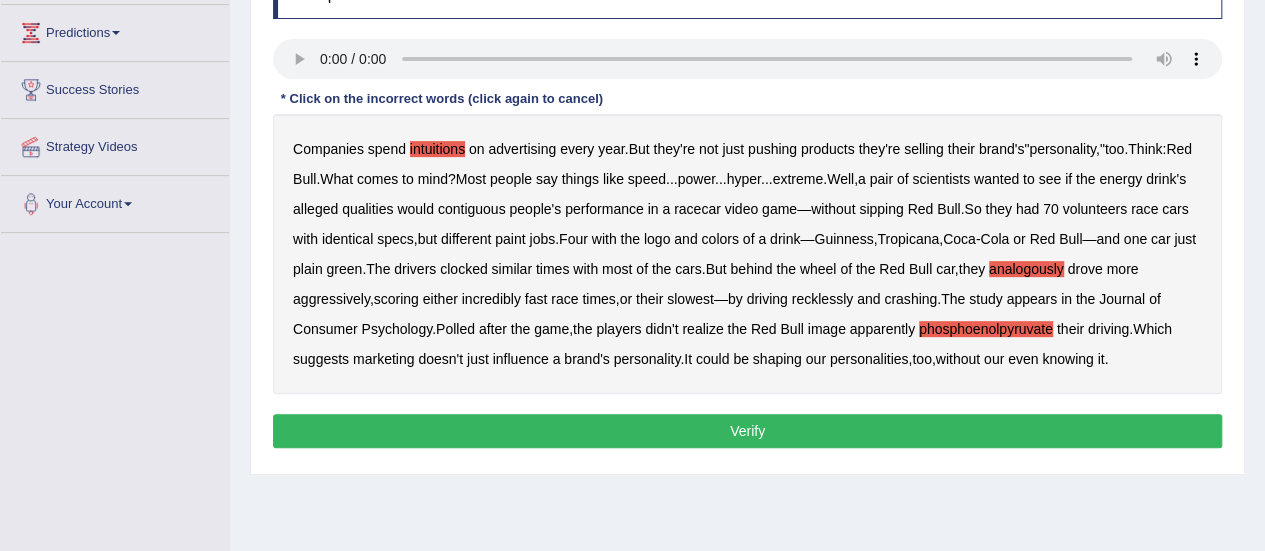 click on "Verify" at bounding box center [747, 431] 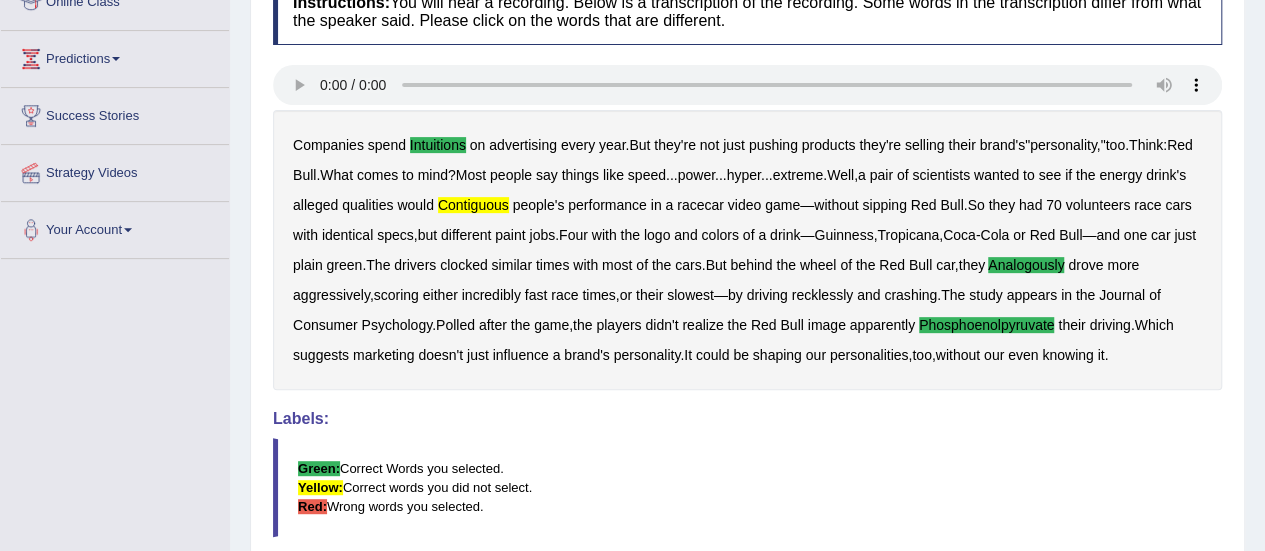 scroll, scrollTop: 0, scrollLeft: 0, axis: both 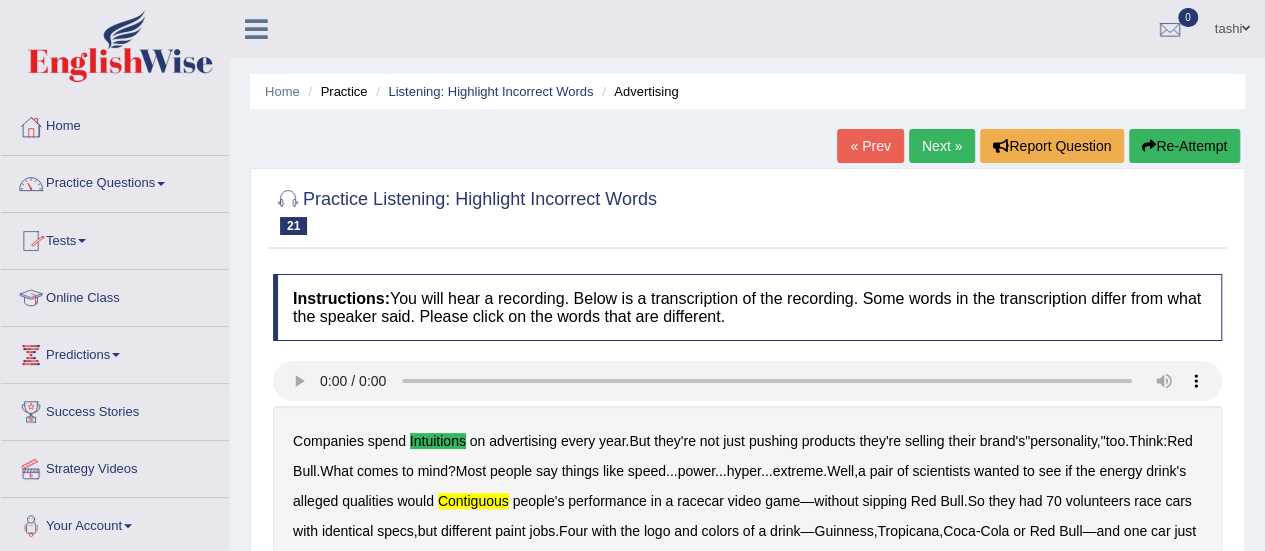 click on "Practice Questions" at bounding box center (115, 181) 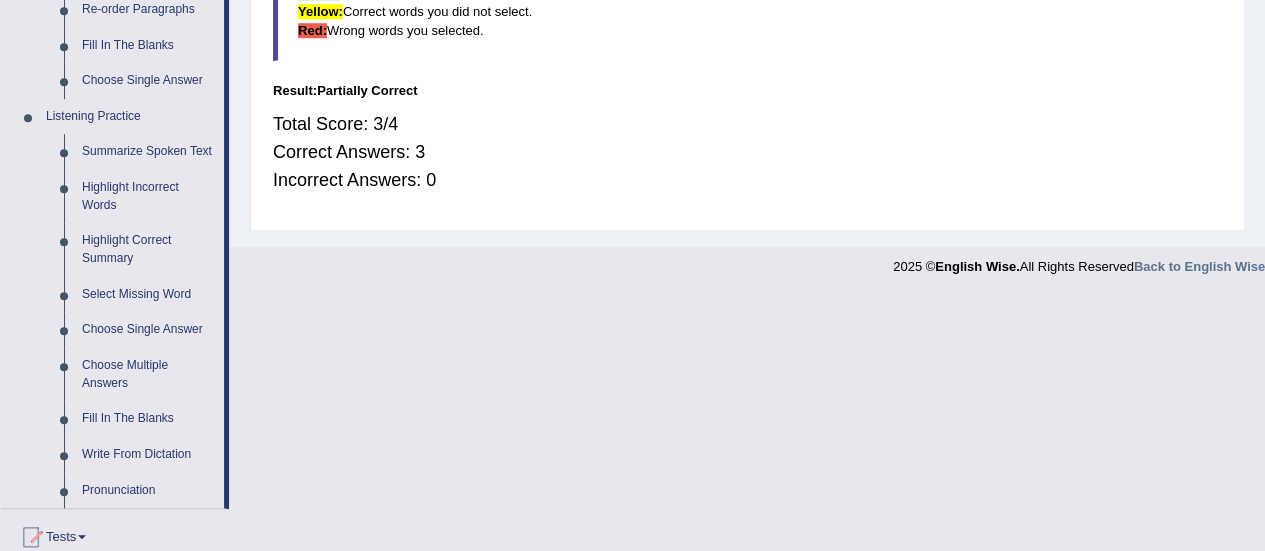scroll, scrollTop: 777, scrollLeft: 0, axis: vertical 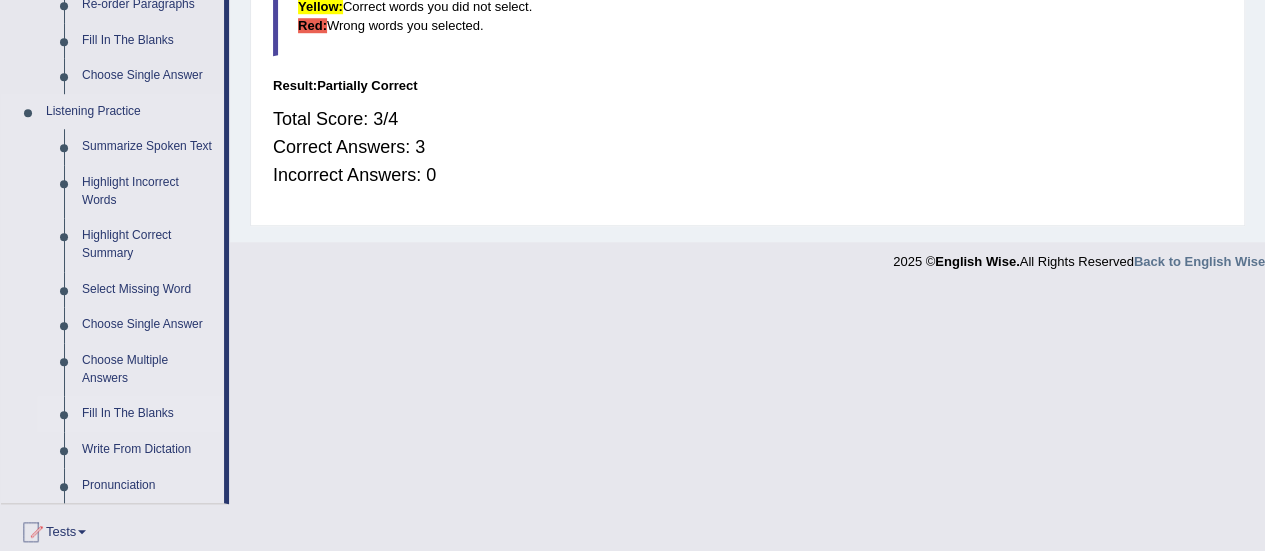 click on "Fill In The Blanks" at bounding box center [148, 414] 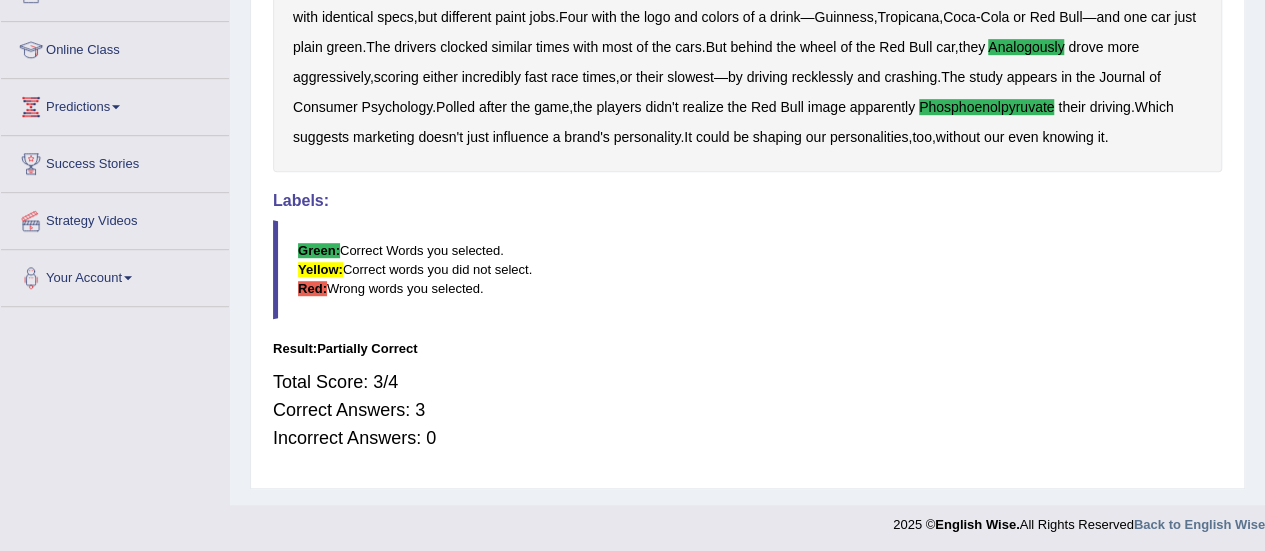 scroll, scrollTop: 358, scrollLeft: 0, axis: vertical 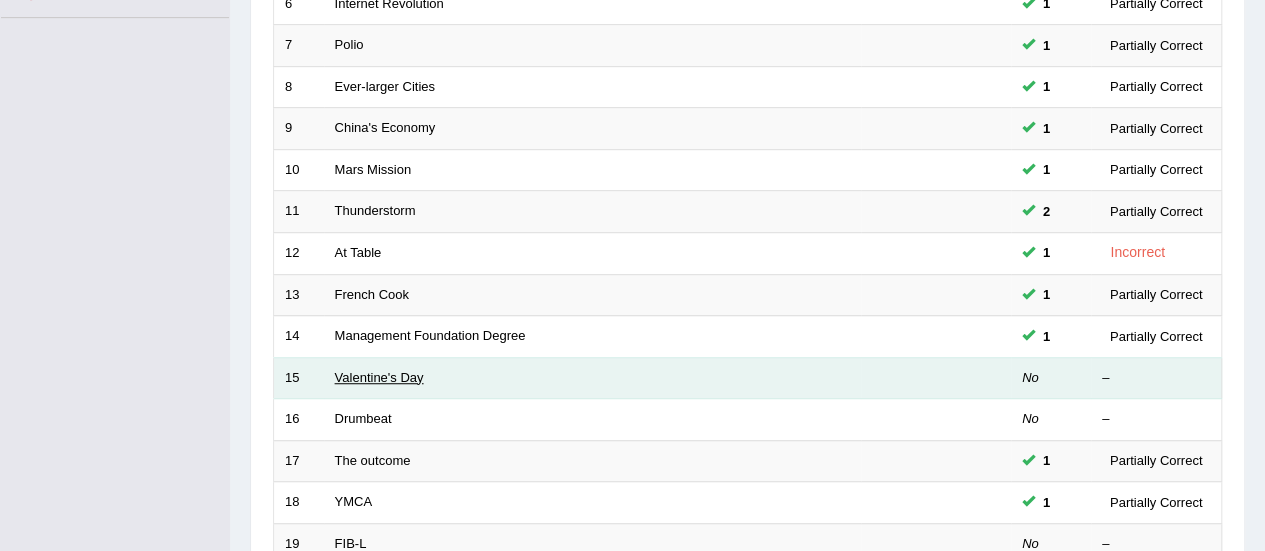 click on "Valentine's Day" at bounding box center (379, 377) 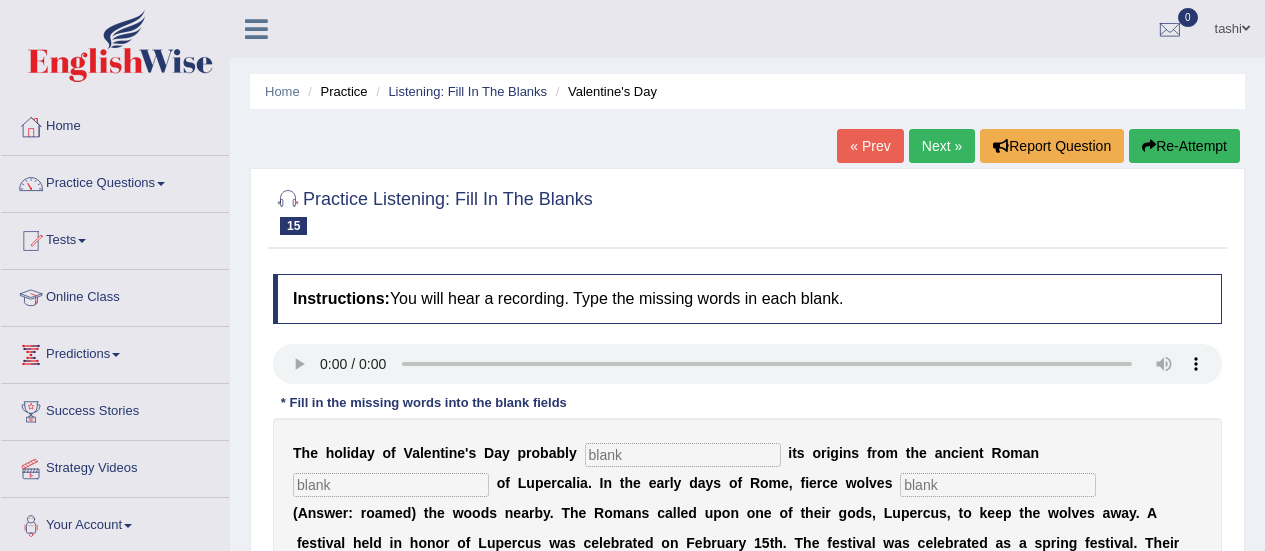 scroll, scrollTop: 0, scrollLeft: 0, axis: both 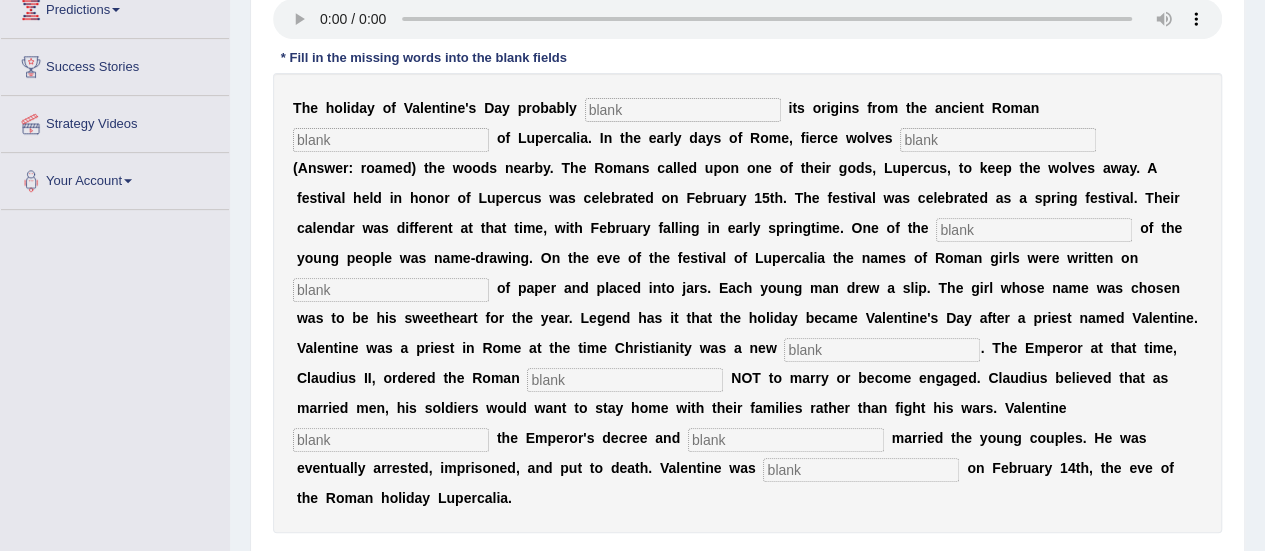 click at bounding box center [683, 110] 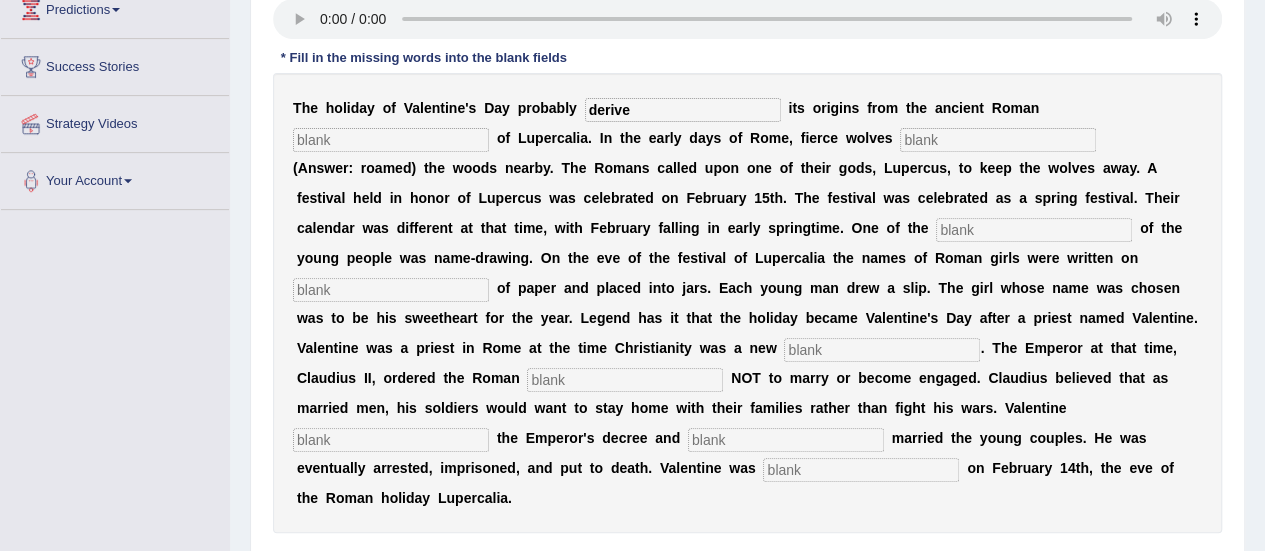 type on "derive" 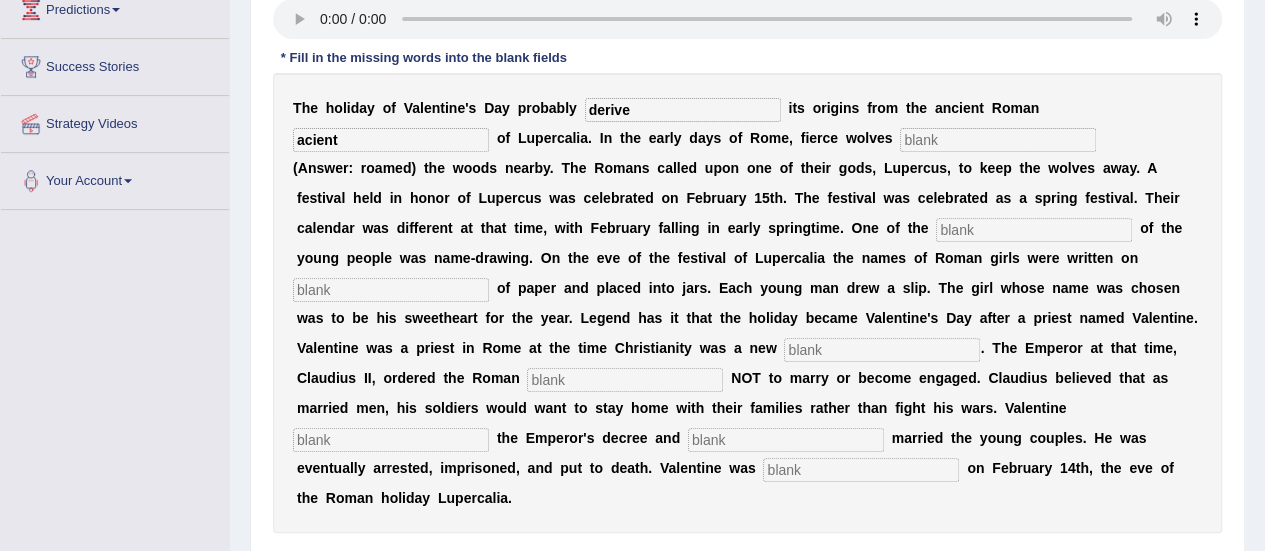 type on "acient" 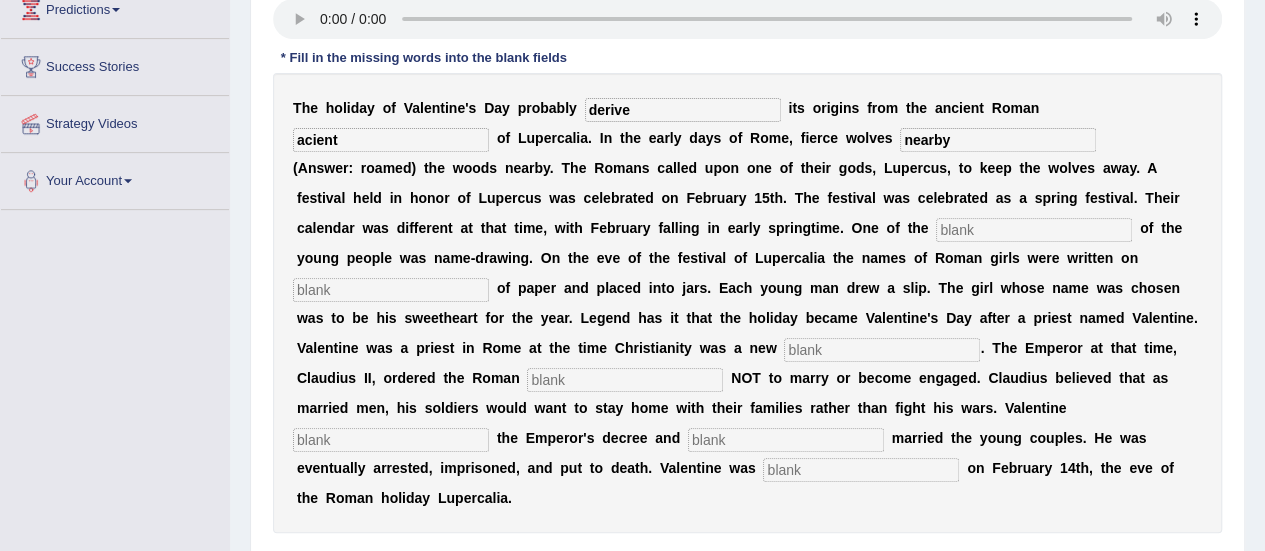 drag, startPoint x: 980, startPoint y: 142, endPoint x: 644, endPoint y: 229, distance: 347.0807 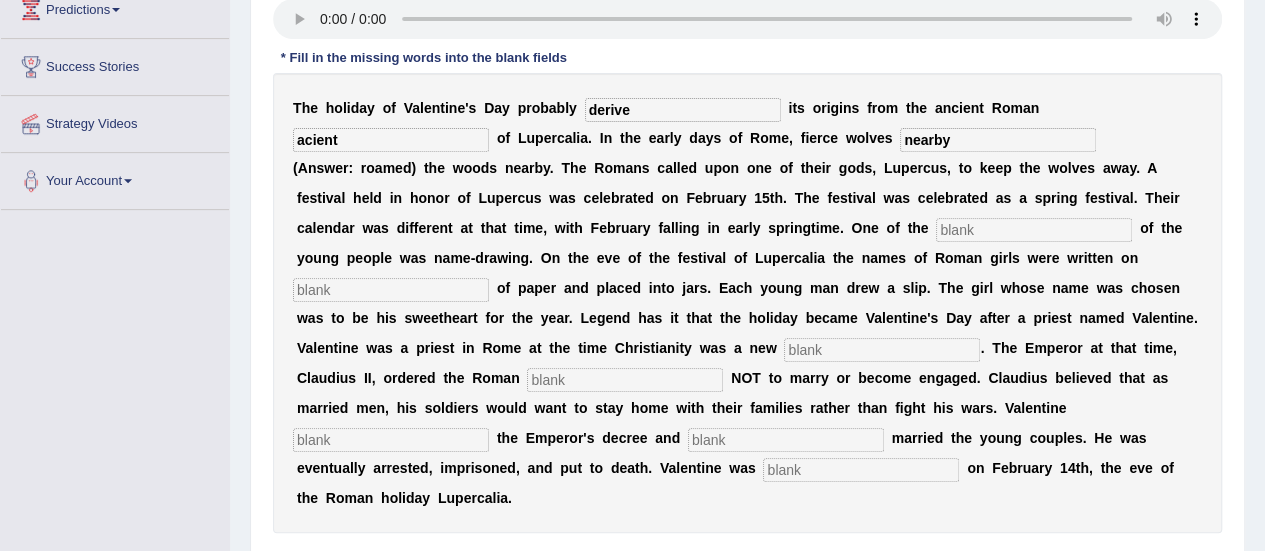 click on "T h e    h o l i d a y    o f    V a l e n t i n e ' s    D a y    p r o b a b l y    derive    i t s    o r i g i n s    f r o m    t h e    a n c i e n t    R o m a n    acient    o f    L u p e r c a l i a .    I n    t h e    e a r l y    d a y s    o f    R o m e ,    f i e r c e    w o l v e s    nearby    ( A n s w e r :    r o a m e d )    t h e    w o o d s    n e a r b y .    T h e    R o m a n s    c a l l e d    u p o n    o n e    o f    t h e i r    g o d s ,    L u p e r c u s ,    t o    k e e p    t h e    w o l v e s    a w a y .    A    f e s t i v a l    h e l d    i n    h o n o r    o f    L u p e r c u s    w a s    c e l e b r a t e d    o n    F e b r u a r y    1 5 t h .    T h e    f e s t i v a l    w a s    c e l e b r a t e d    a s    a    s p r i n g    f e s t i v a l .    T h e i r    c a l e n d a r    w a s    d i f f e r e n t    a t    t h a t    t i m e ,    w i t h    F e b r u a r y    f a l l i n" at bounding box center [747, 303] 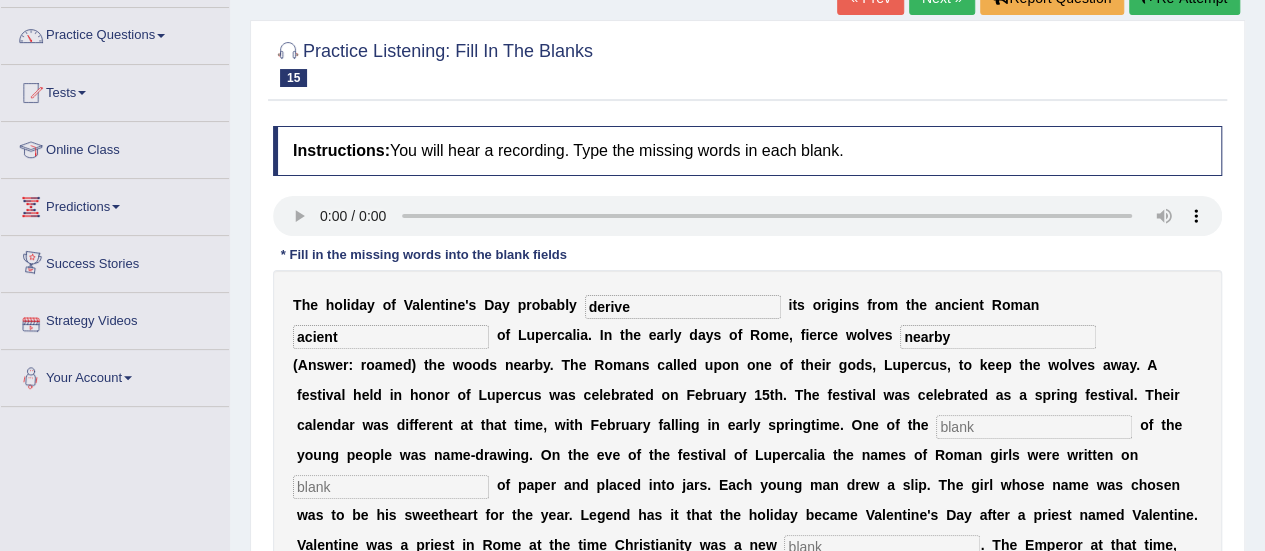 scroll, scrollTop: 0, scrollLeft: 0, axis: both 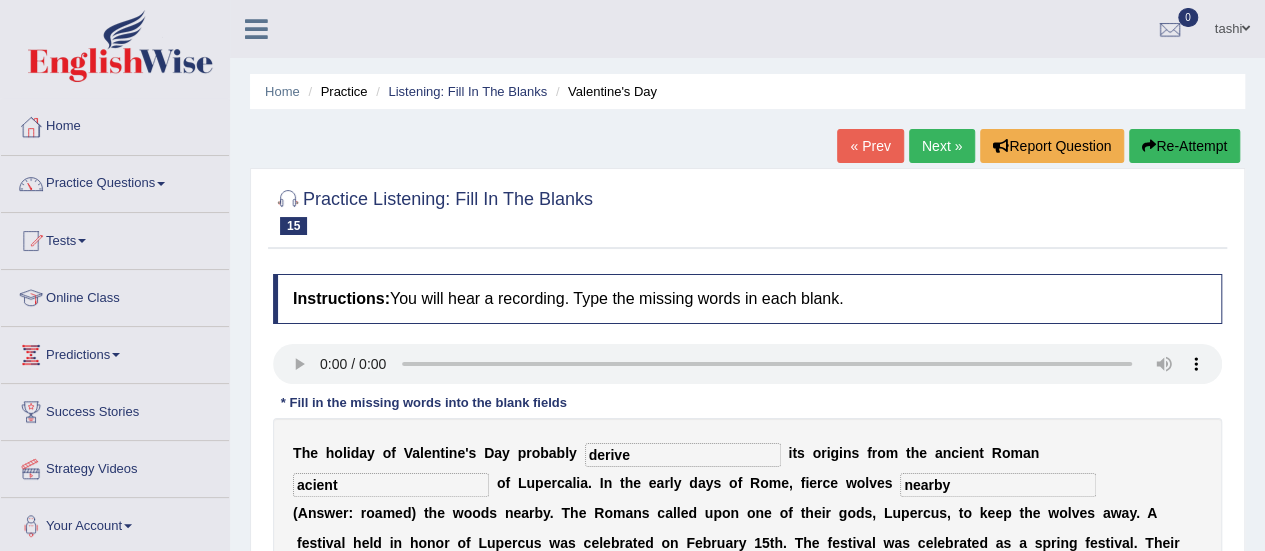 type on "nearby" 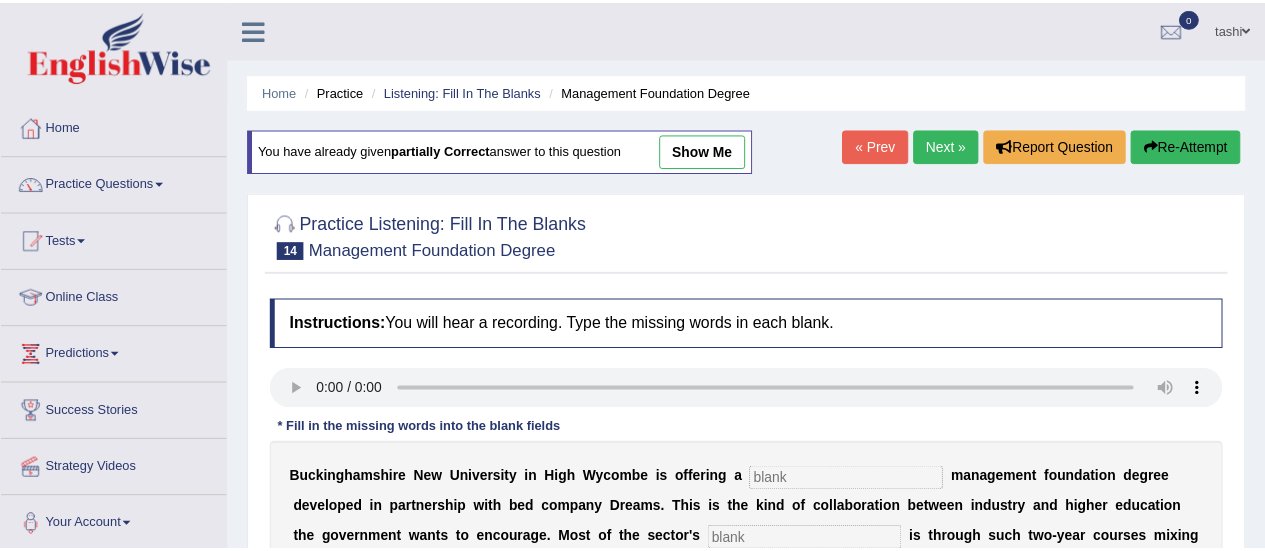 scroll, scrollTop: 0, scrollLeft: 0, axis: both 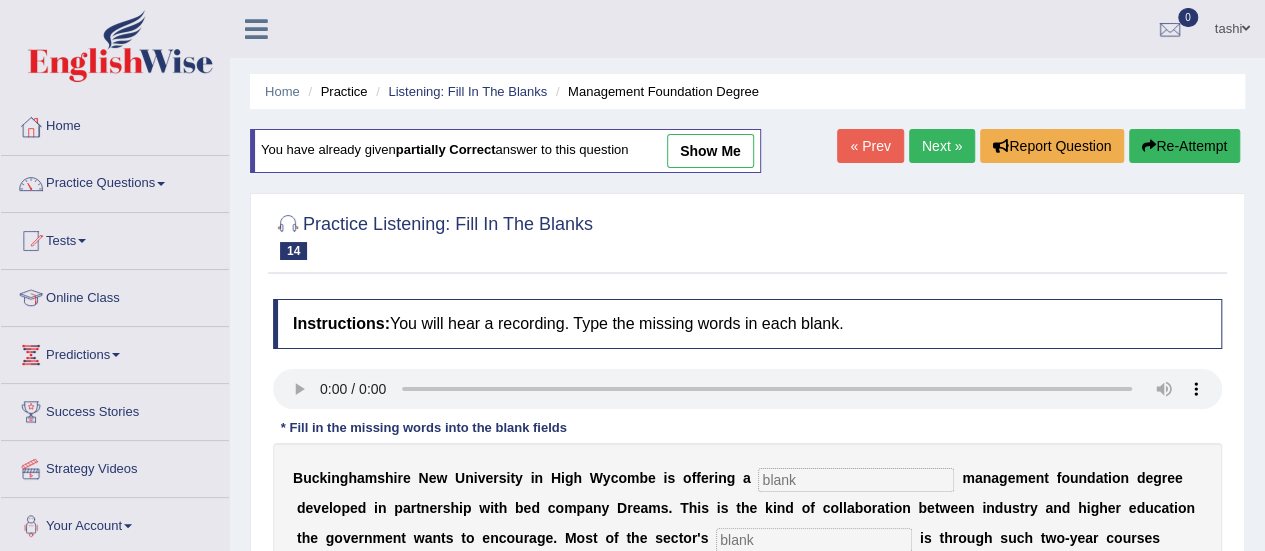 click on "Next »" at bounding box center (942, 146) 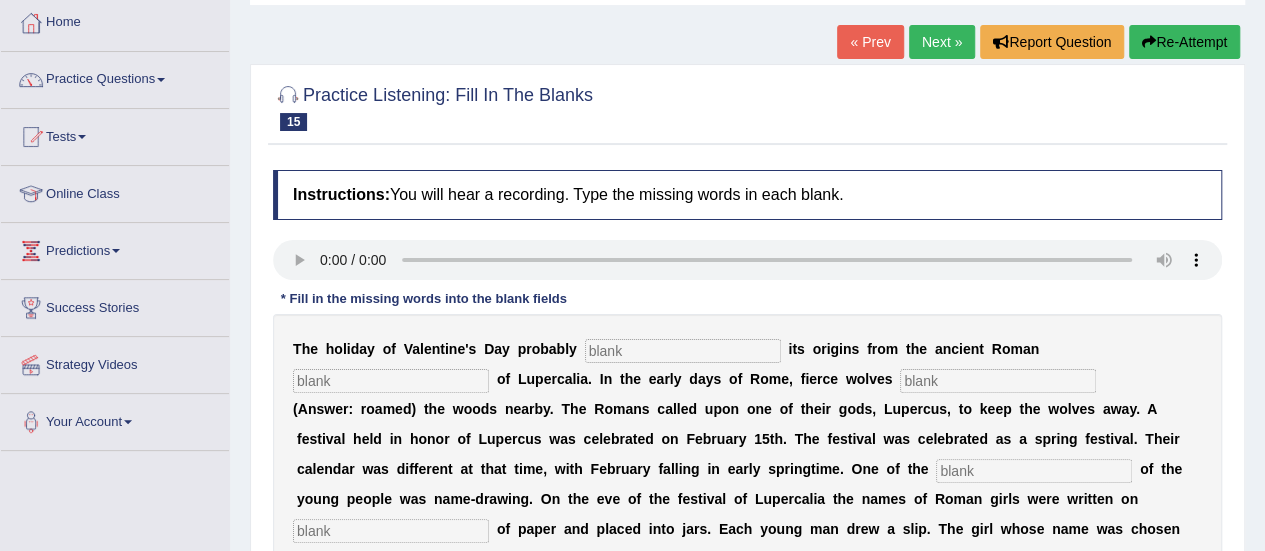 scroll, scrollTop: 0, scrollLeft: 0, axis: both 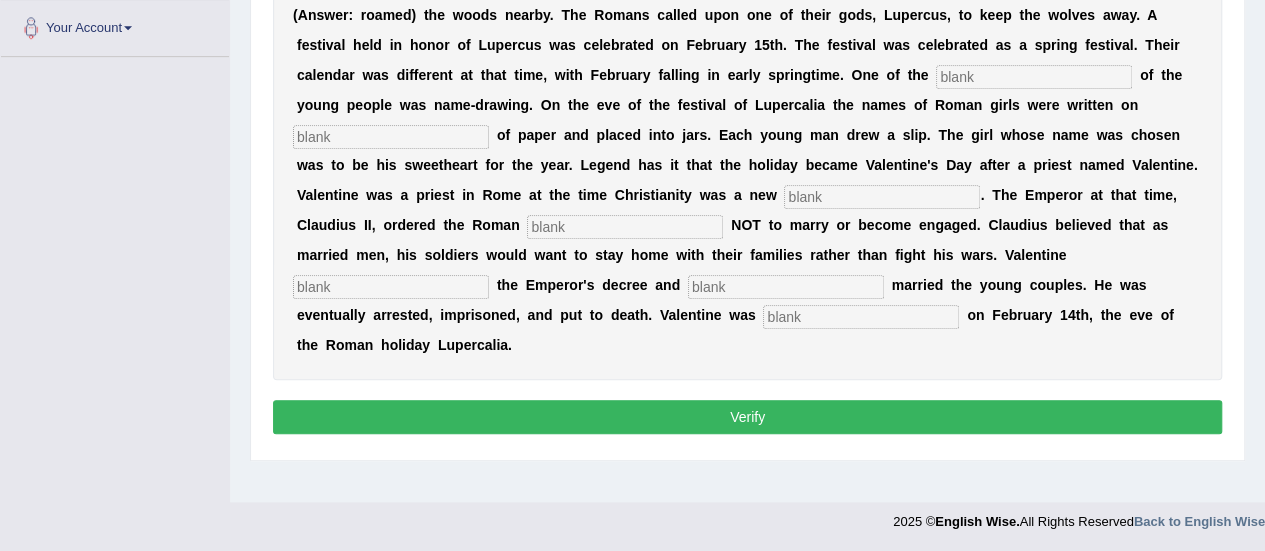 click on "Verify" at bounding box center (747, 417) 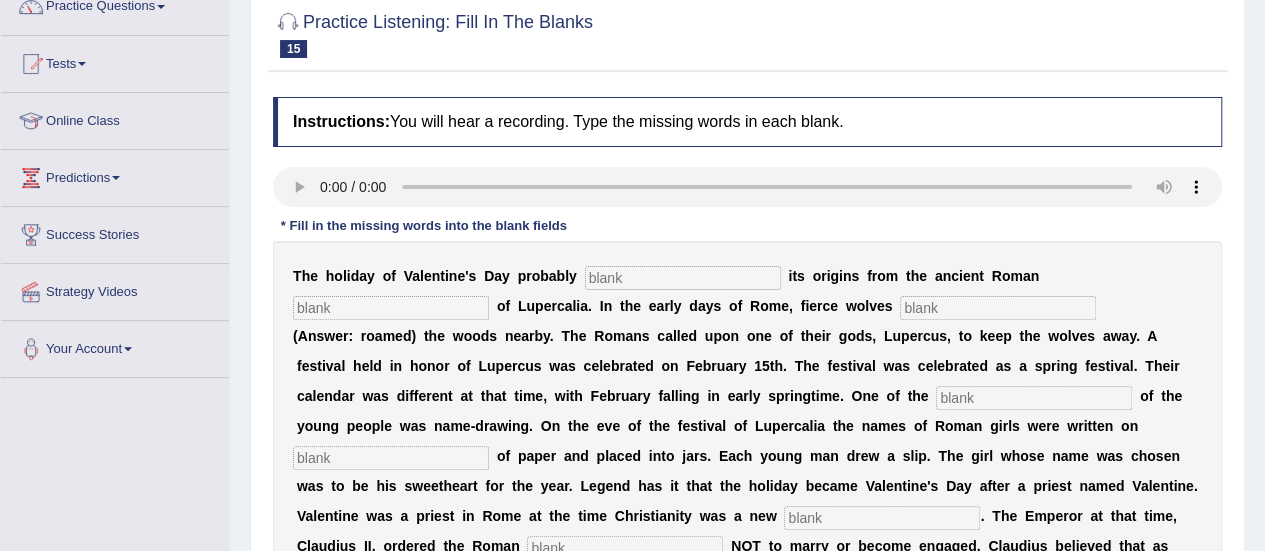 click at bounding box center (683, 278) 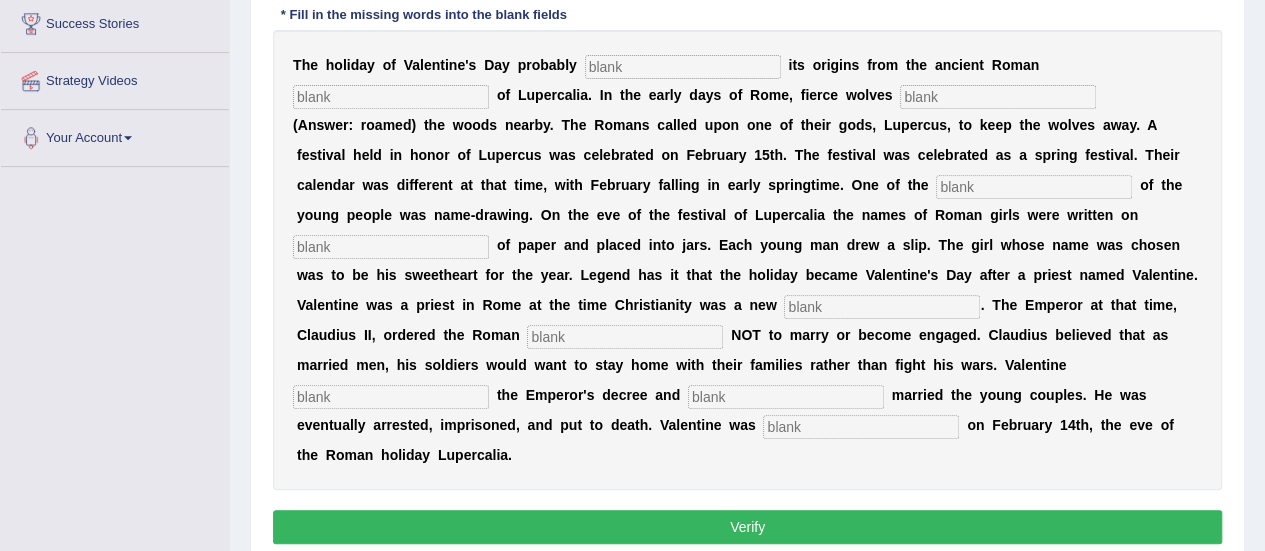 scroll, scrollTop: 400, scrollLeft: 0, axis: vertical 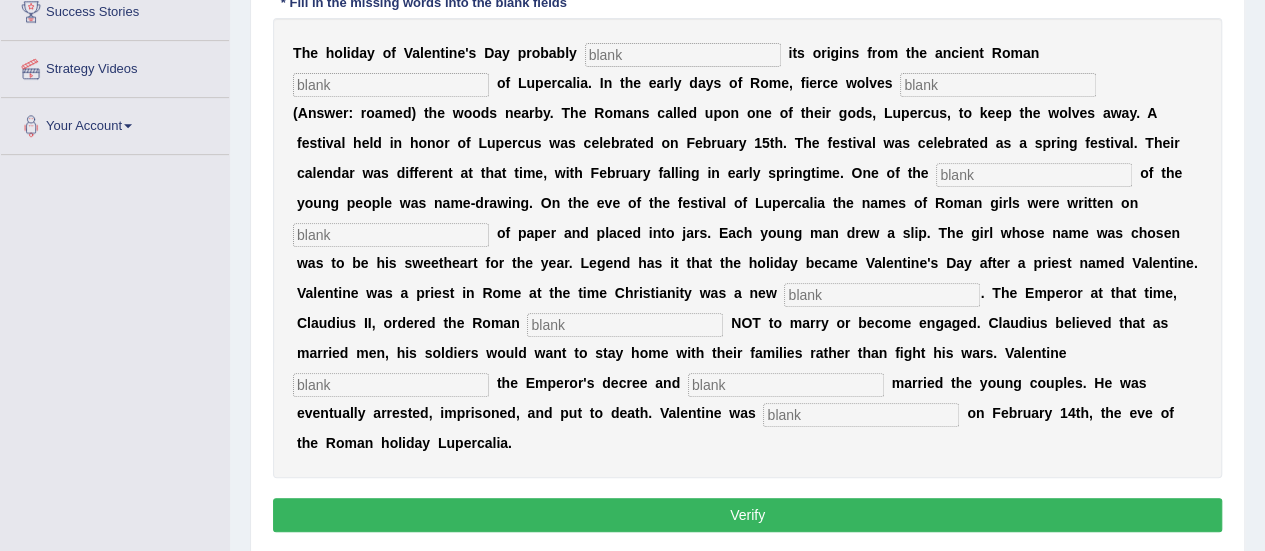 click on "a" at bounding box center (744, 413) 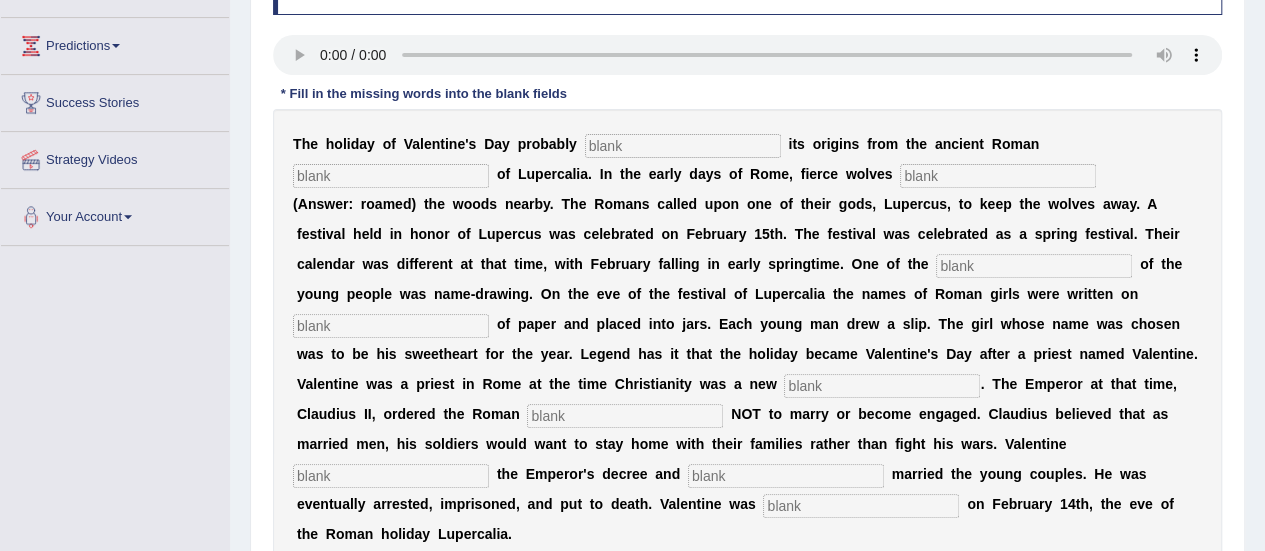 scroll, scrollTop: 290, scrollLeft: 0, axis: vertical 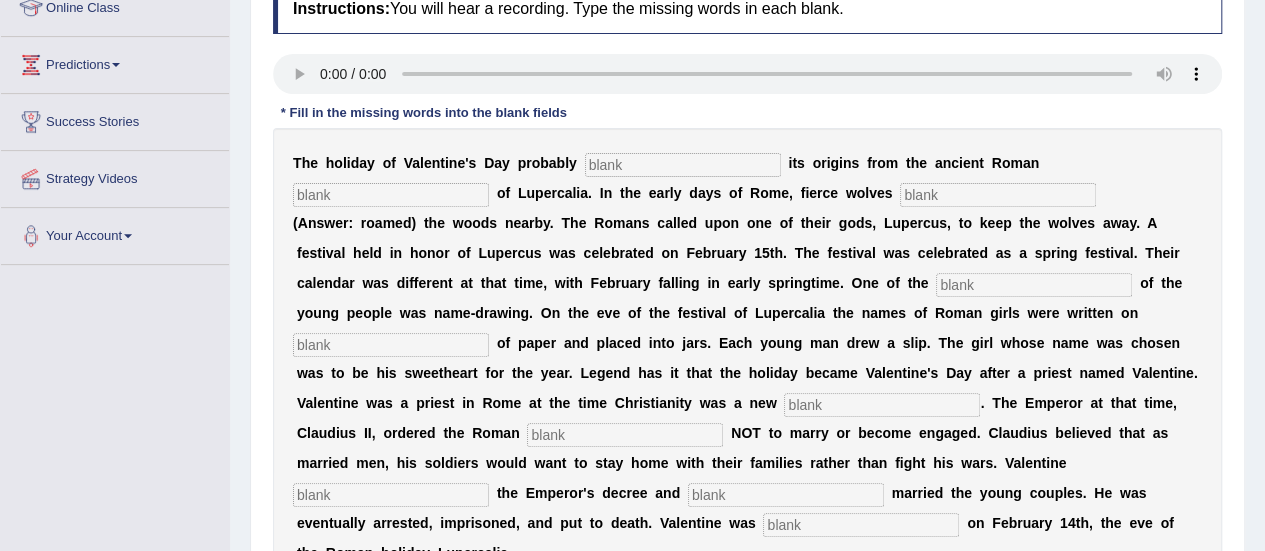 type 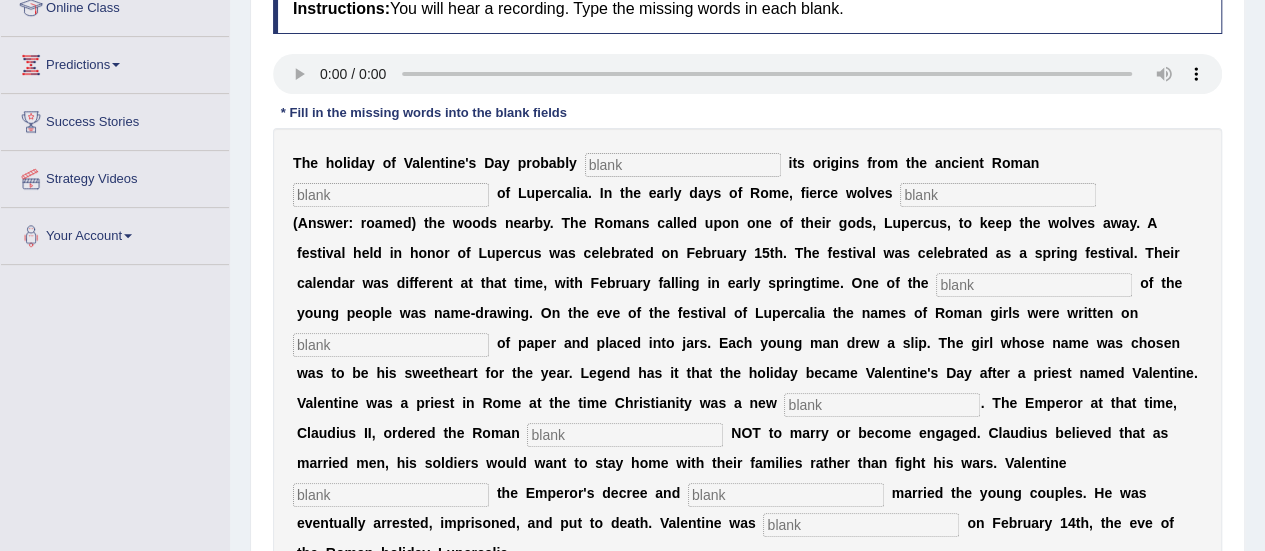 click at bounding box center [391, 195] 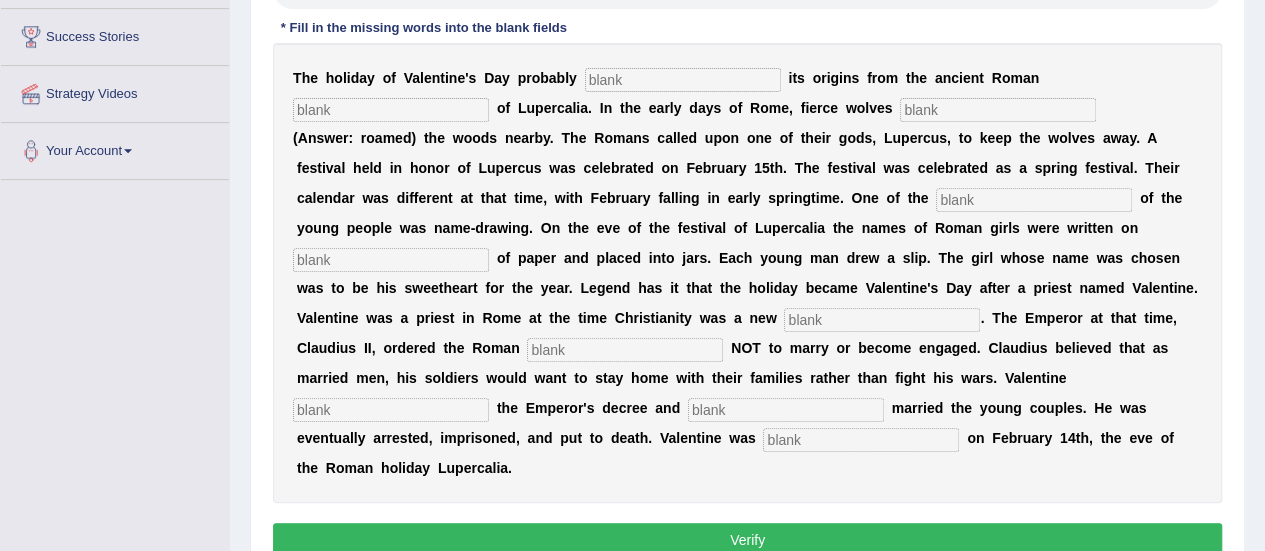 scroll, scrollTop: 412, scrollLeft: 0, axis: vertical 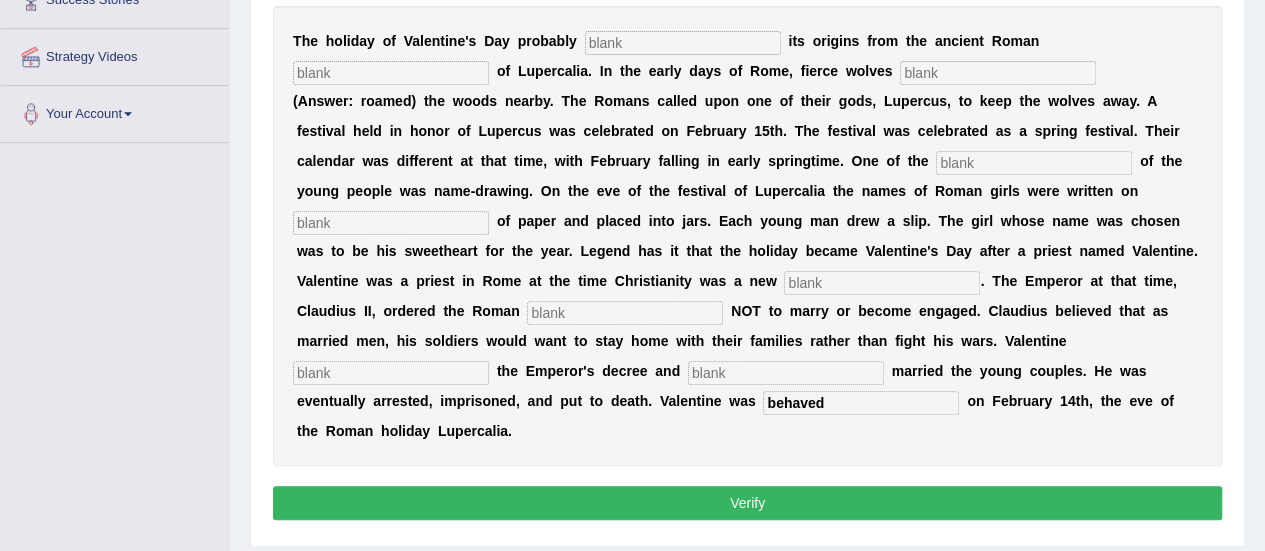 type on "behaved" 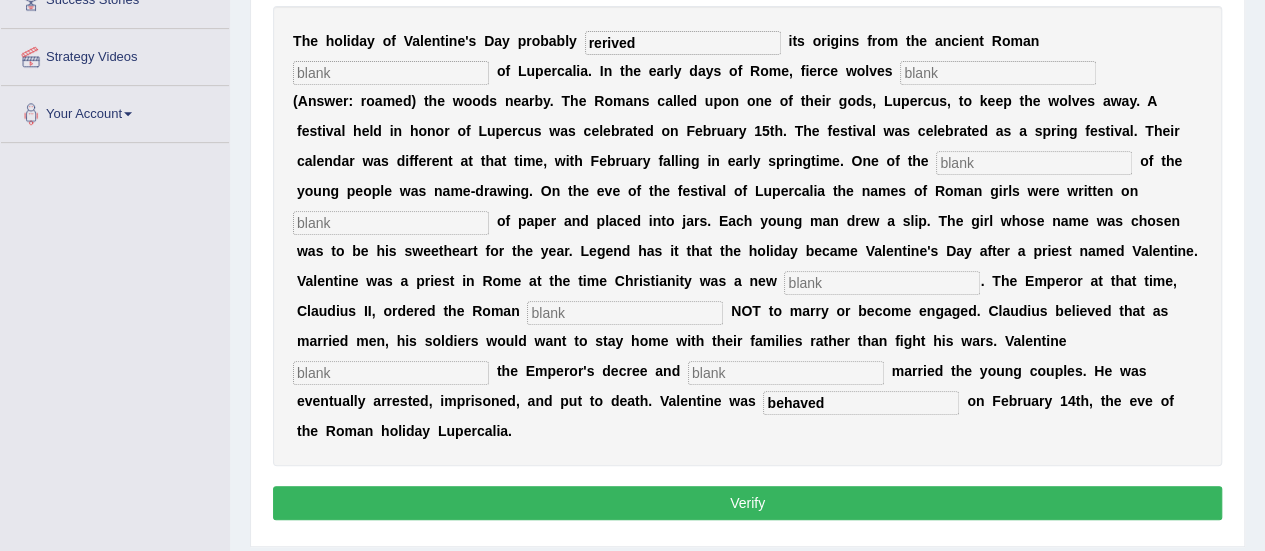 type on "rerived" 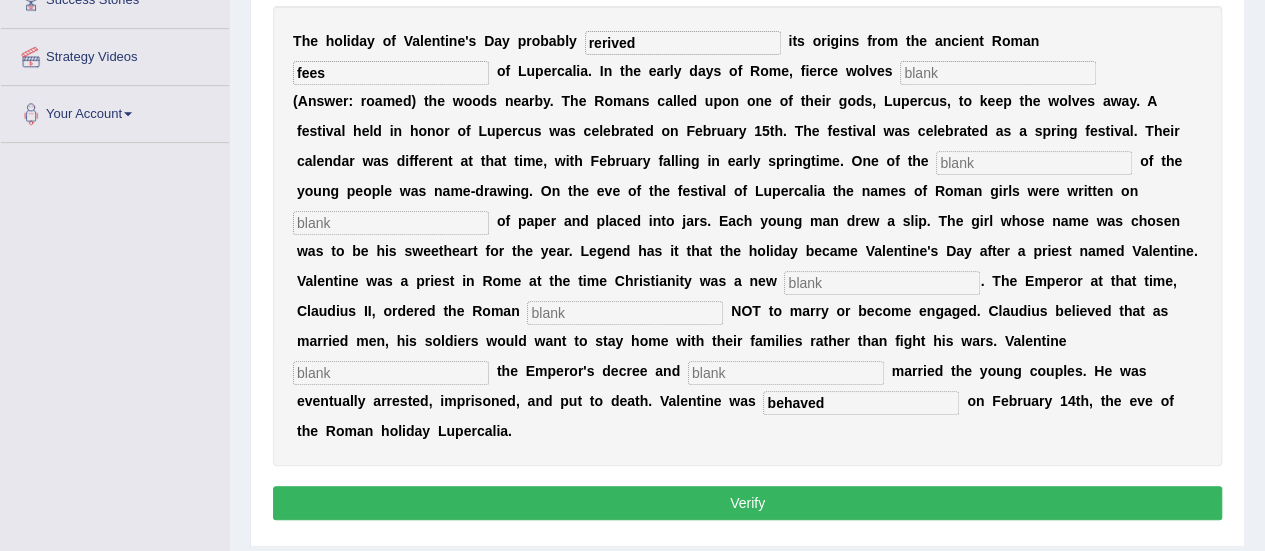 type on "fees" 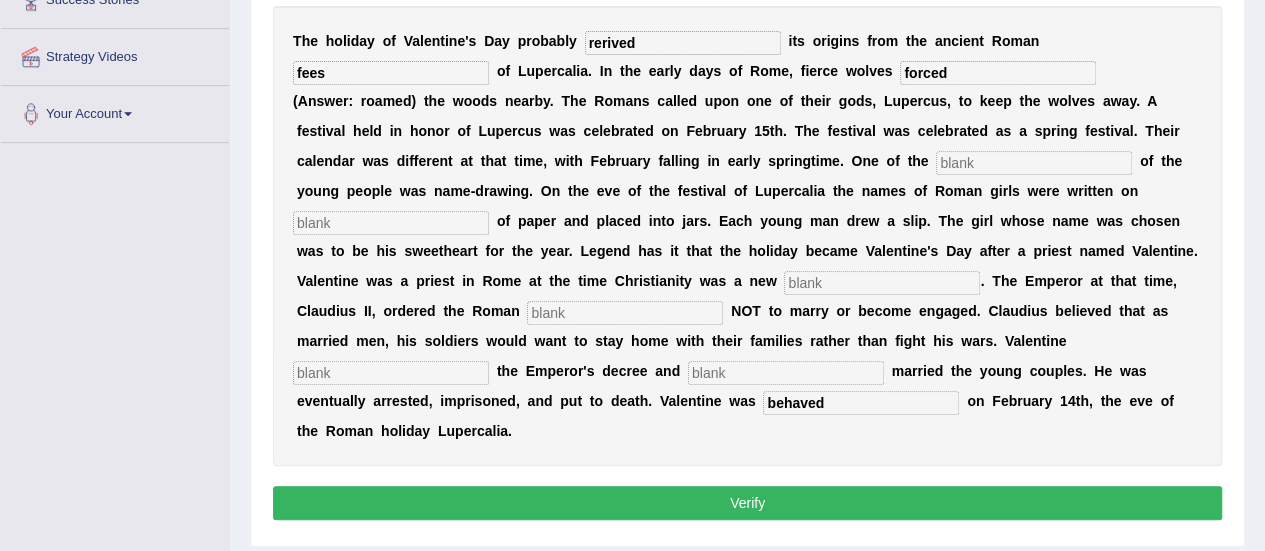 type on "forced" 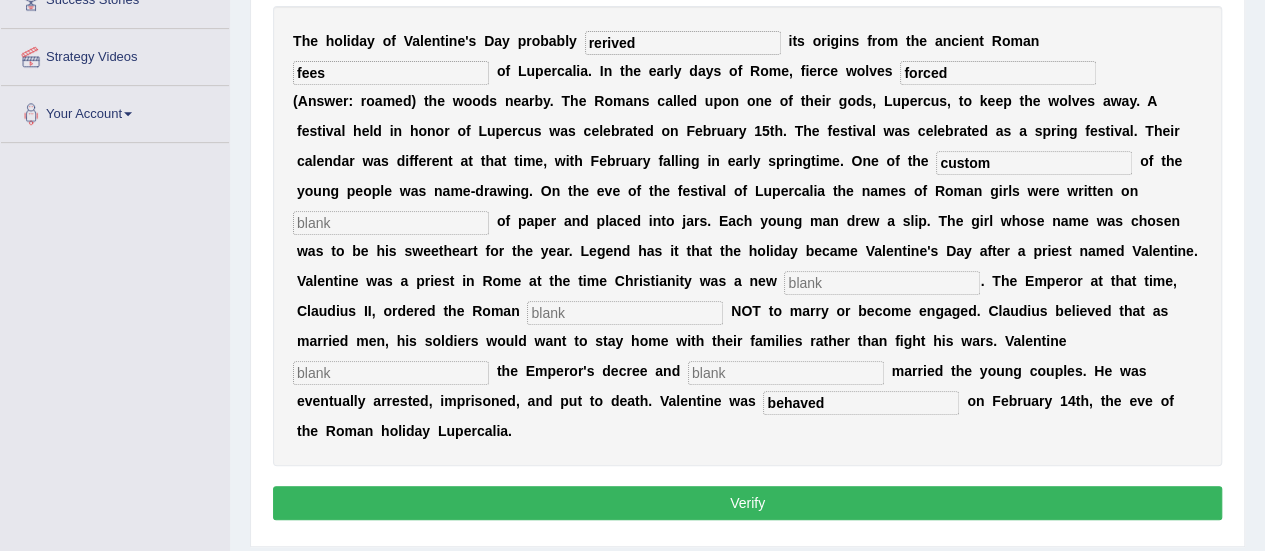 type on "custom" 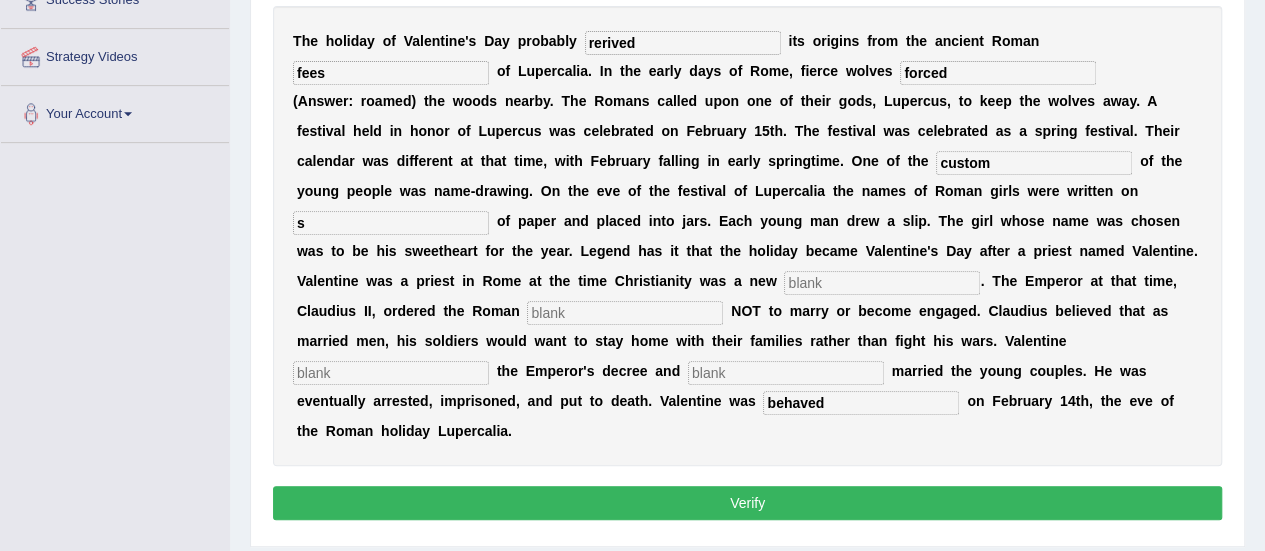 click on "s" at bounding box center (391, 223) 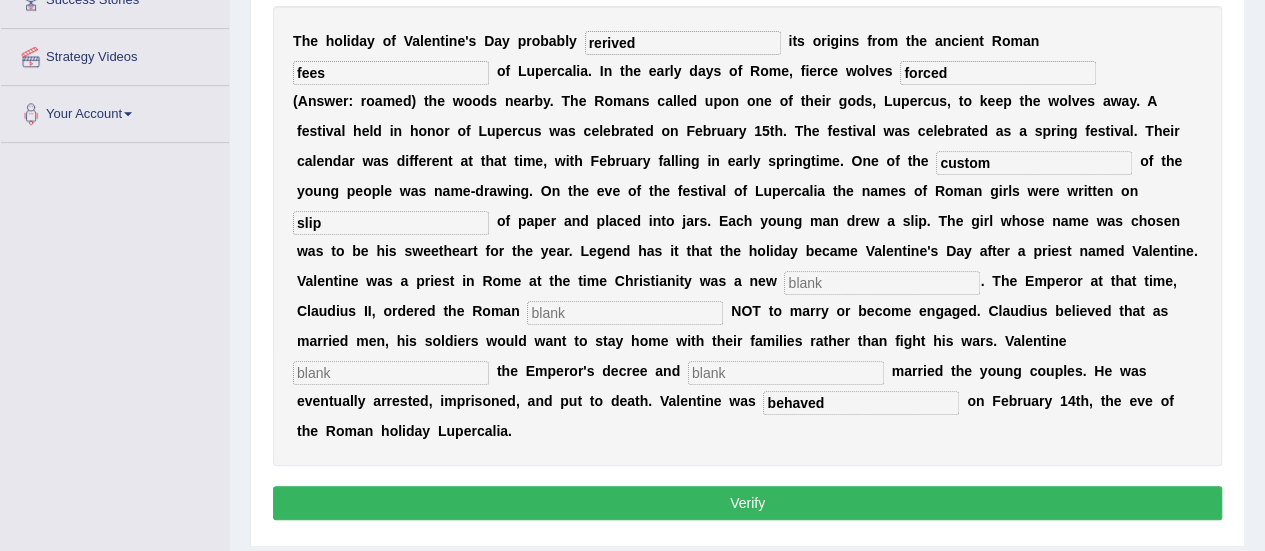 type on "slip" 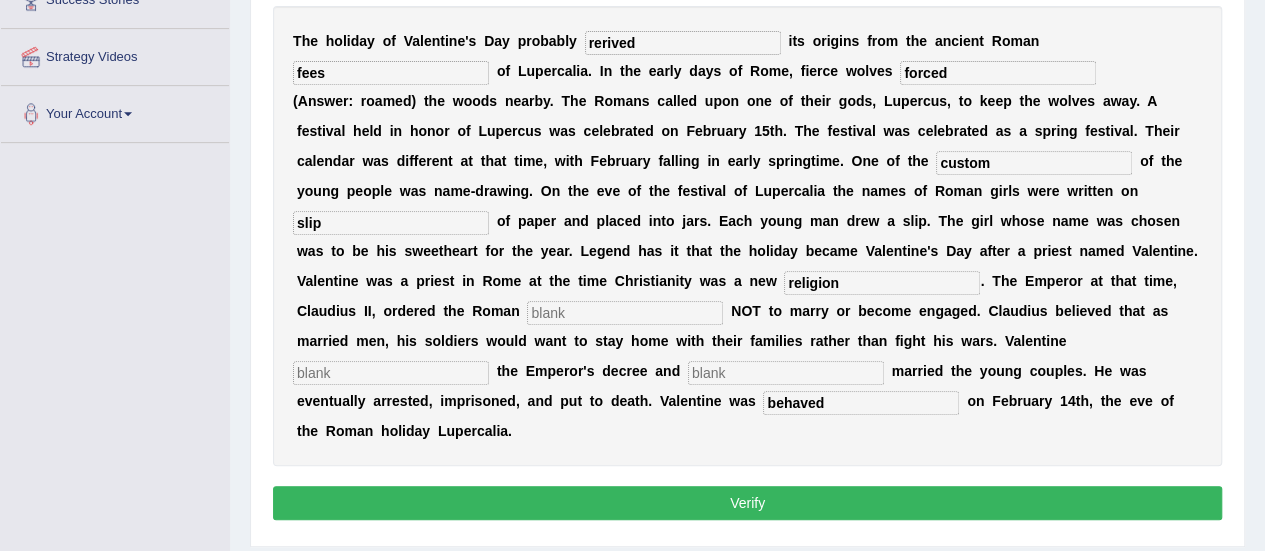 type on "religion" 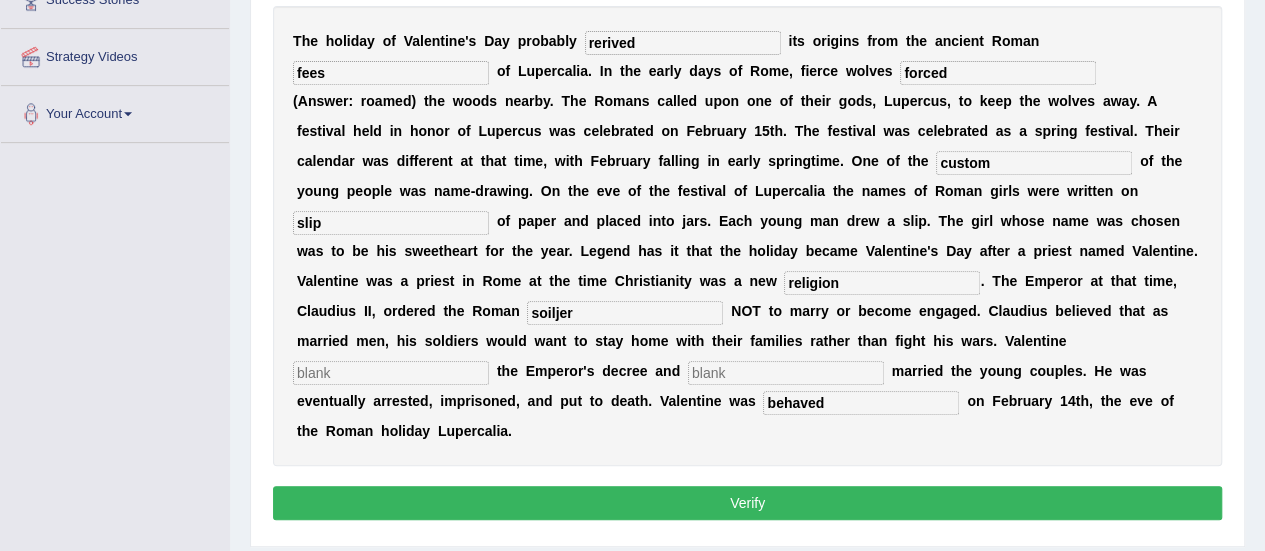 type on "soiljer" 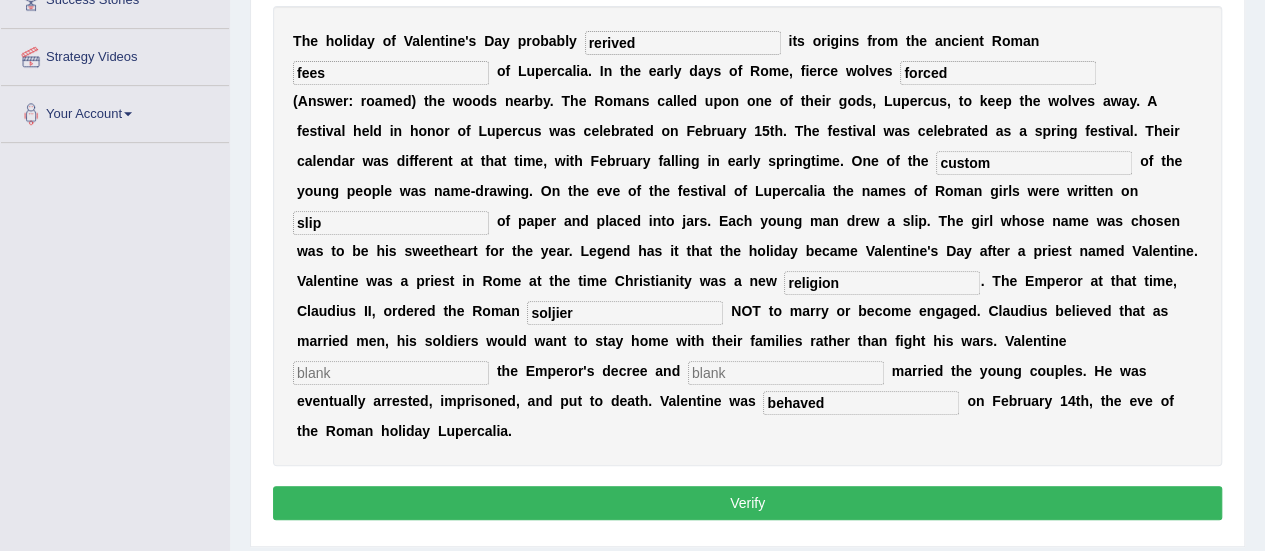 type on "soljier" 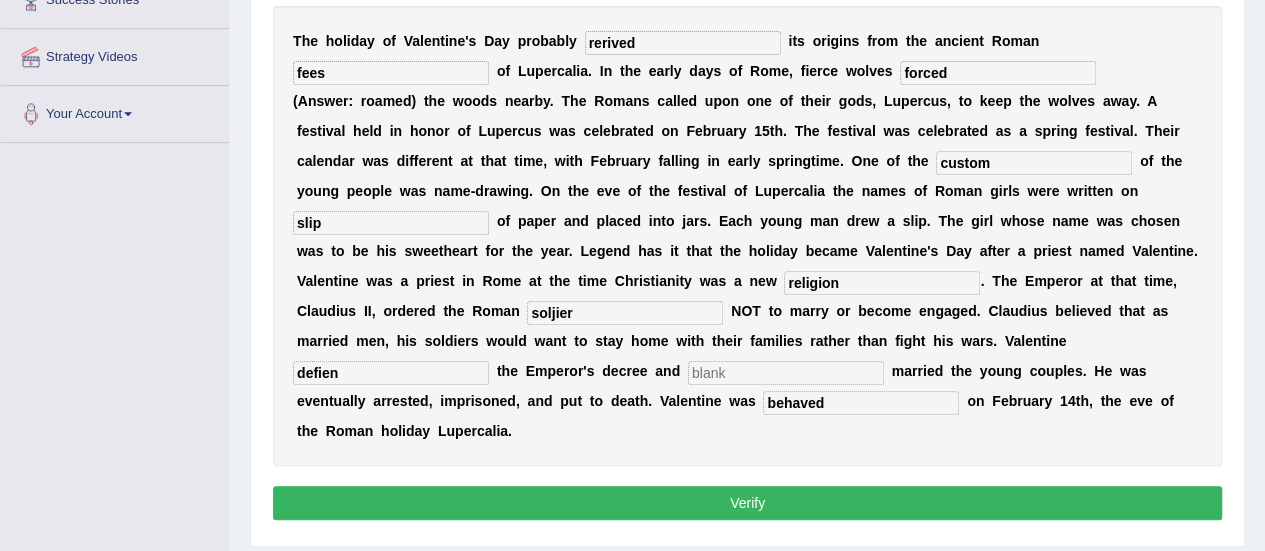 type on "defien" 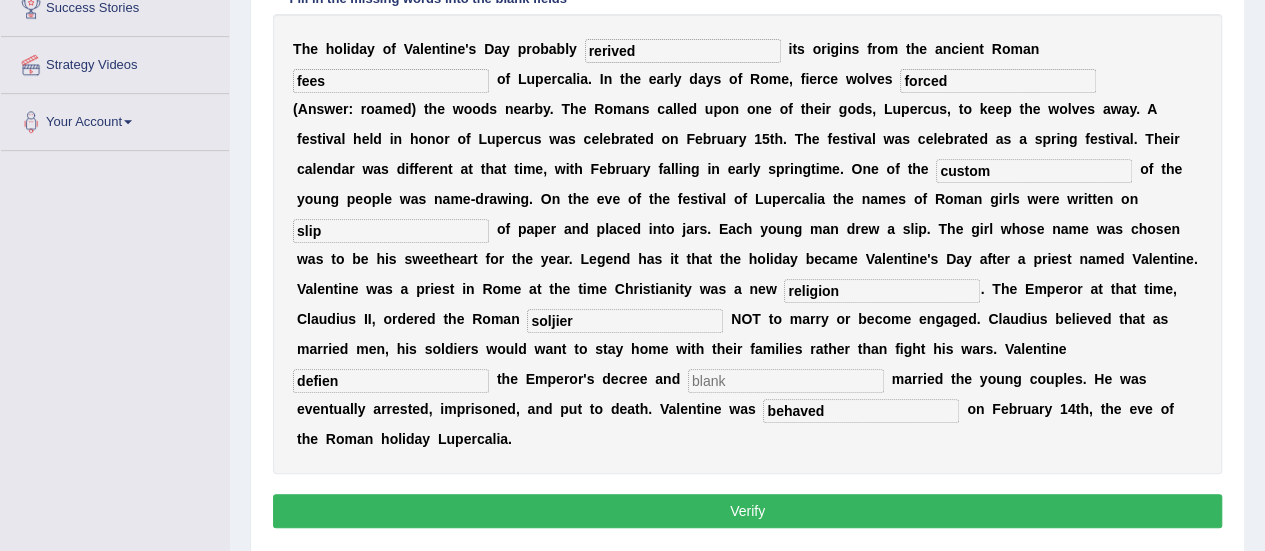 scroll, scrollTop: 404, scrollLeft: 0, axis: vertical 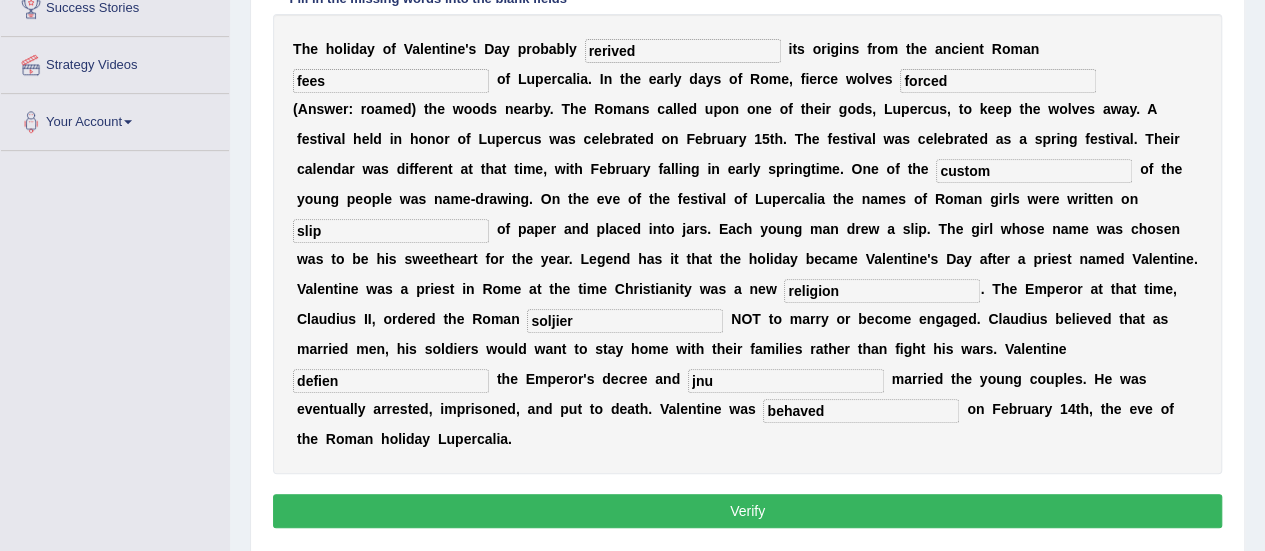 type on "jnu" 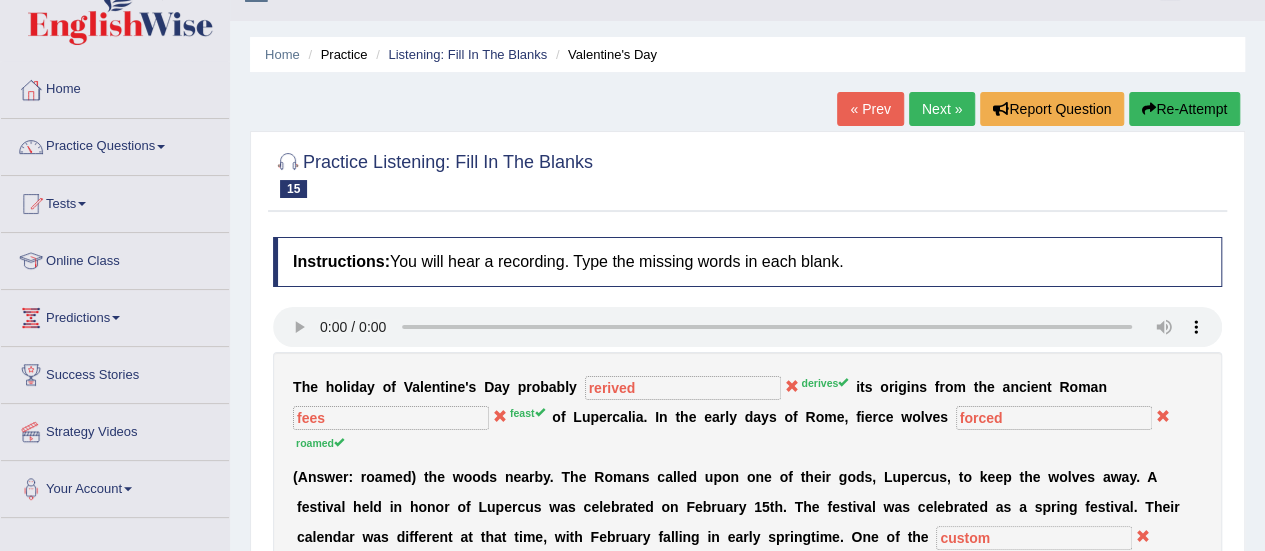 scroll, scrollTop: 0, scrollLeft: 0, axis: both 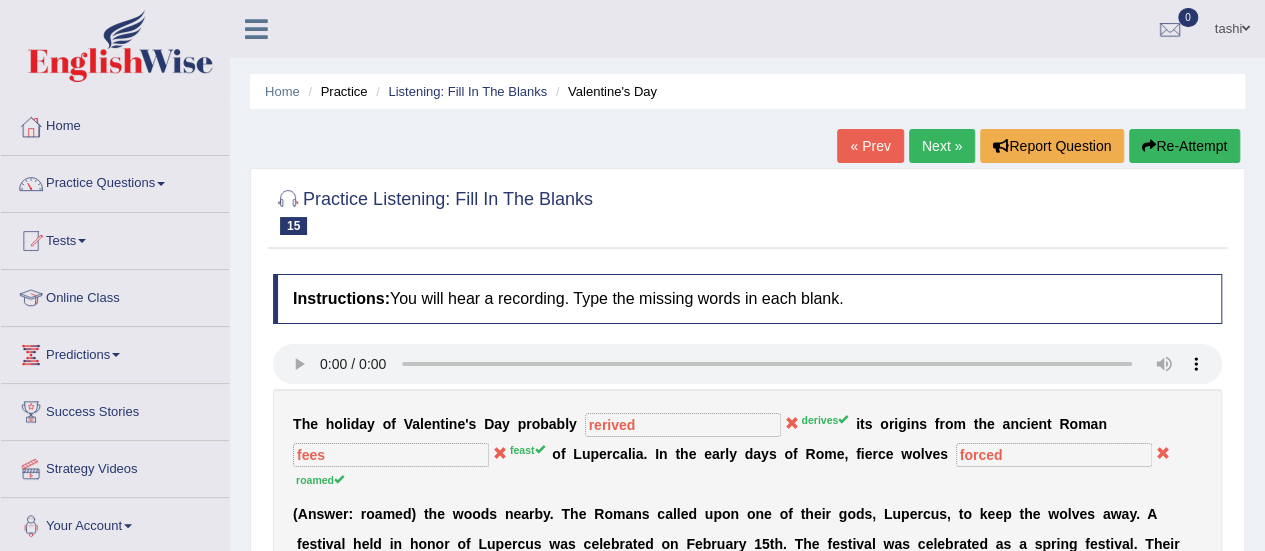 click on "Next »" at bounding box center (942, 146) 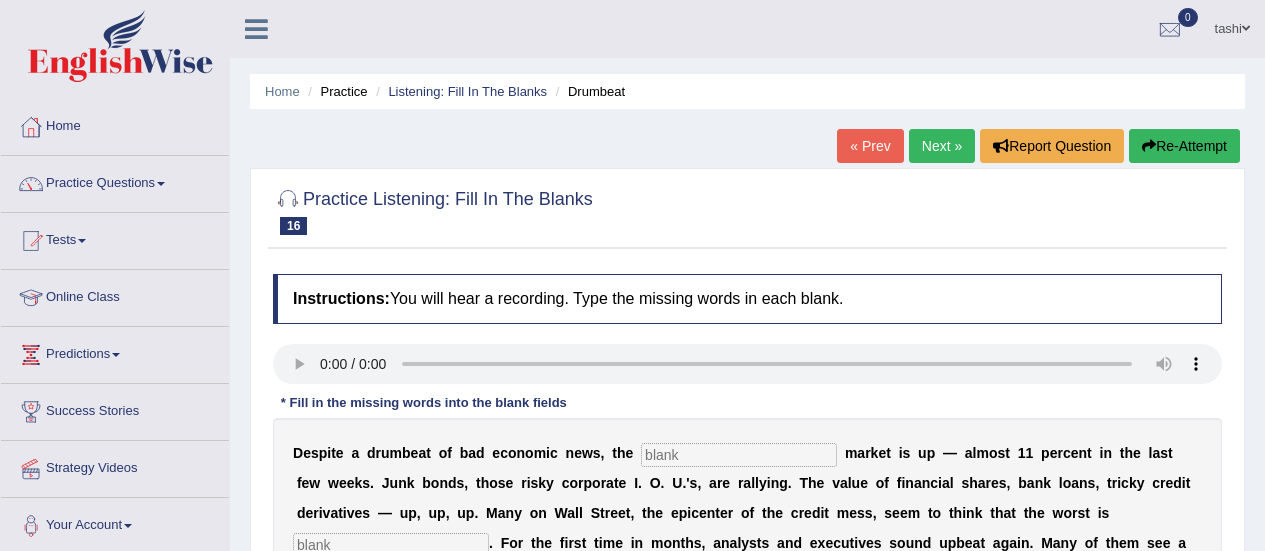 scroll, scrollTop: 0, scrollLeft: 0, axis: both 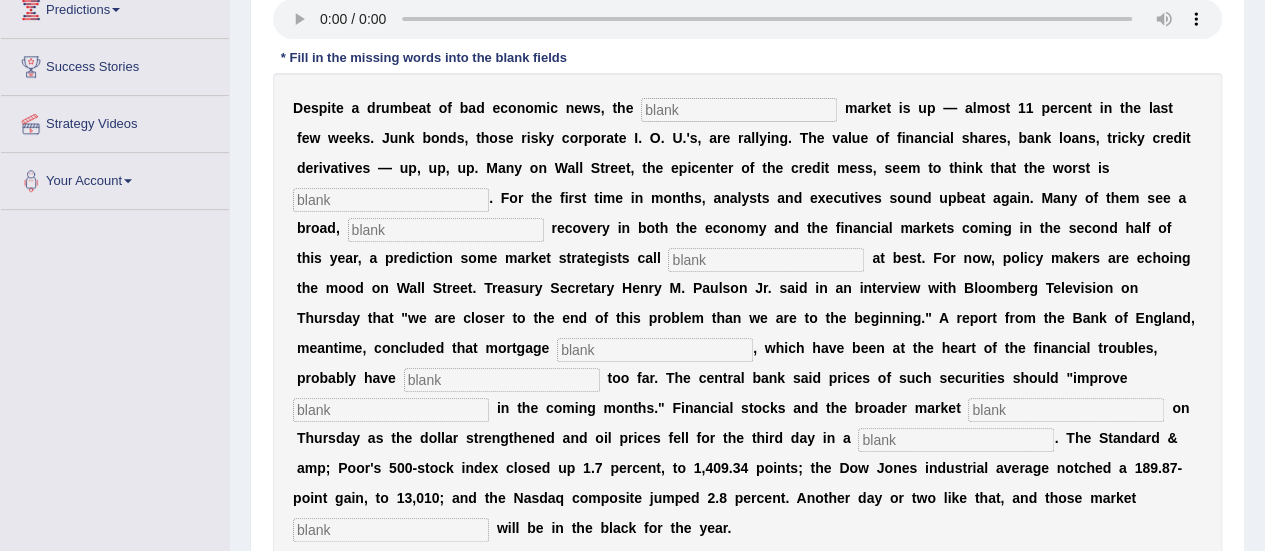 click on "D e s p i t e    a    d r u m b e a t    o f    b a d    e c o n o m i c    n e w s ,    t h e       m a r k e t    i s    u p    —    a l m o s t    1 1    p e r c e n t    i n    t h e    l a s t    f e w    w e e k s .    J u n k    b o n d s ,    t h o s e    r i s k y    c o r p o r a t e    I .    O .    U . ' s ,    a r e    r a l l y i n g .    T h e    v a l u e    o f    f i n a n c i a l    s h a r e s ,    b a n k    l o a n s ,    t r i c k y    c r e d i t    d e r i v a t i v e s    —    u p ,    u p ,    u p .    M a n y    o n    W a l l    S t r e e t ,    t h e    e p i c e n t e r    o f    t h e    c r e d i t    m e s s ,    s e e m    t o    t h i n k    t h a t    t h e    w o r s t    i s    .    F o r    t h e    f i r s t    t i m e    i n    m o n t h s ,    a n a l y s t s    a n d    e x e c u t i v e s    s o u n d    u p b e a t    a g a i n .    M a n y    o f    t h e m    s e e    a    b r o" at bounding box center [747, 318] 